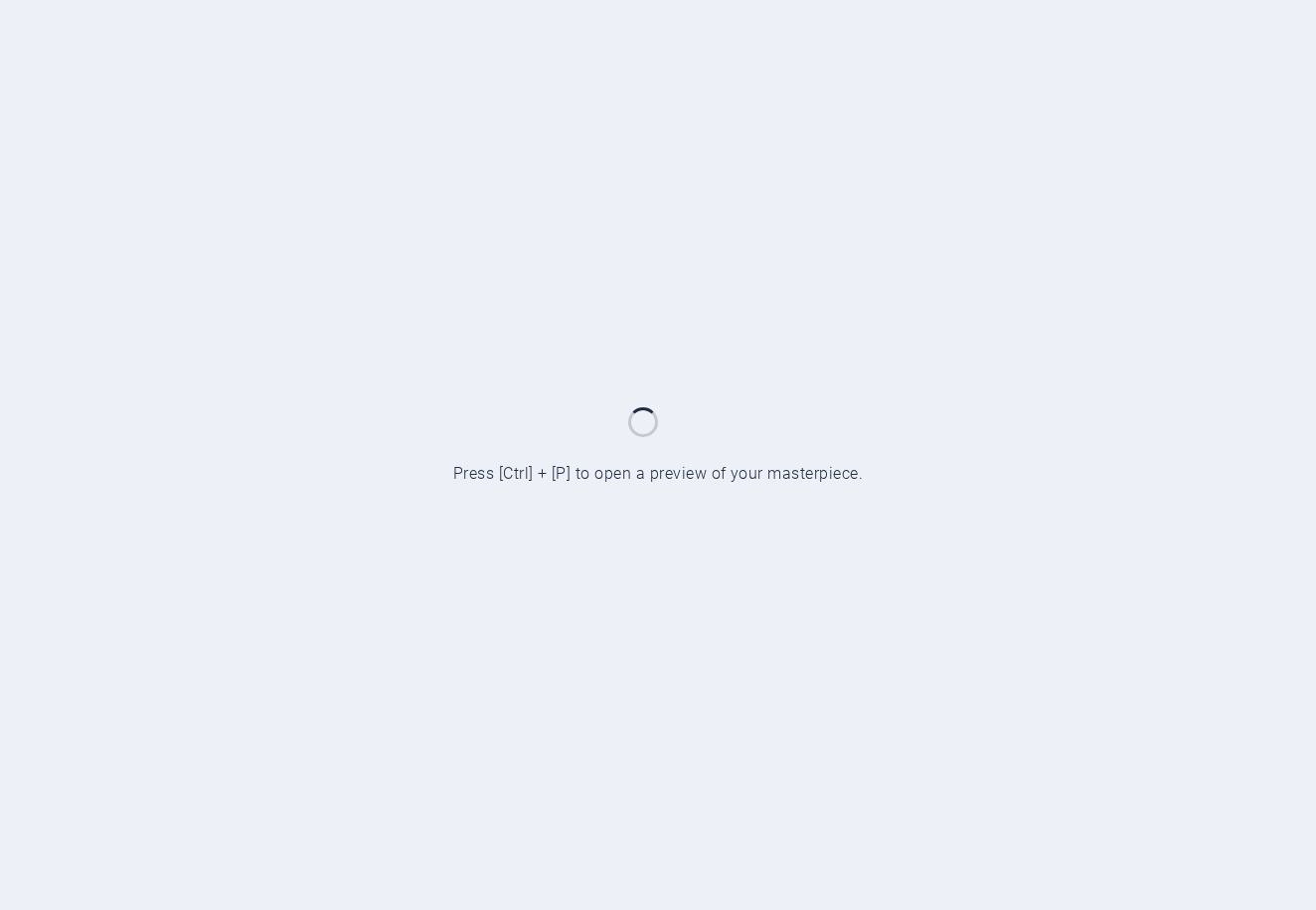 scroll, scrollTop: 0, scrollLeft: 0, axis: both 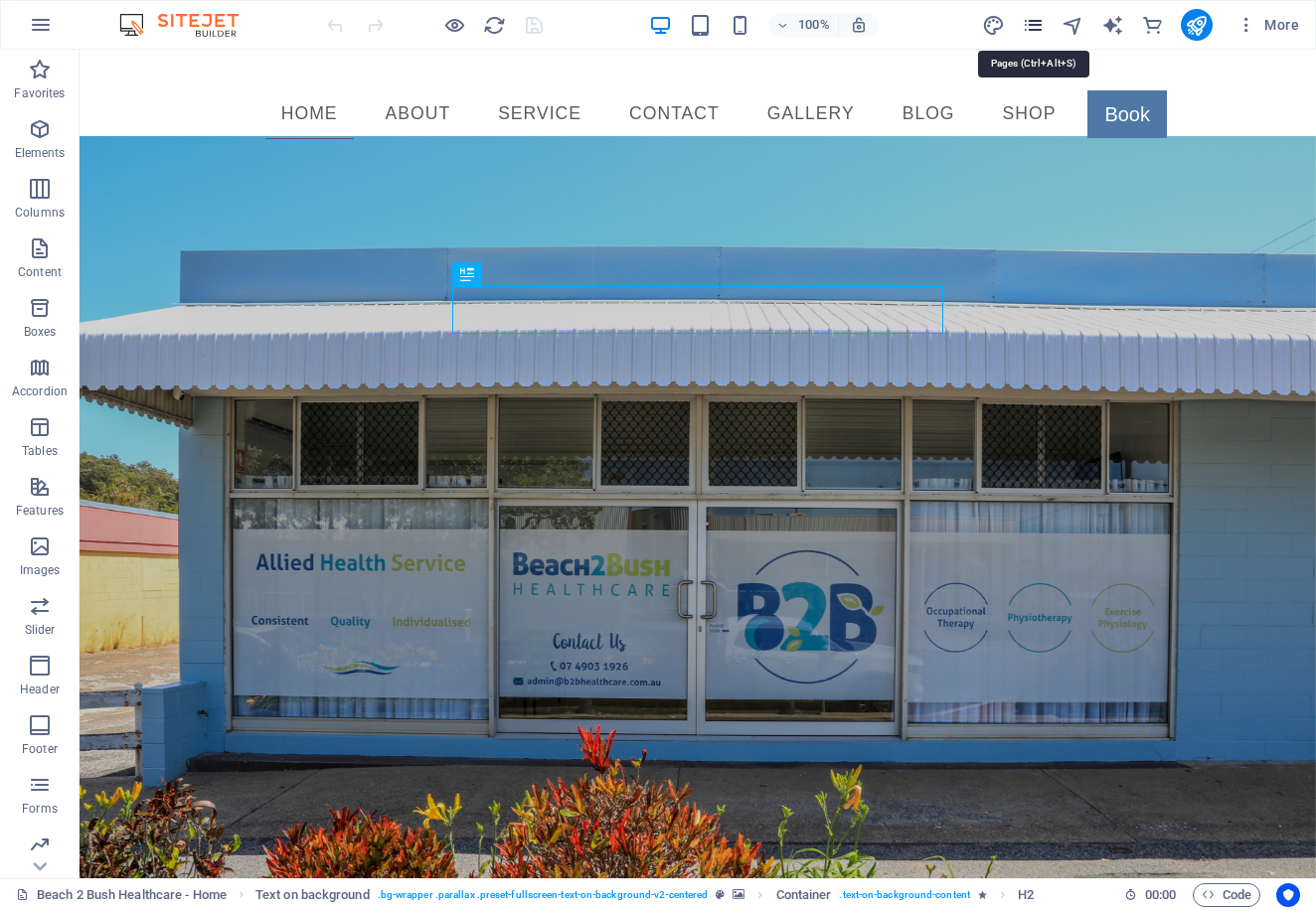 click at bounding box center [1033, 25] 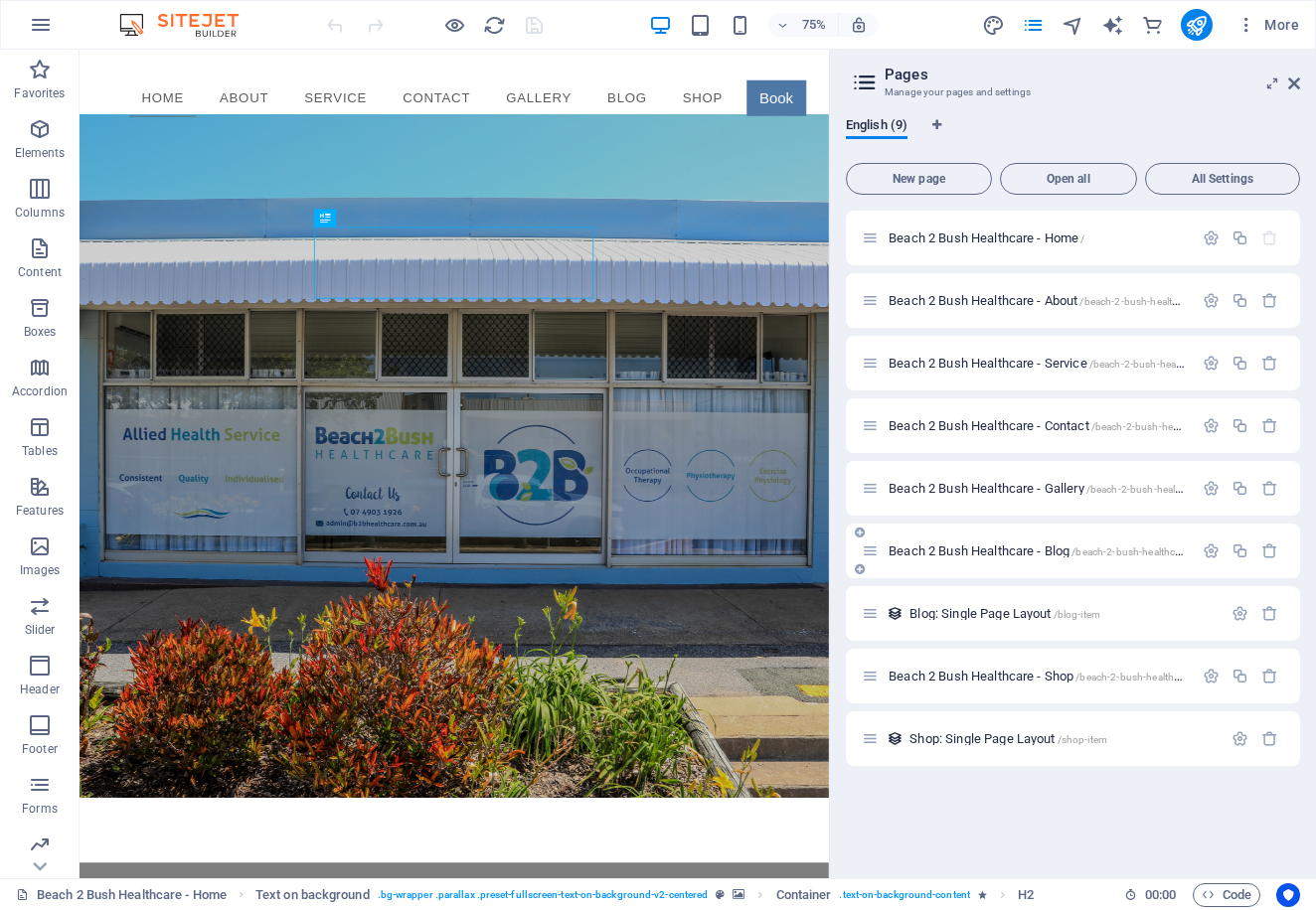 click on "Beach 2 Bush Healthcare - Blog  /beach-2-bush-healthcare-blog" at bounding box center (1050, 550) 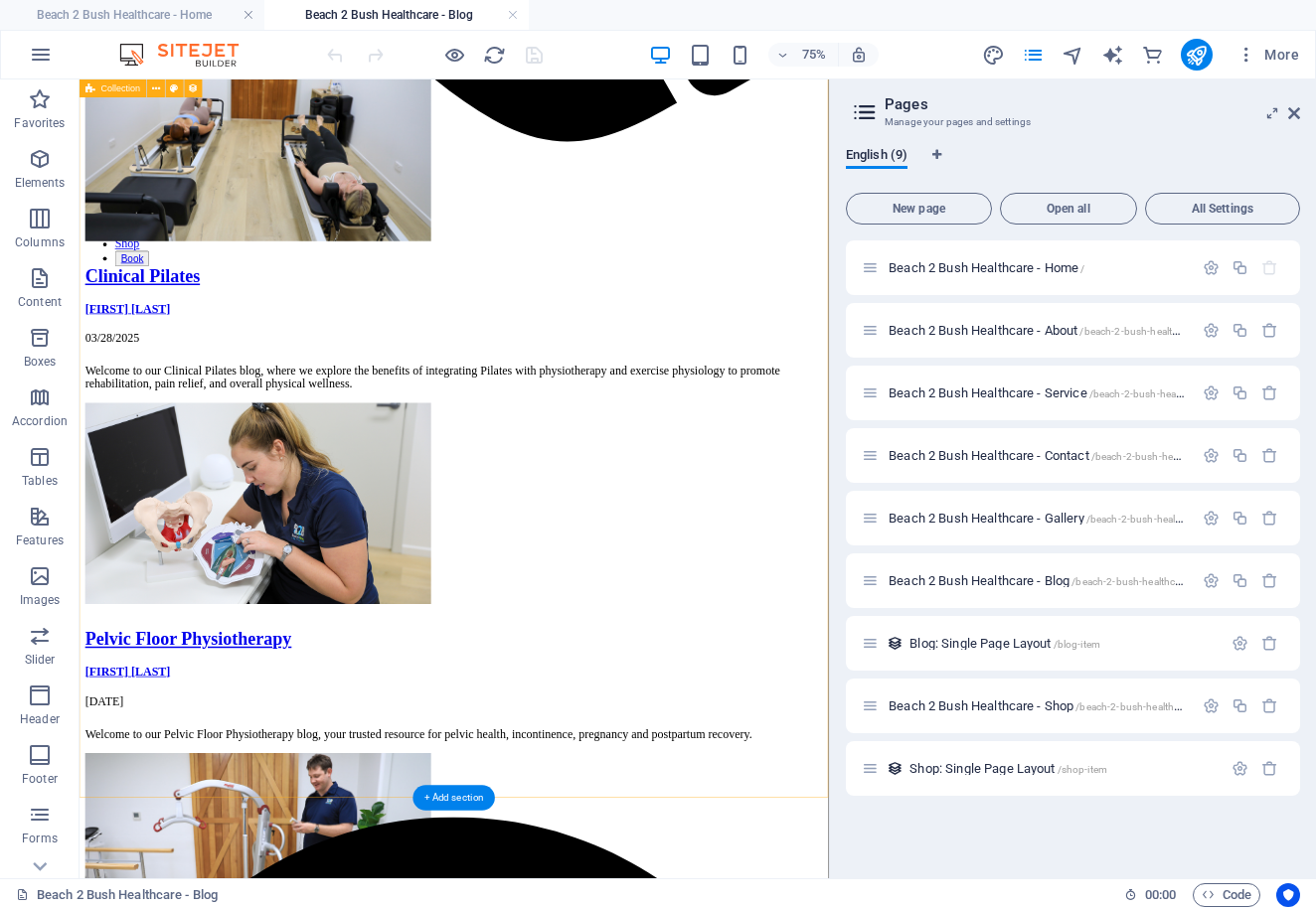 scroll, scrollTop: 1199, scrollLeft: 0, axis: vertical 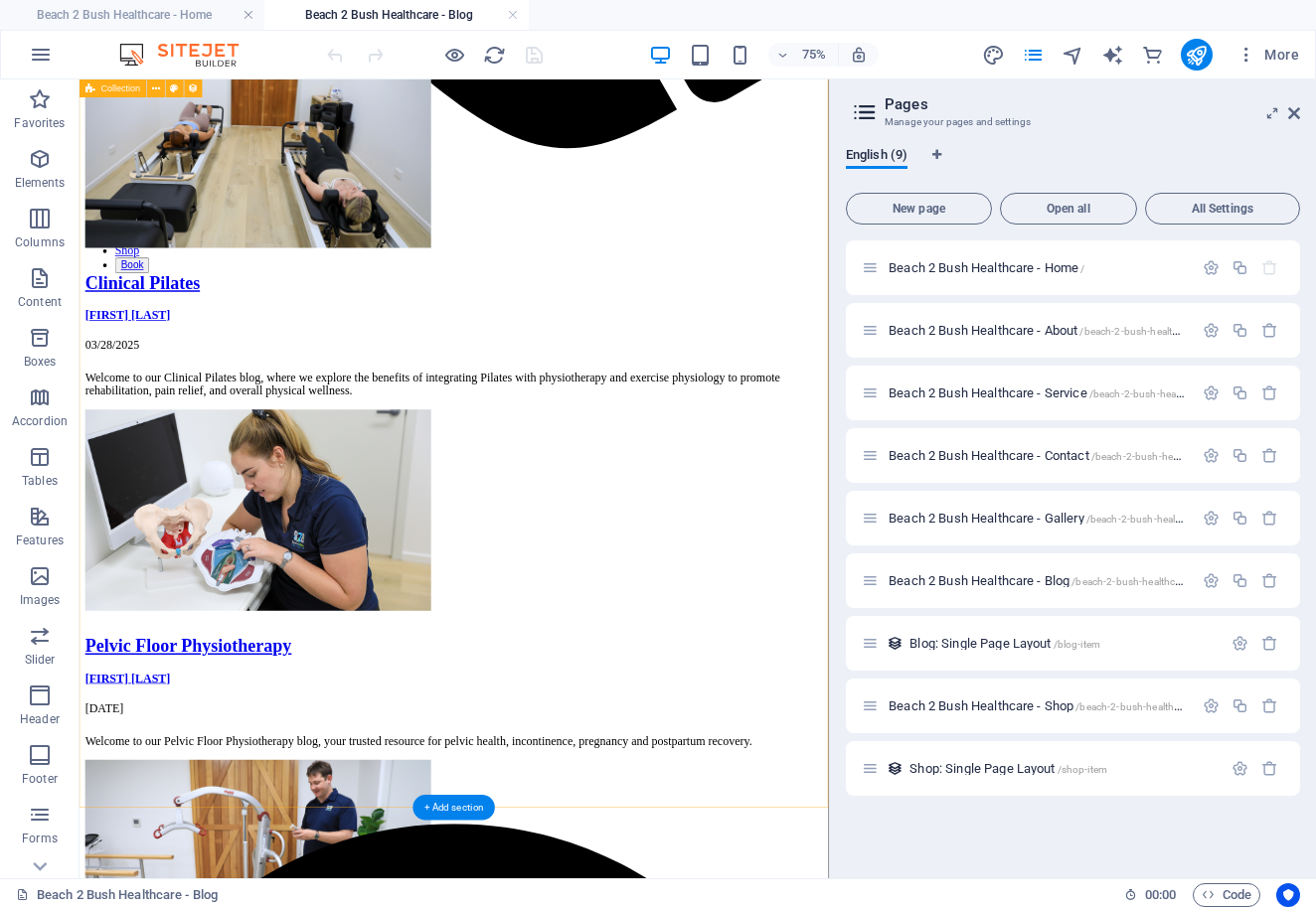 click on "National Diabetes Week Brooke Dines 07/15/2025 Stay informed and inspired during National Diabetes Week as we raise awareness about diabetes prevention, early detection, and improved access to care. Explore personal stories, expert tips, and resources to support individuals living with or at risk of diabetes. Hand & Upper Limb Therapy Brandon Dines 03/28/2025 Welcome to our Hand & Upper Limb Therapy blog, your comprehensive guide to rehabilitation and recovery for hand, wrist, and upper limb injuries. Clinical Pilates Jade Dines 03/28/2025 Welcome to our Clinical Pilates blog, where we explore the benefits of integrating Pilates with physiotherapy and exercise physiology to promote rehabilitation, pain relief, and overall physical wellness.   Pelvic Floor Physiotherapy Jade Dines 03/27/2025 Welcome to our Pelvic Floor Physiotherapy blog, your trusted resource for pelvic health, incontinence, pregnancy and postpartum recovery.  Occupational Therapy Brandon Dines 03/25/2025 Jade Dines 03/24/2025 Jade Dines" at bounding box center (578, 78) 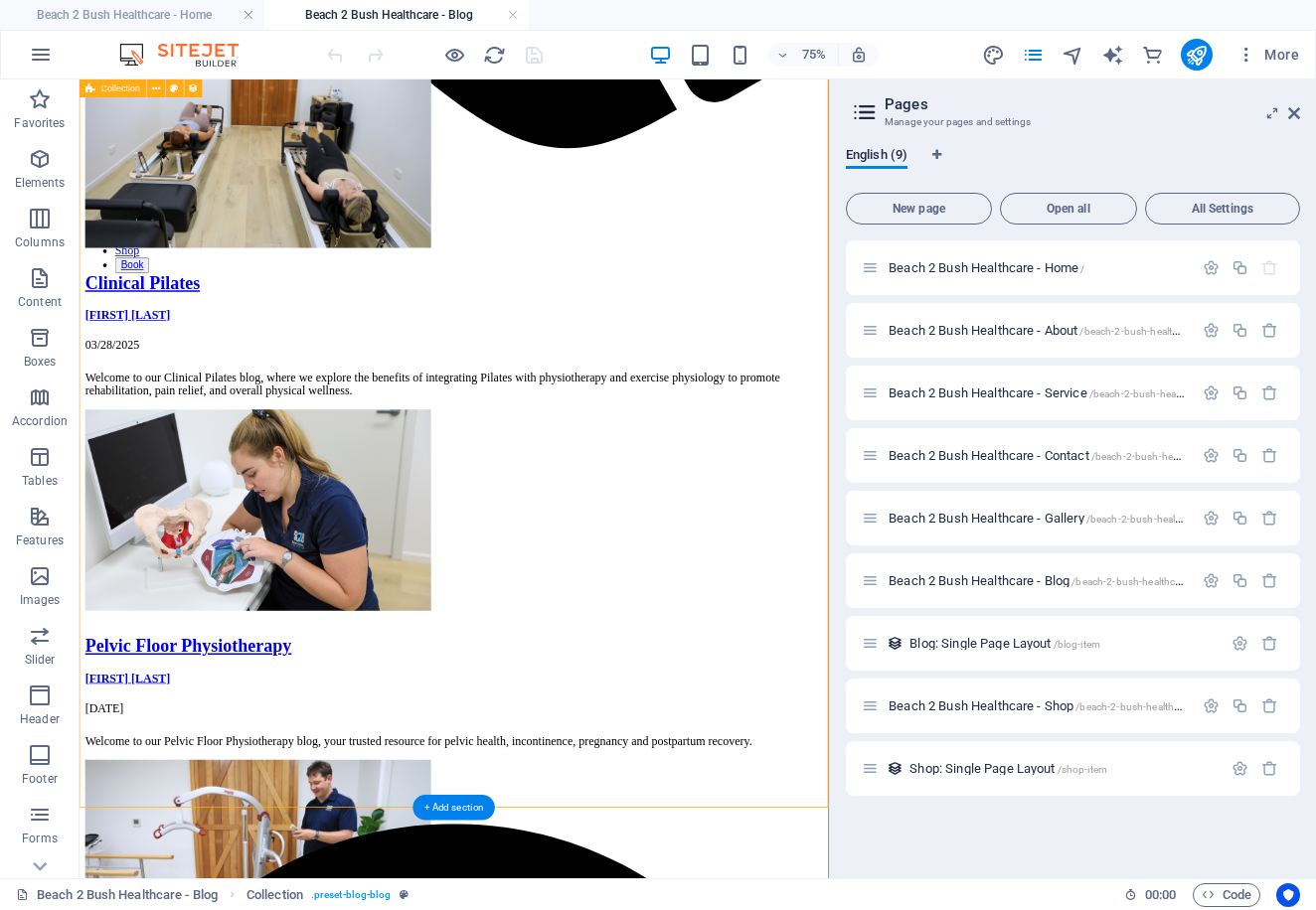click on "National Diabetes Week Brooke Dines 07/15/2025 Stay informed and inspired during National Diabetes Week as we raise awareness about diabetes prevention, early detection, and improved access to care. Explore personal stories, expert tips, and resources to support individuals living with or at risk of diabetes. Hand & Upper Limb Therapy Brandon Dines 03/28/2025 Welcome to our Hand & Upper Limb Therapy blog, your comprehensive guide to rehabilitation and recovery for hand, wrist, and upper limb injuries. Clinical Pilates Jade Dines 03/28/2025 Welcome to our Clinical Pilates blog, where we explore the benefits of integrating Pilates with physiotherapy and exercise physiology to promote rehabilitation, pain relief, and overall physical wellness.   Pelvic Floor Physiotherapy Jade Dines 03/27/2025 Welcome to our Pelvic Floor Physiotherapy blog, your trusted resource for pelvic health, incontinence, pregnancy and postpartum recovery.  Occupational Therapy Brandon Dines 03/25/2025 Jade Dines 03/24/2025 Jade Dines" at bounding box center (578, 78) 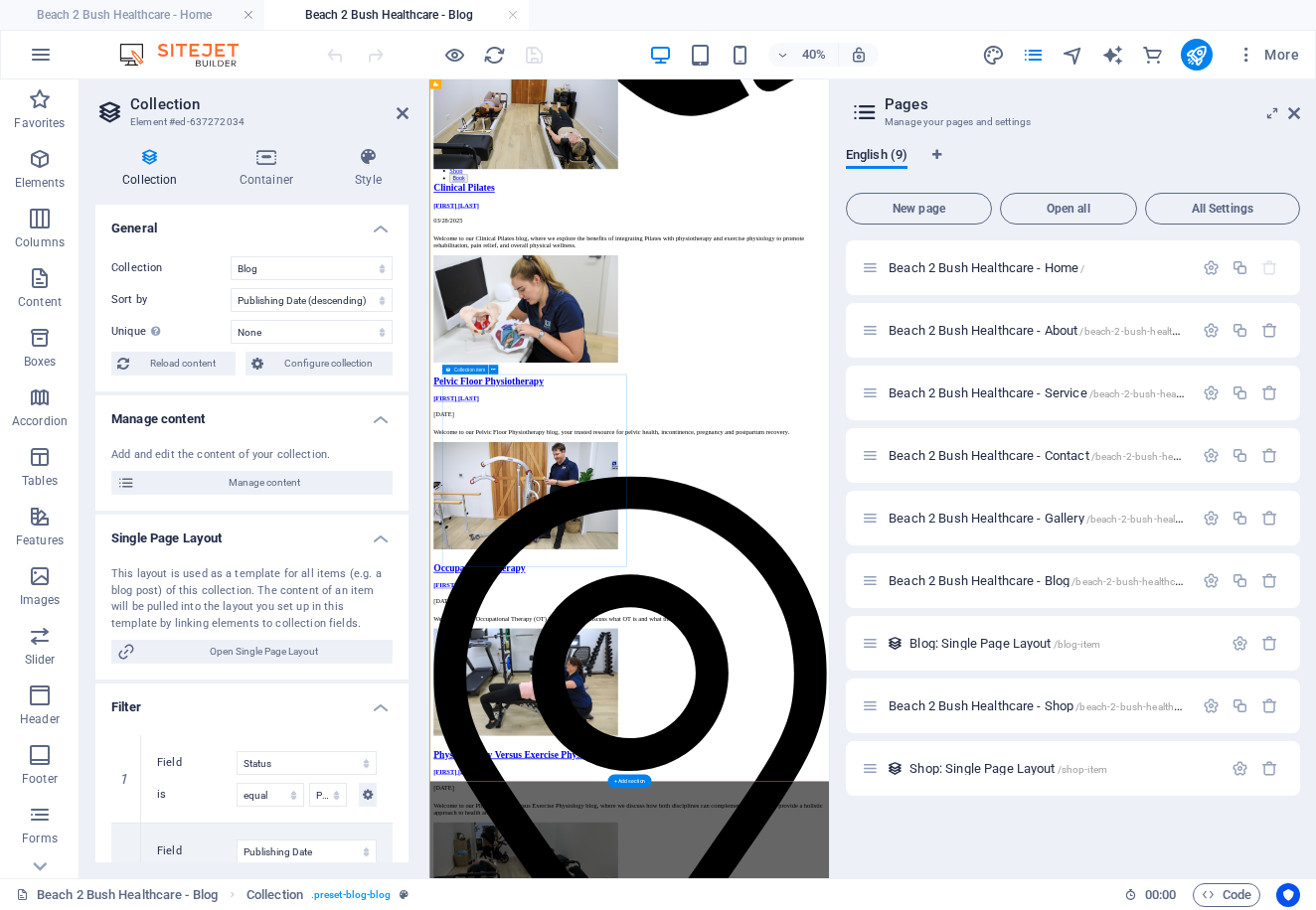 scroll, scrollTop: 415, scrollLeft: 0, axis: vertical 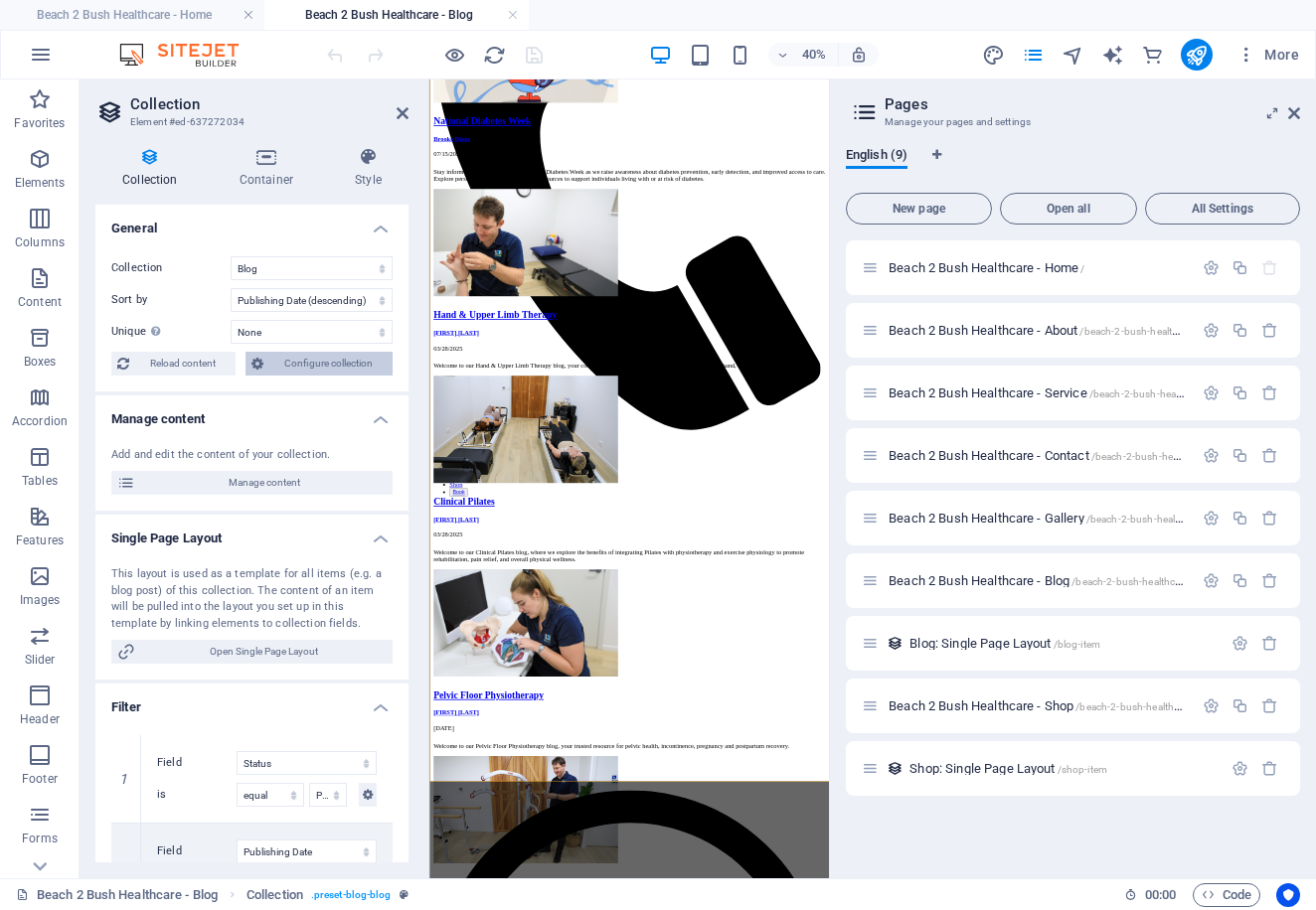 click on "Configure collection" at bounding box center [328, 364] 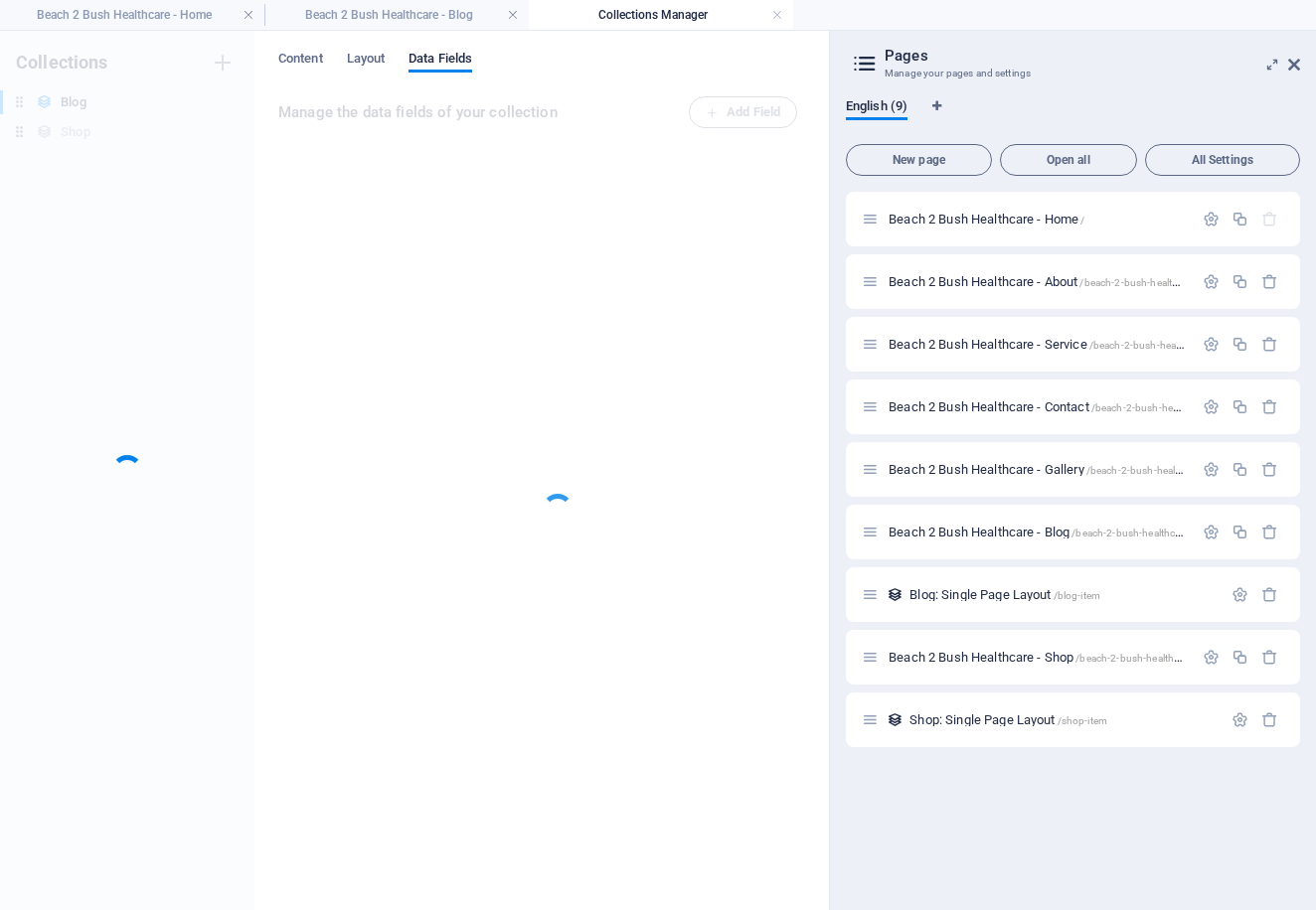 scroll, scrollTop: 214, scrollLeft: 0, axis: vertical 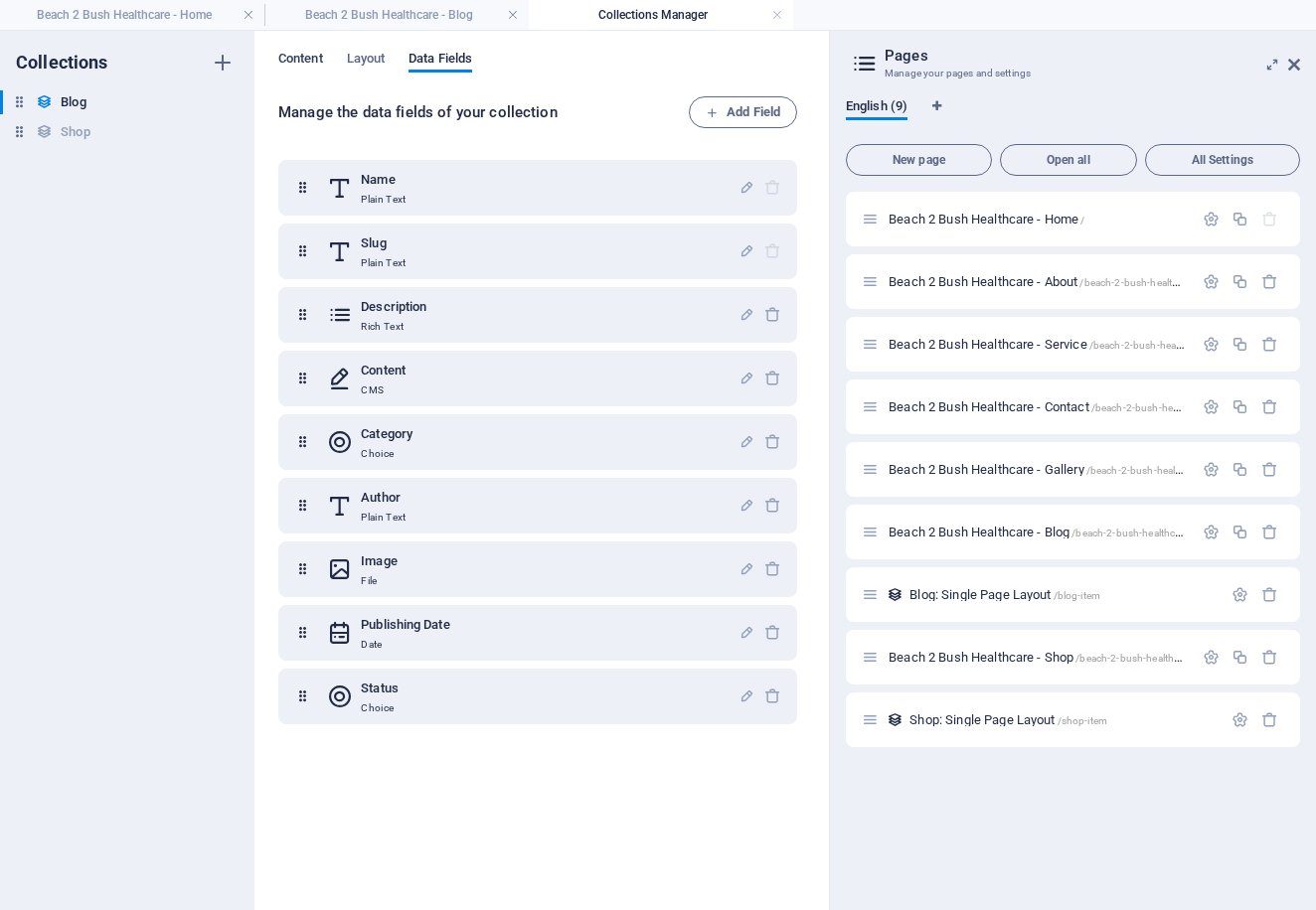 click on "Content" at bounding box center [300, 61] 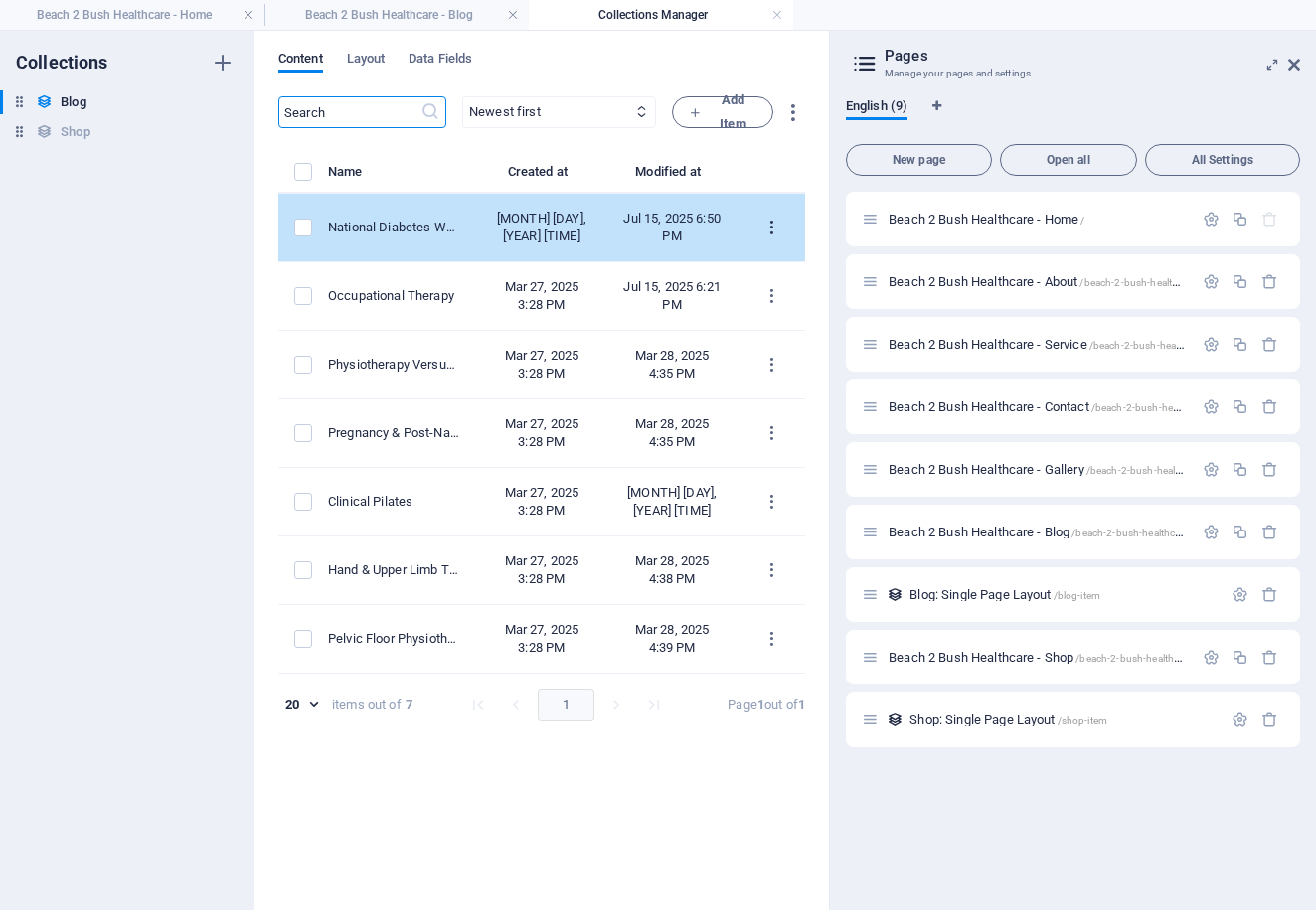 click at bounding box center [771, 228] 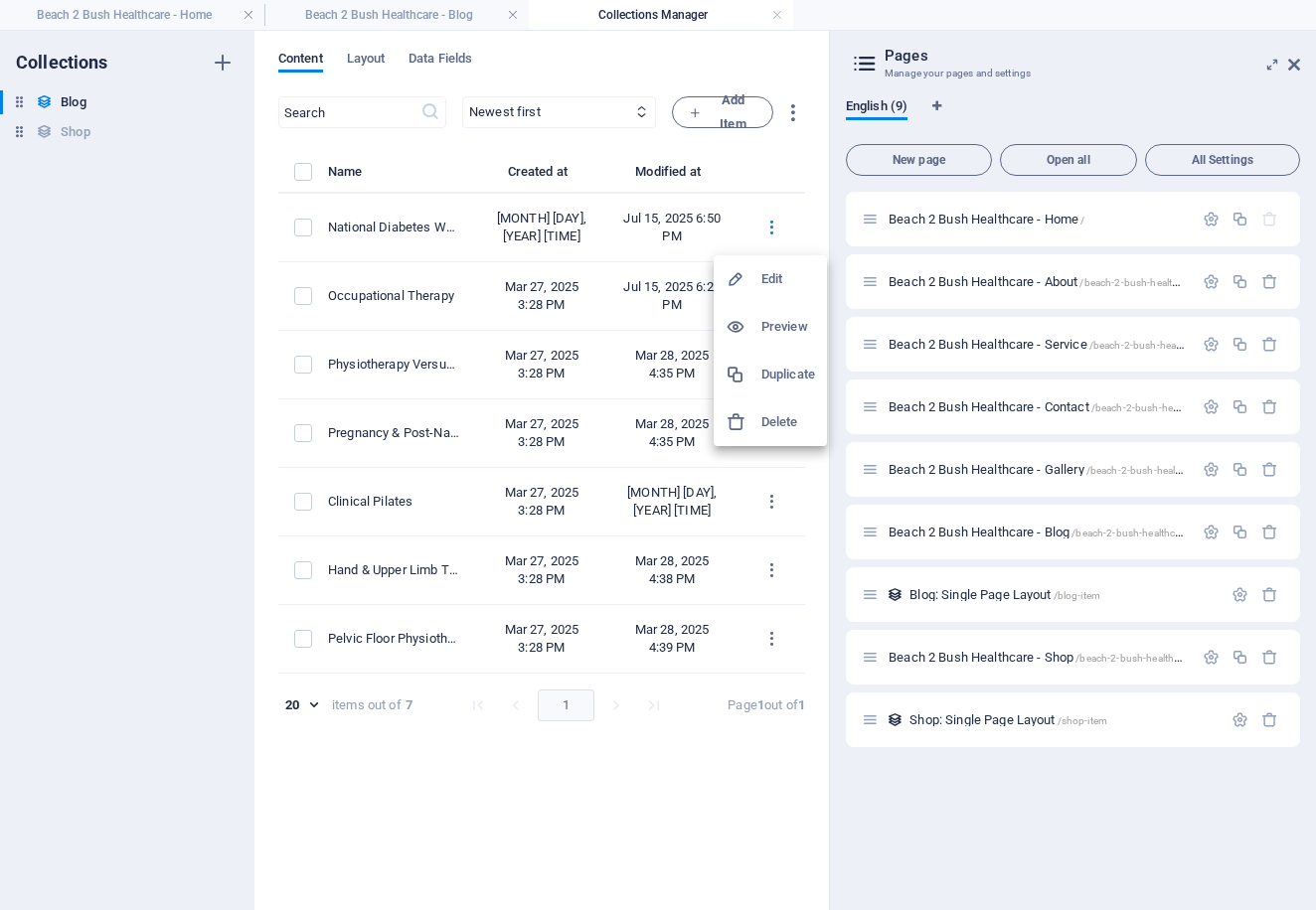 click on "Duplicate" at bounding box center (788, 375) 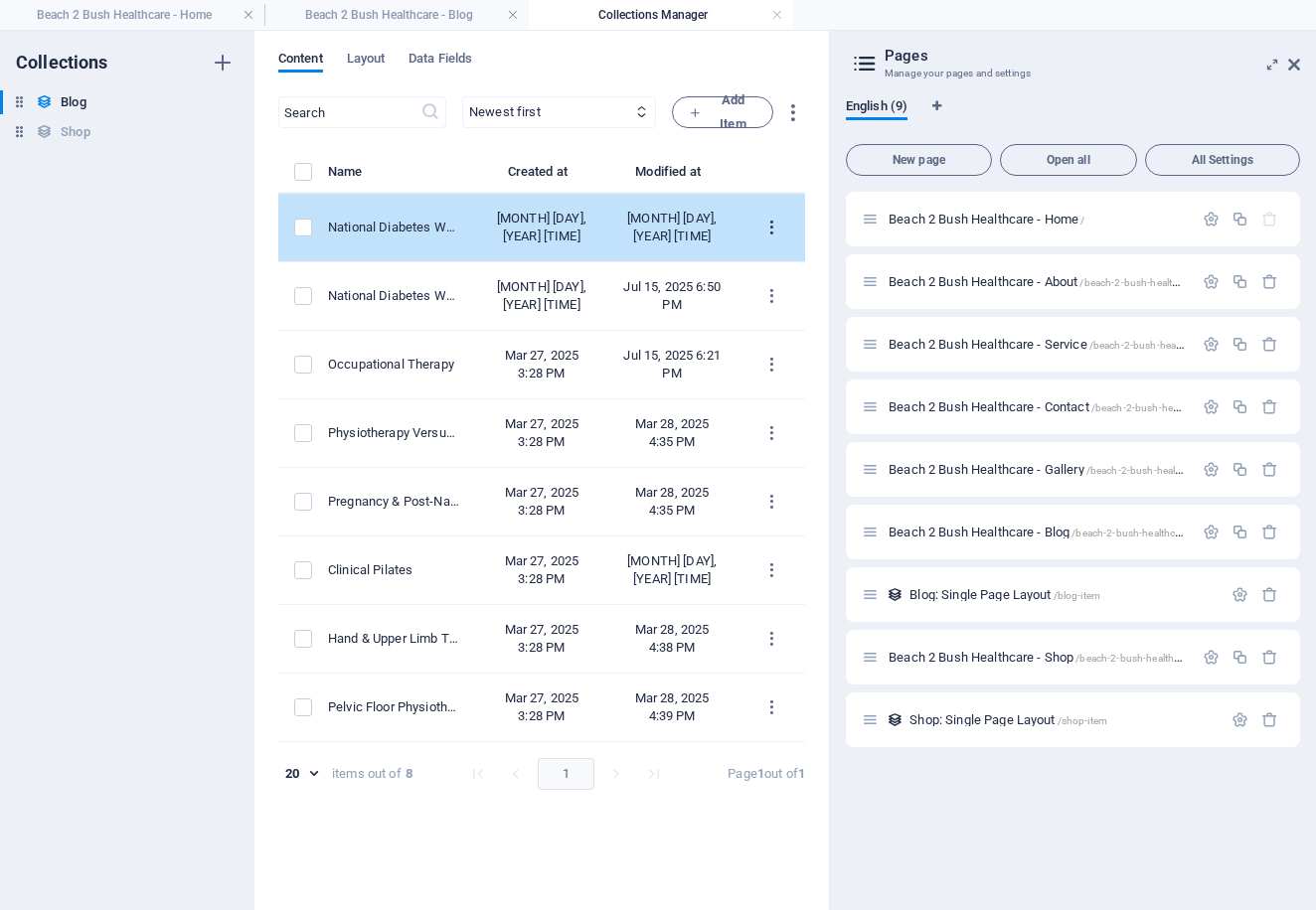 click at bounding box center (771, 228) 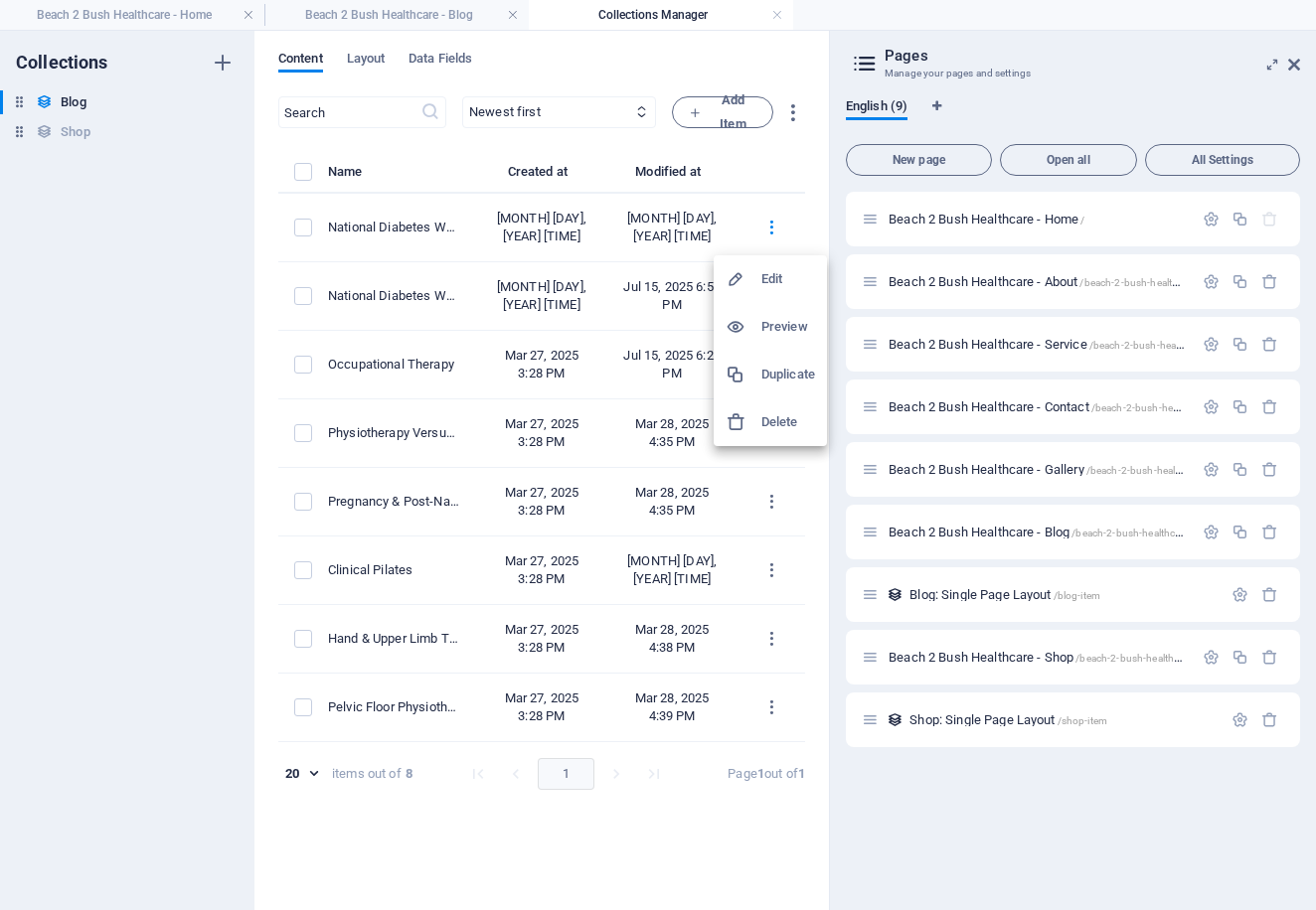 click on "Edit" at bounding box center (788, 279) 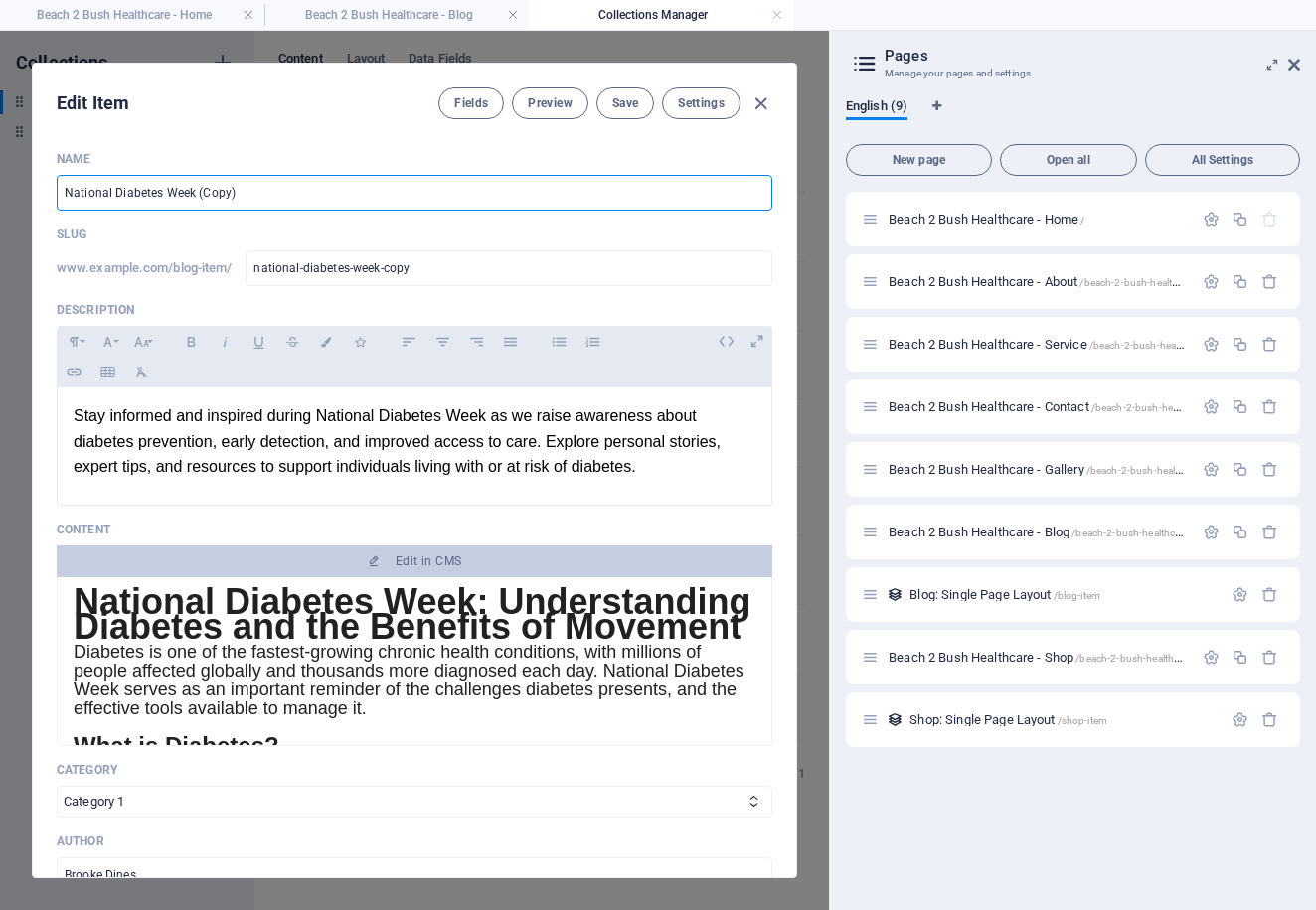 drag, startPoint x: 254, startPoint y: 196, endPoint x: -25, endPoint y: 181, distance: 279.4029 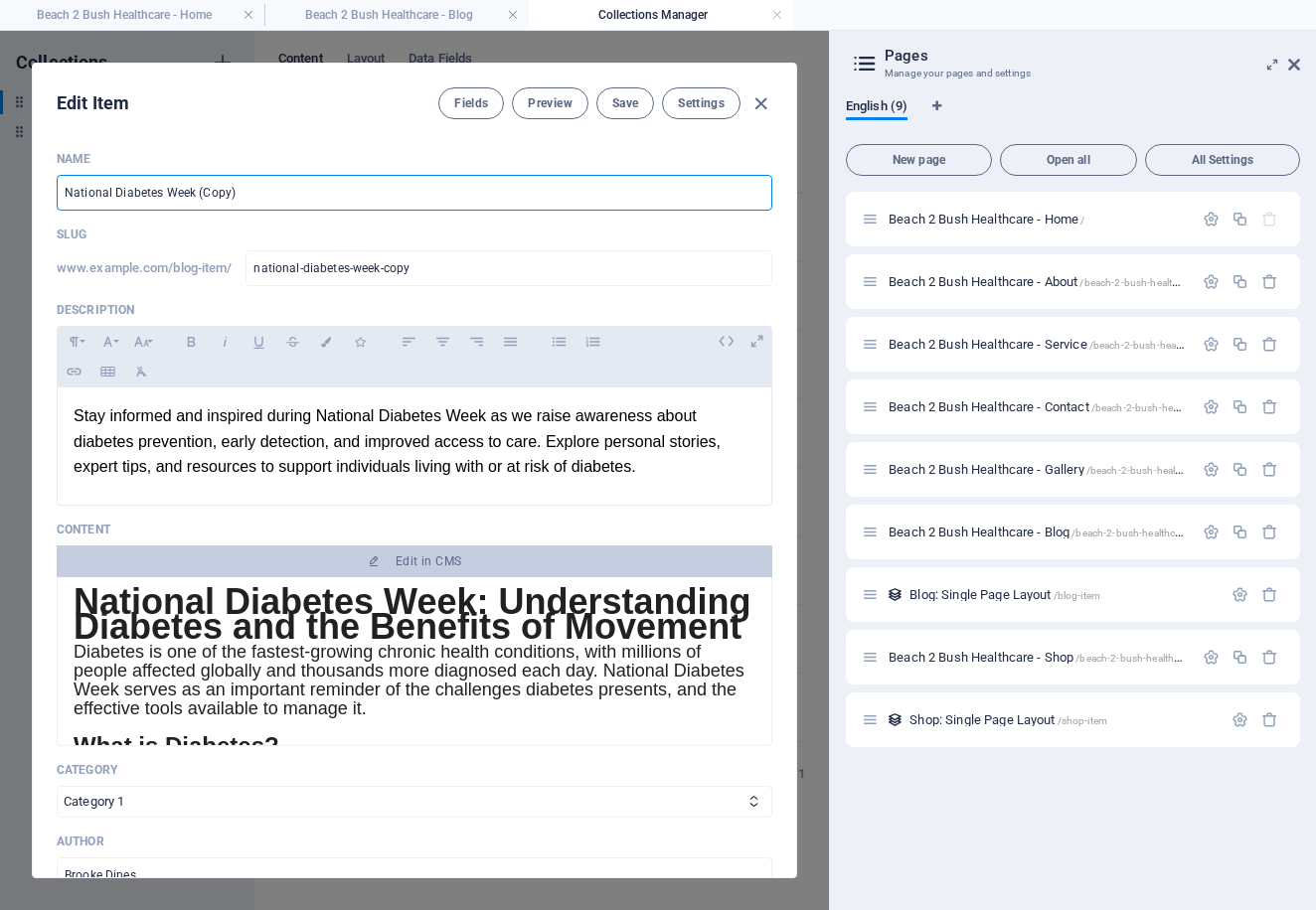 click on "Drag here to replace the existing content. Press “Ctrl” if you want to create a new element. H2 Text on background Container Spacer Menu Menu Bar 75% More Beach 2 Bush Healthcare - Home Collection . preset-blog-blog 00 : 00 Code Favorites Elements Columns Content Boxes Accordion Tables Features Images Slider Header Footer Forms Marketing Collections Commerce Collection Element [ID] Collection Container Style General Collection Blog Shop Sort by Created at (ascending) Created at (descending) Updated at (ascending) Updated at (descending) Name (ascending) Name (descending) Slug (ascending) Random None" at bounding box center (658, 455) 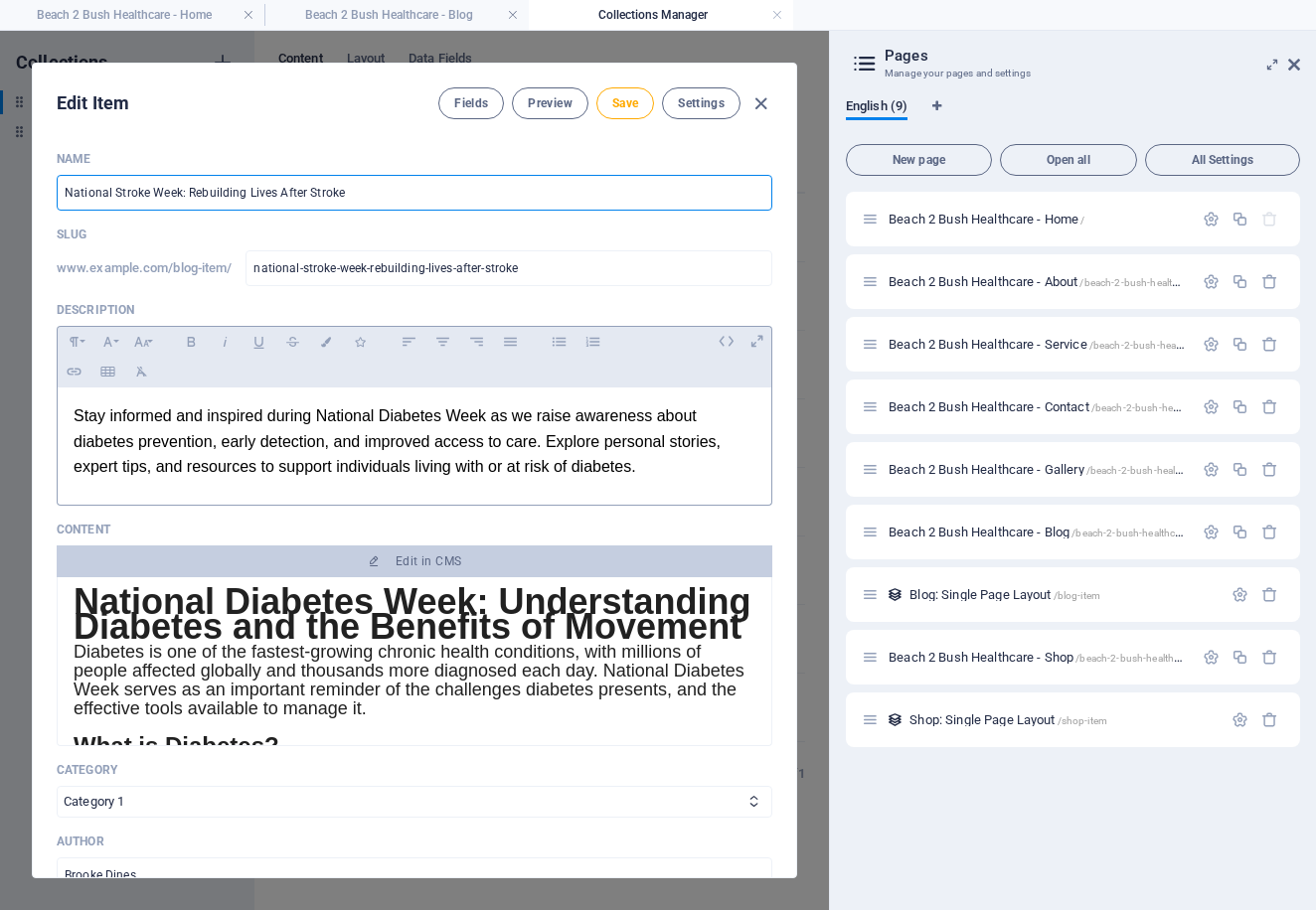 type on "National Stroke Week: Rebuilding Lives After Stroke" 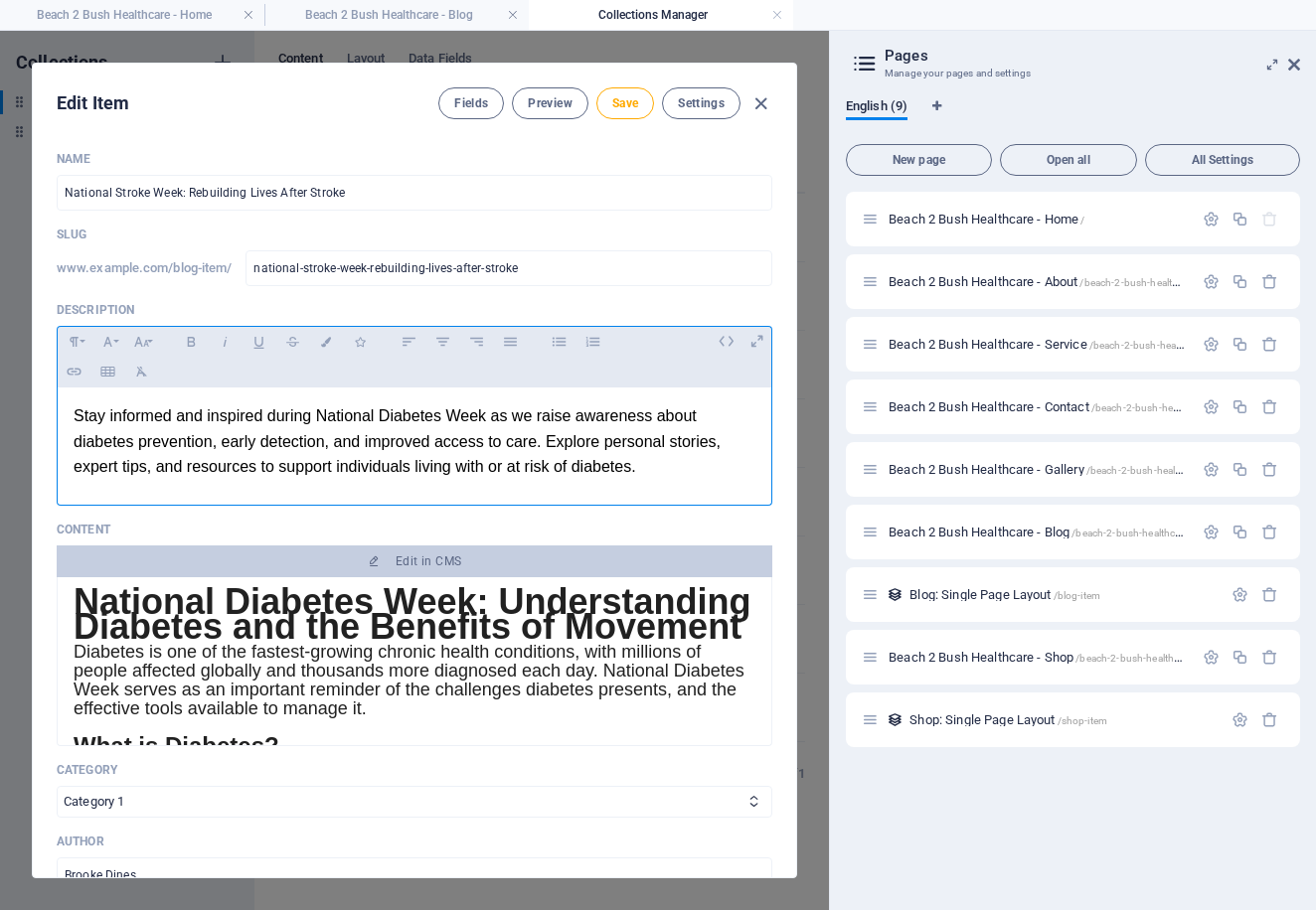 click on "Stay informed and inspired during National Diabetes Week as we raise awareness about diabetes prevention, early detection, and improved access to care. Explore personal stories, expert tips, and resources to support individuals living with or at risk of diabetes." at bounding box center (397, 441) 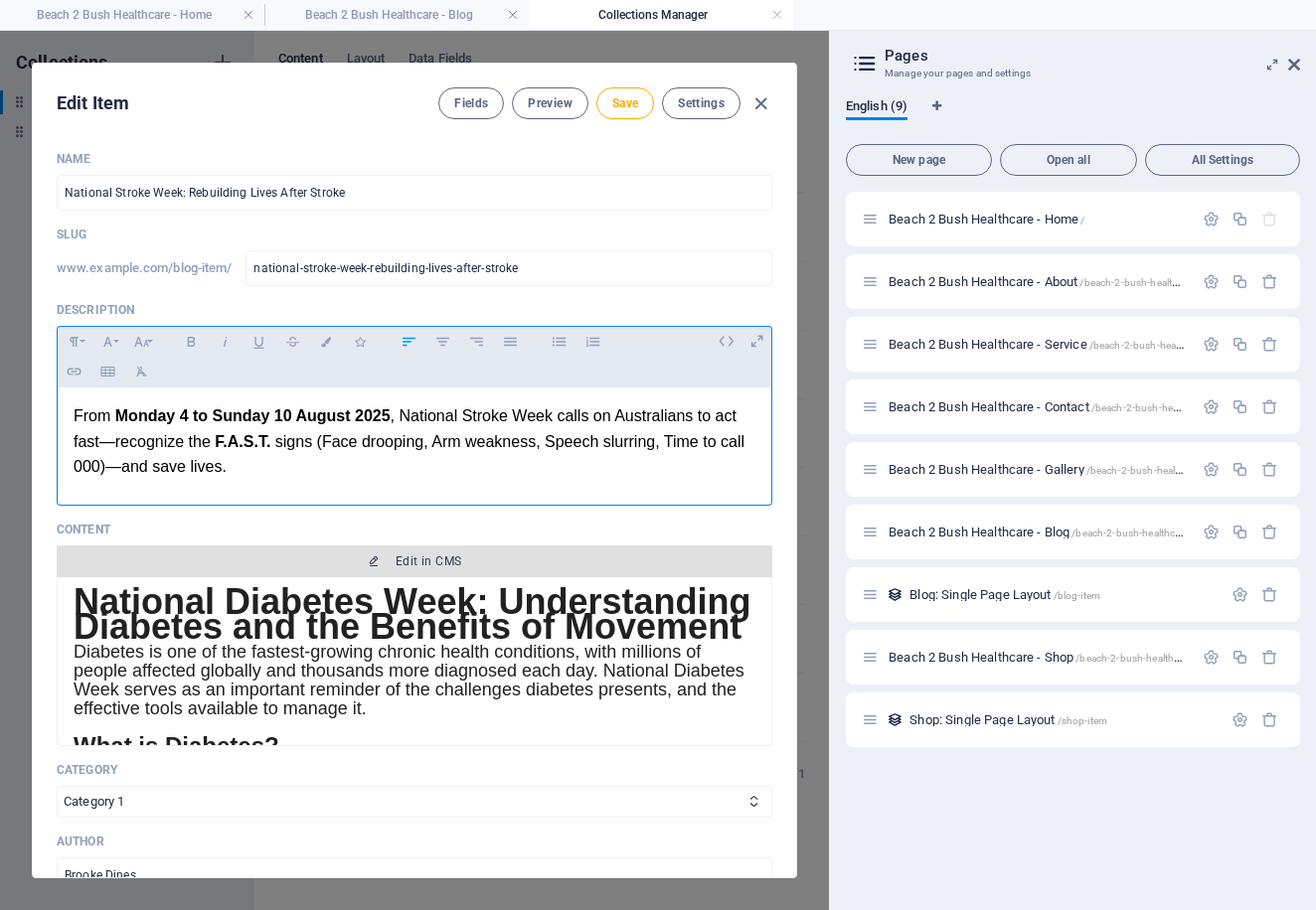 click on "Edit in CMS" at bounding box center [414, 561] 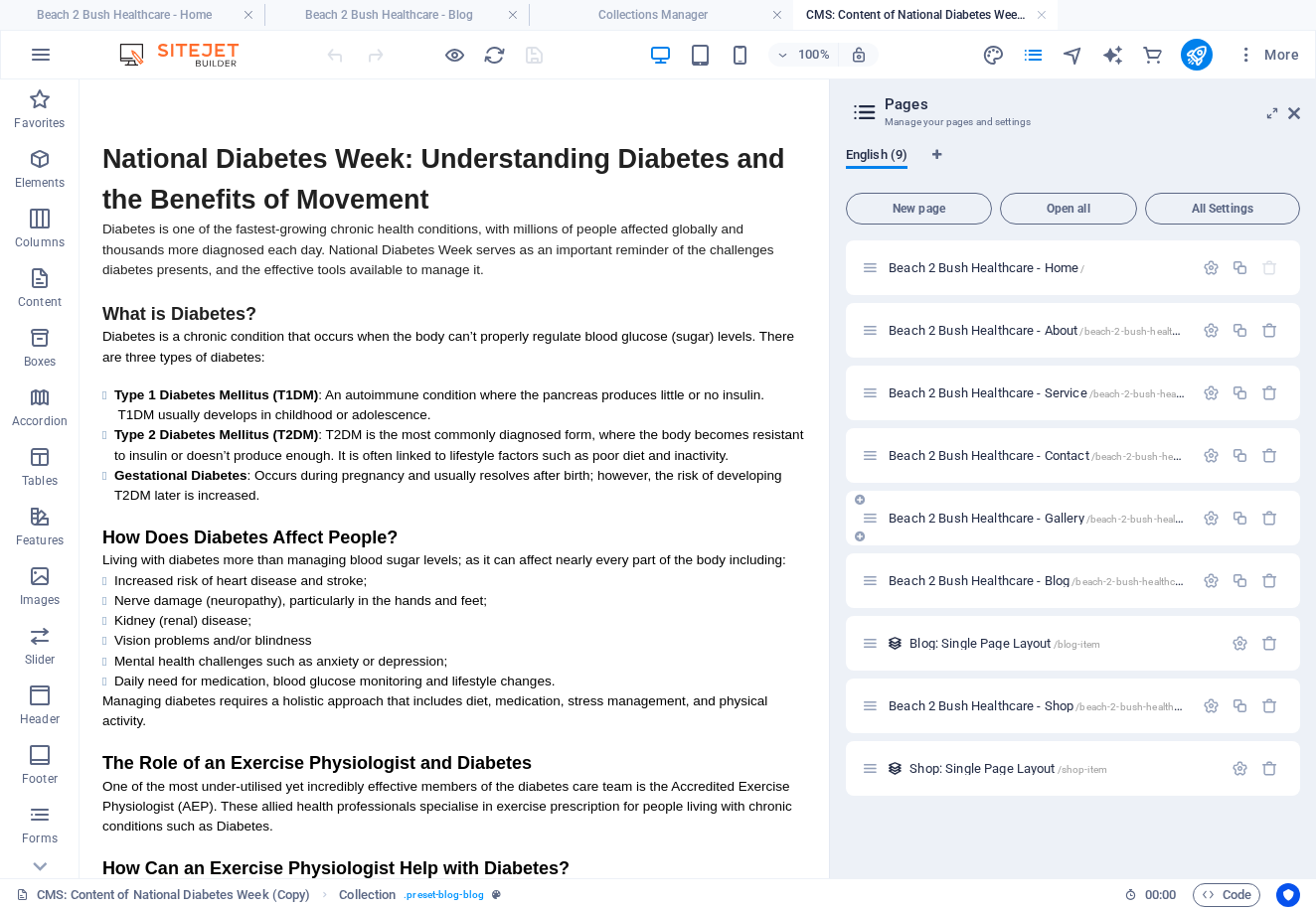 scroll, scrollTop: 0, scrollLeft: 0, axis: both 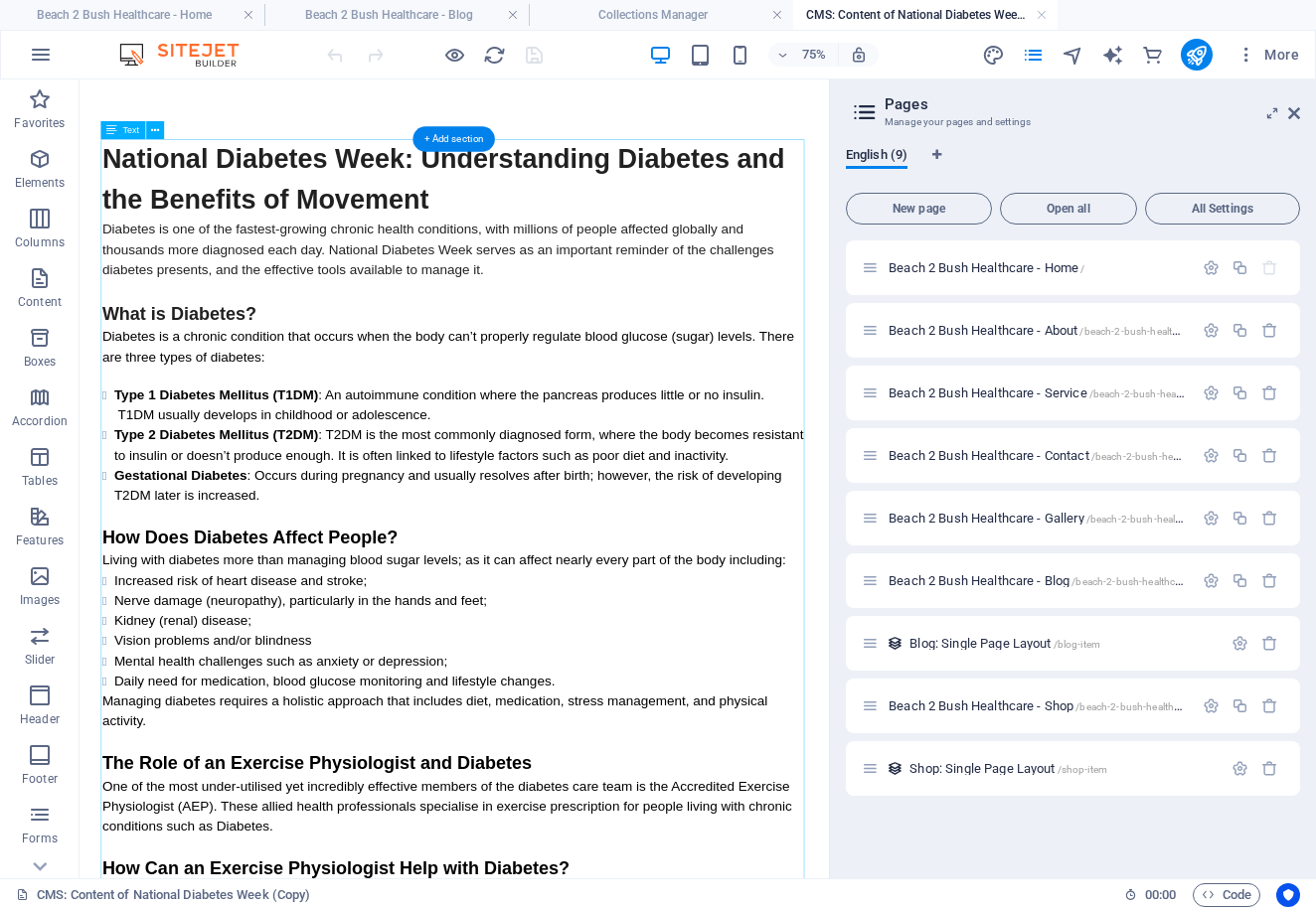 click on "National Diabetes Week: Understanding Diabetes and the Benefits of Movement   Diabetes is one of the fastest-growing chronic health conditions, with millions of people affected globally and thousands more diagnosed each day.  National Diabetes Week serves as an important reminder of the challenges diabetes presents, and the effective tools available to manage it.     What is Diabetes?   Diabetes is a chronic condition that occurs when the body can’t properly regulate blood glucose (sugar) levels. There are three types of diabetes:   Type 1 Diabetes Mellitus (T1DM) : An autoimmune condition where the pancreas produces little or no insulin.  T1DM usually develops in childhood or adolescence.   Type 2 Diabetes Mellitus (T2DM) : T2DM is the most commonly diagnosed form, where the body becomes resistant to insulin or doesn’t produce enough. It is often linked to lifestyle factors such as poor diet and inactivity.   Gestational Diabetes   How Does Diabetes Affect People?" at bounding box center (579, 949) 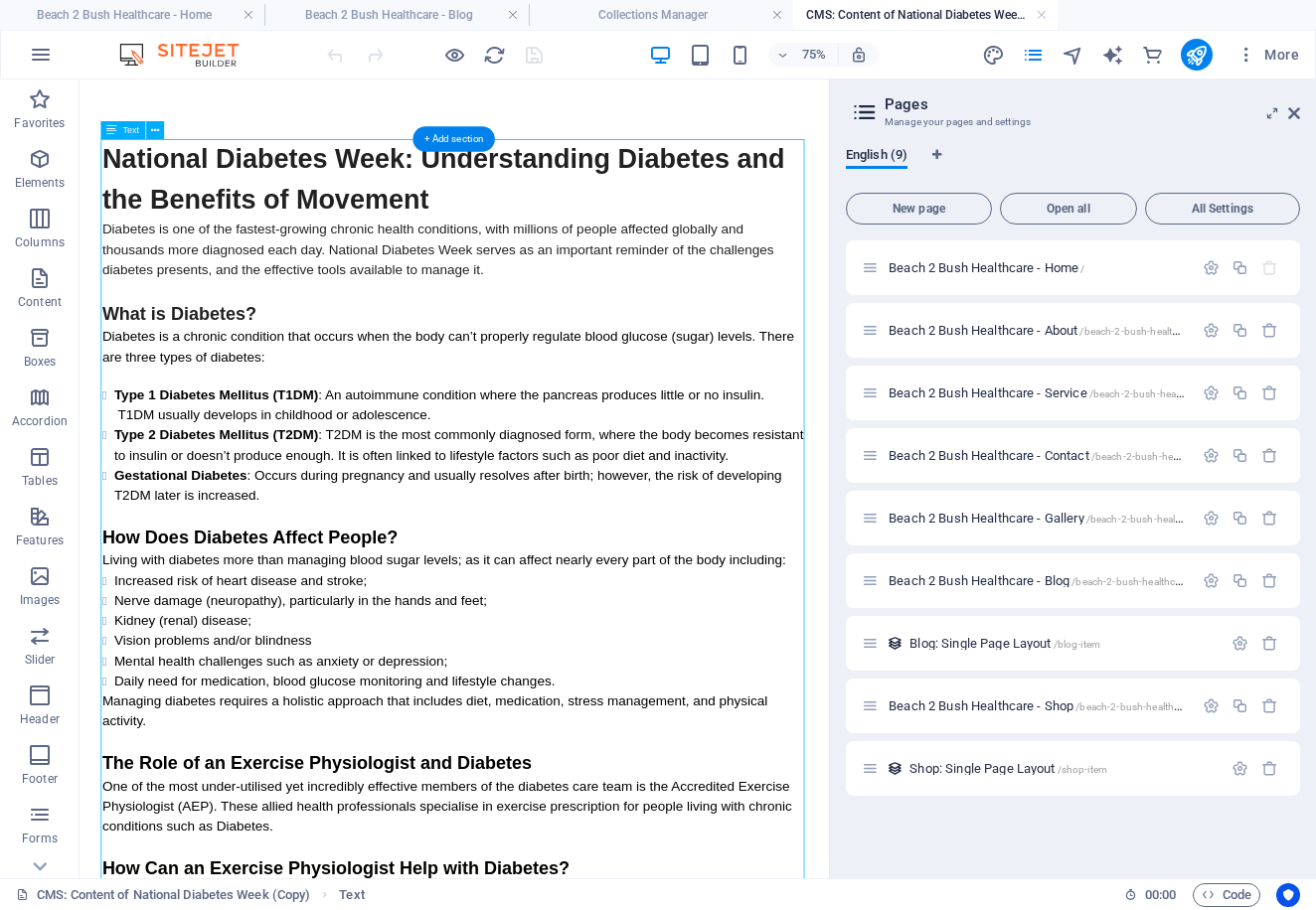 click on "National Diabetes Week: Understanding Diabetes and the Benefits of Movement   Diabetes is one of the fastest-growing chronic health conditions, with millions of people affected globally and thousands more diagnosed each day.  National Diabetes Week serves as an important reminder of the challenges diabetes presents, and the effective tools available to manage it.     What is Diabetes?   Diabetes is a chronic condition that occurs when the body can’t properly regulate blood glucose (sugar) levels. There are three types of diabetes:   Type 1 Diabetes Mellitus (T1DM) : An autoimmune condition where the pancreas produces little or no insulin.  T1DM usually develops in childhood or adolescence.   Type 2 Diabetes Mellitus (T2DM) : T2DM is the most commonly diagnosed form, where the body becomes resistant to insulin or doesn’t produce enough. It is often linked to lifestyle factors such as poor diet and inactivity.   Gestational Diabetes   How Does Diabetes Affect People?" at bounding box center [579, 949] 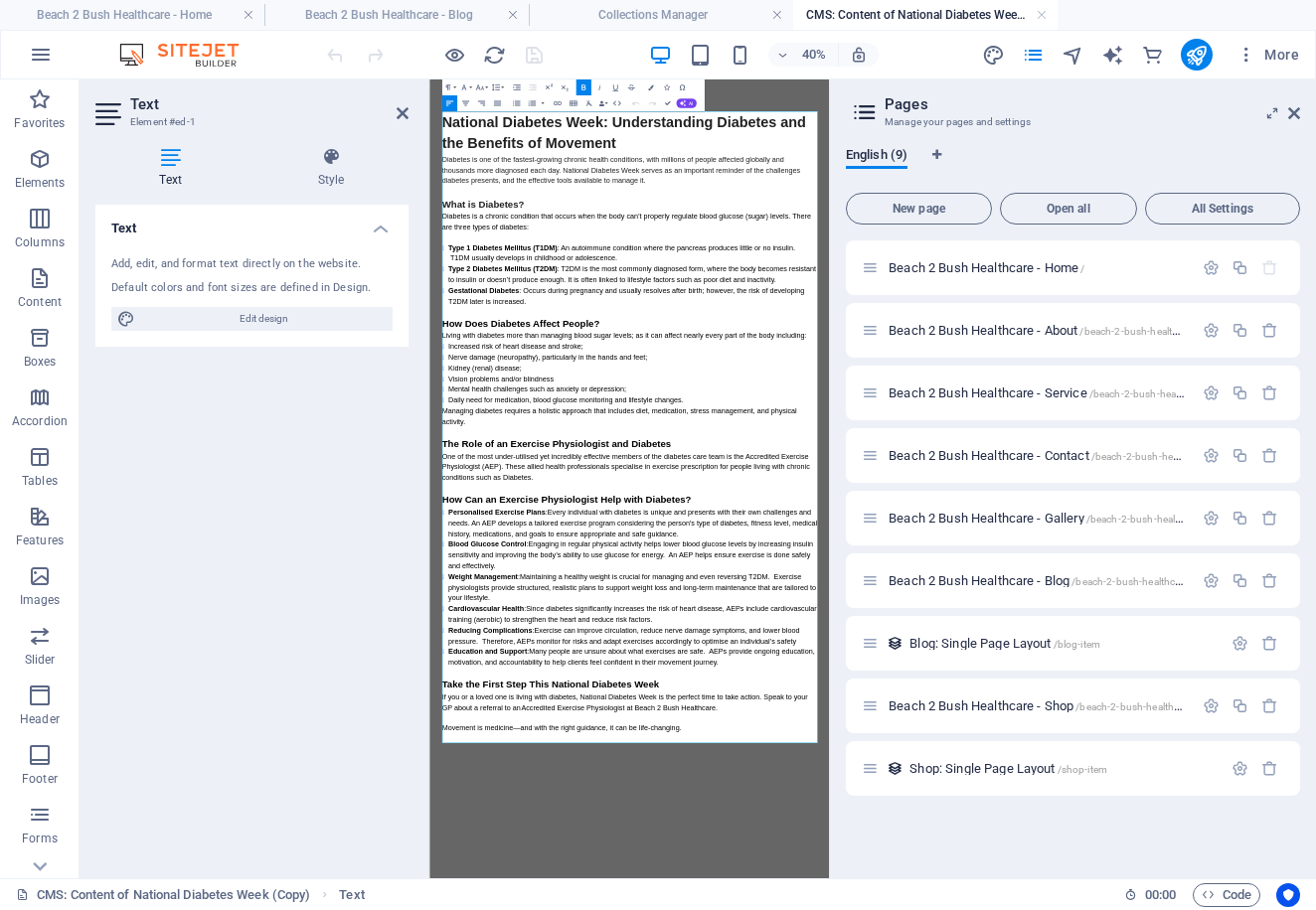click on "National Diabetes Week: Understanding Diabetes and the Benefits of Movement" at bounding box center (915, 212) 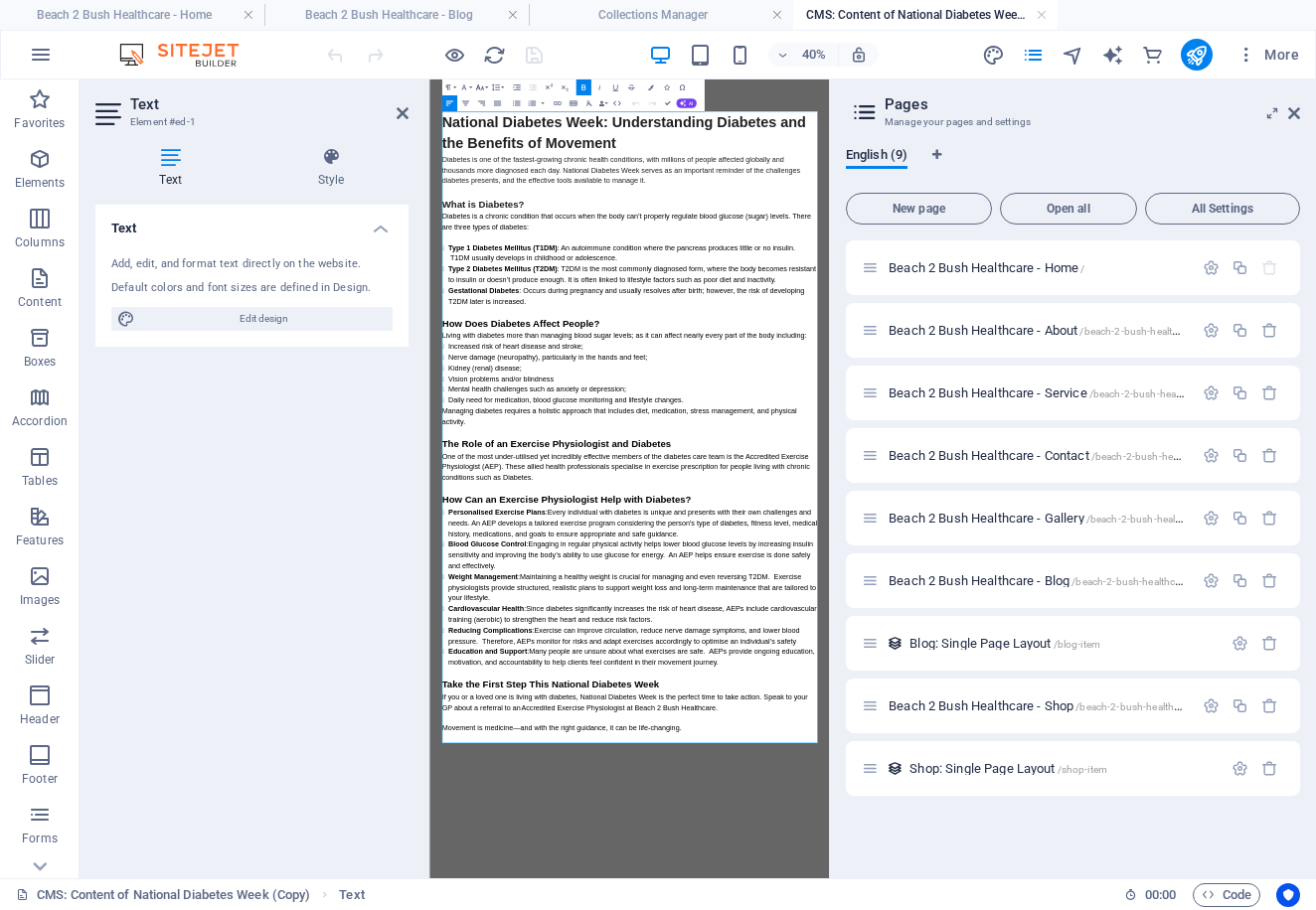 click 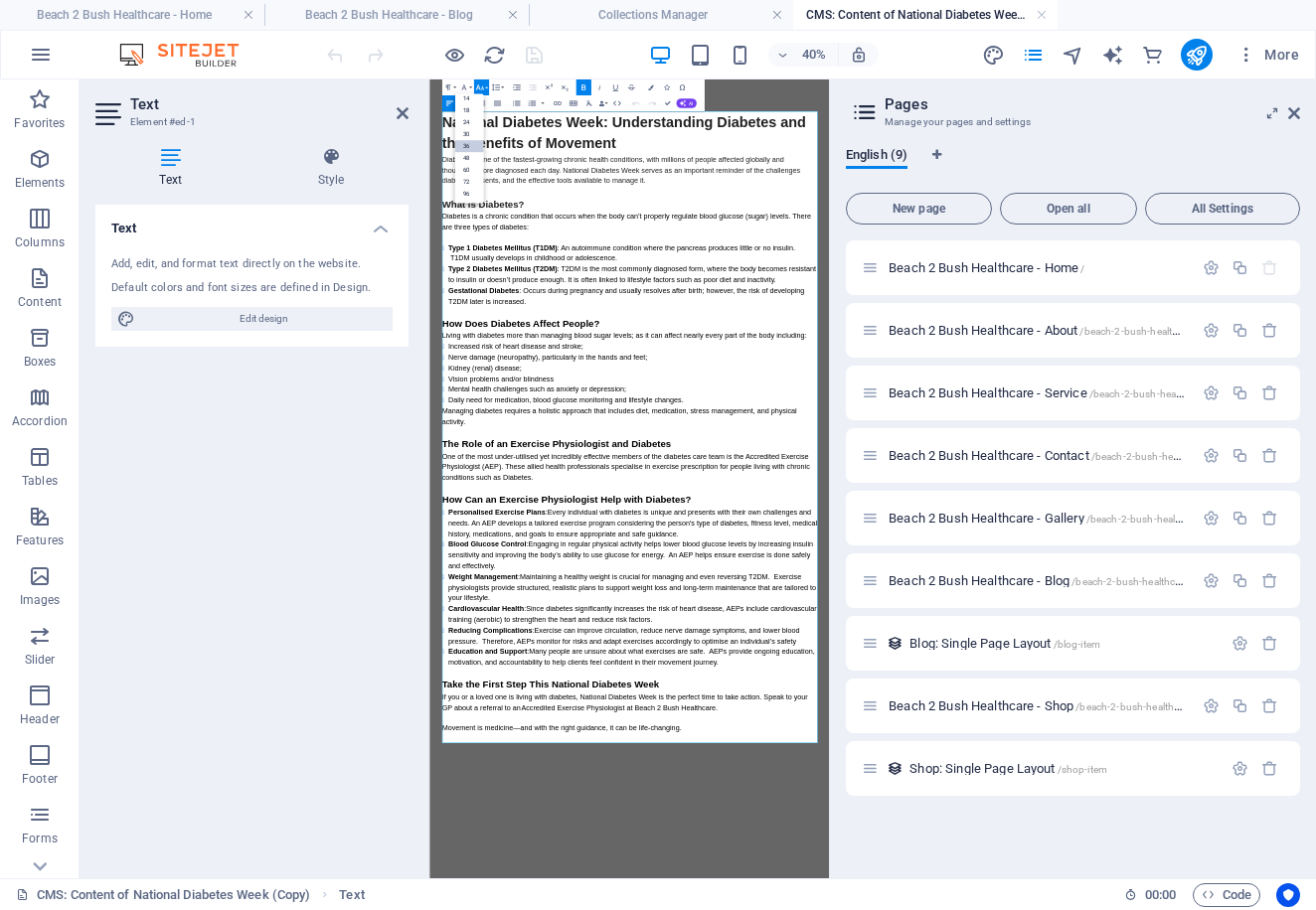 scroll, scrollTop: 160, scrollLeft: 0, axis: vertical 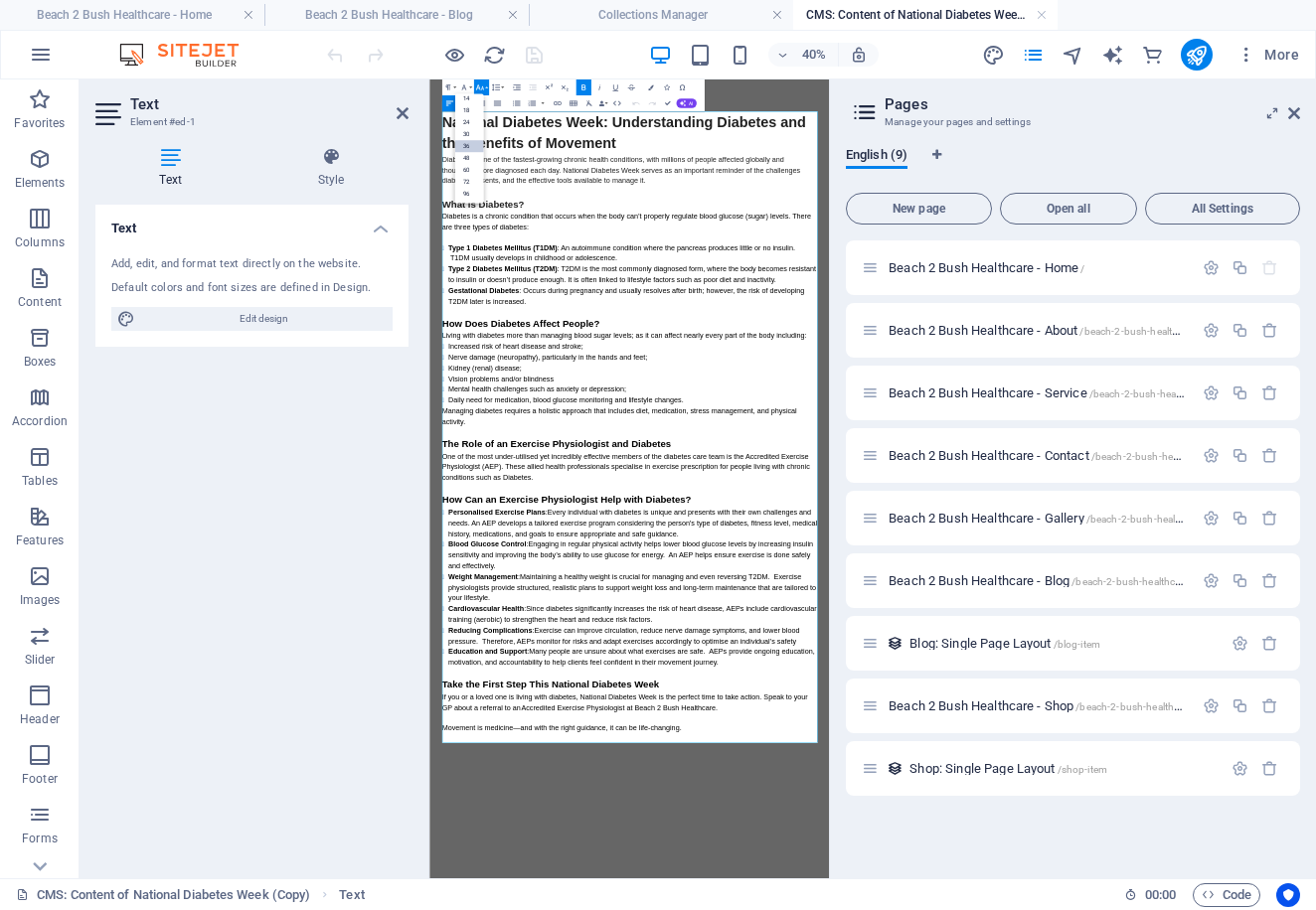 click on "What is Diabetes?" at bounding box center (929, 391) 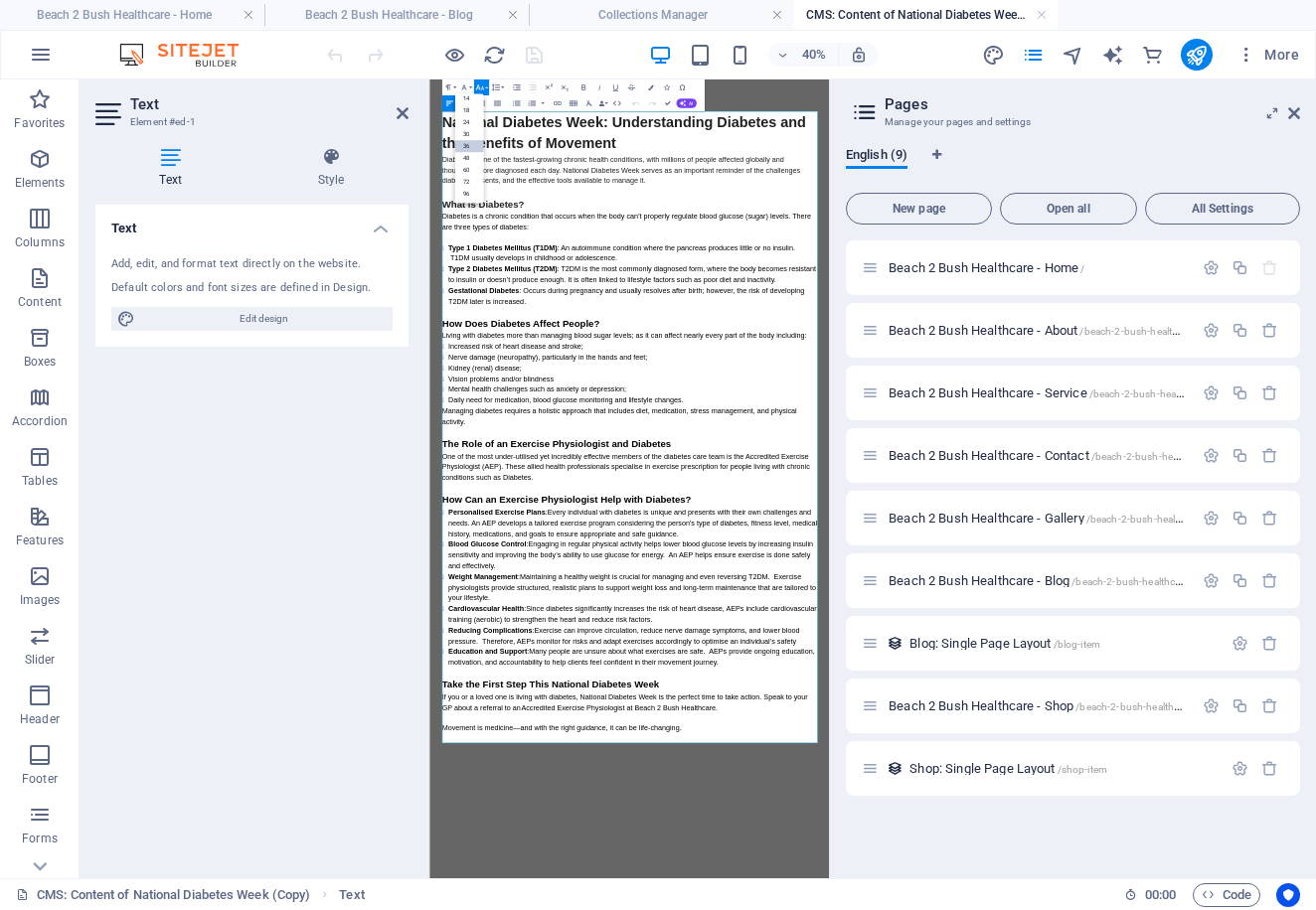 click on "Diabetes is one of the fastest-growing chronic health conditions, with millions of people affected globally and thousands more diagnosed each day. National Diabetes Week serves as an important reminder of the challenges diabetes presents, and the effective tools available to manage it." at bounding box center (910, 306) 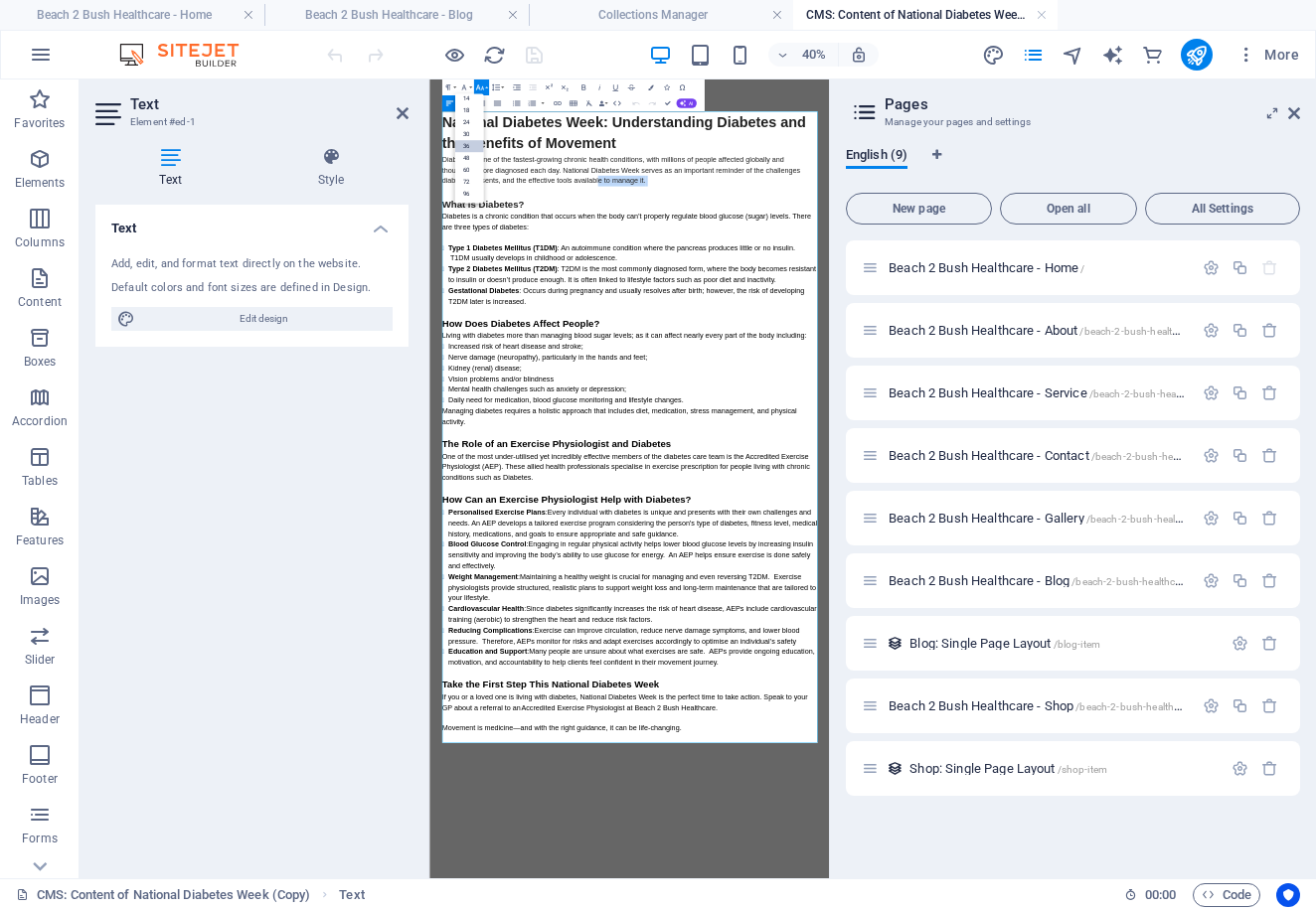 drag, startPoint x: 890, startPoint y: 326, endPoint x: 842, endPoint y: 321, distance: 48.259714 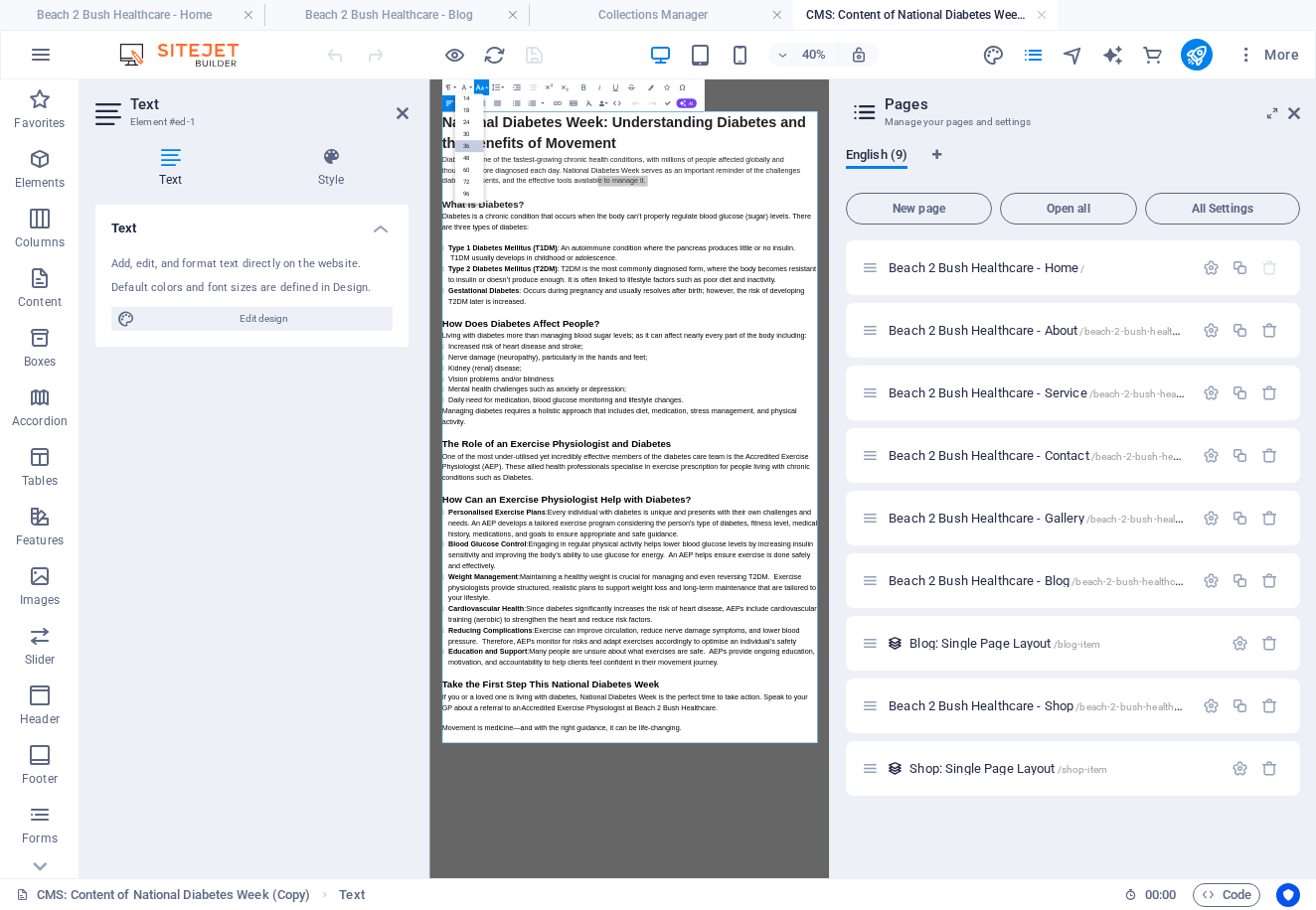 click on "Font Size" at bounding box center (480, 87) 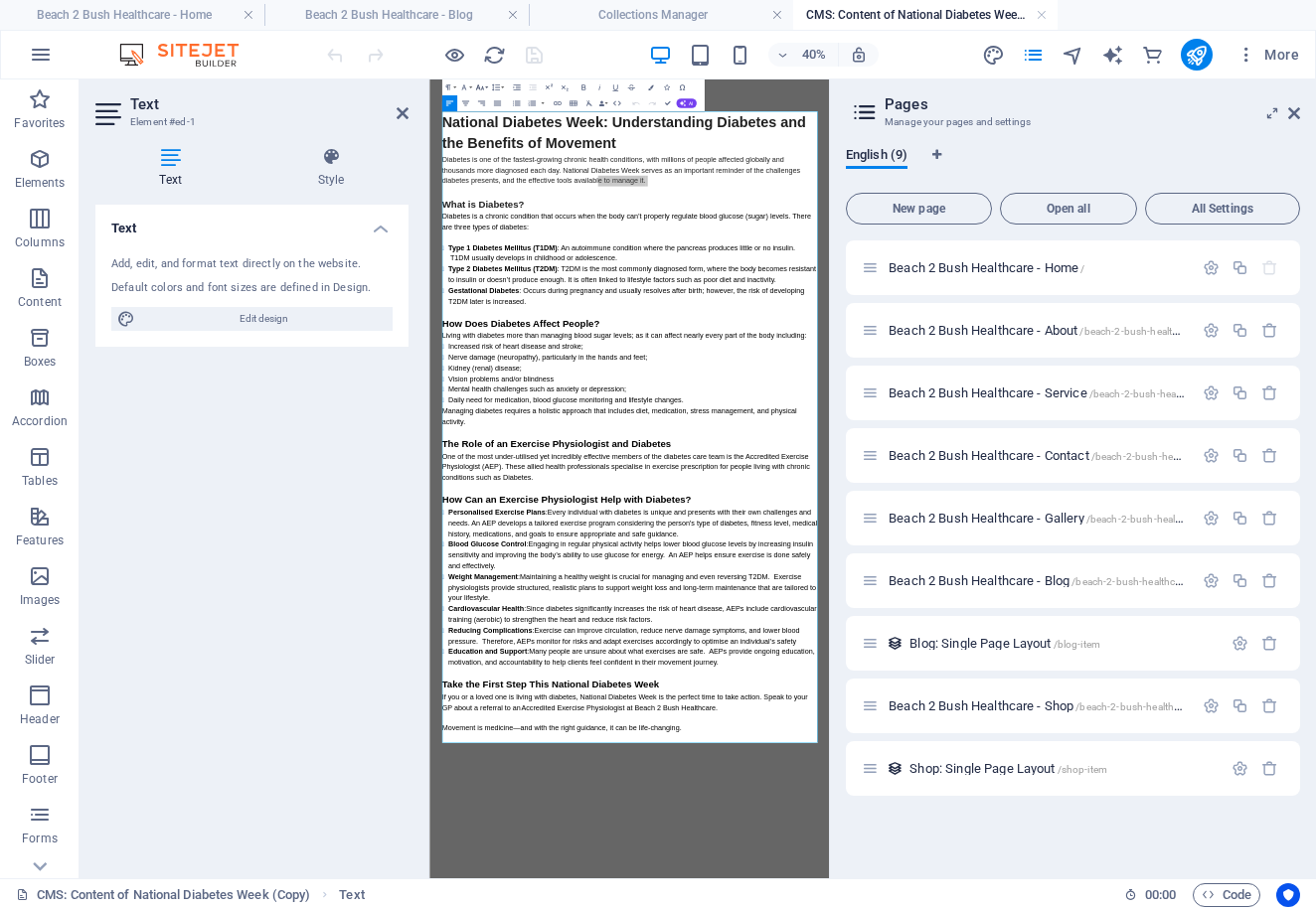 click 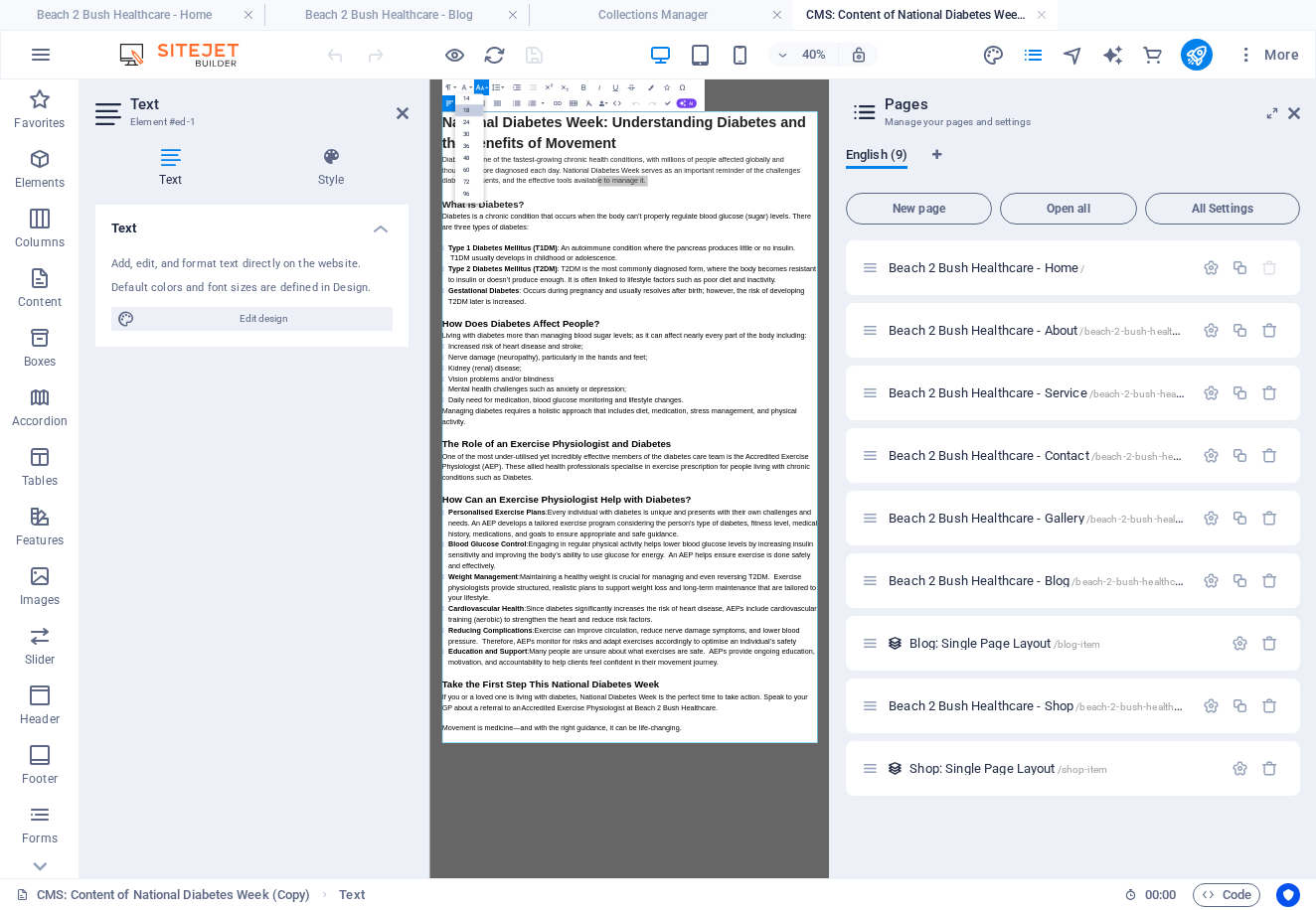 scroll, scrollTop: 160, scrollLeft: 0, axis: vertical 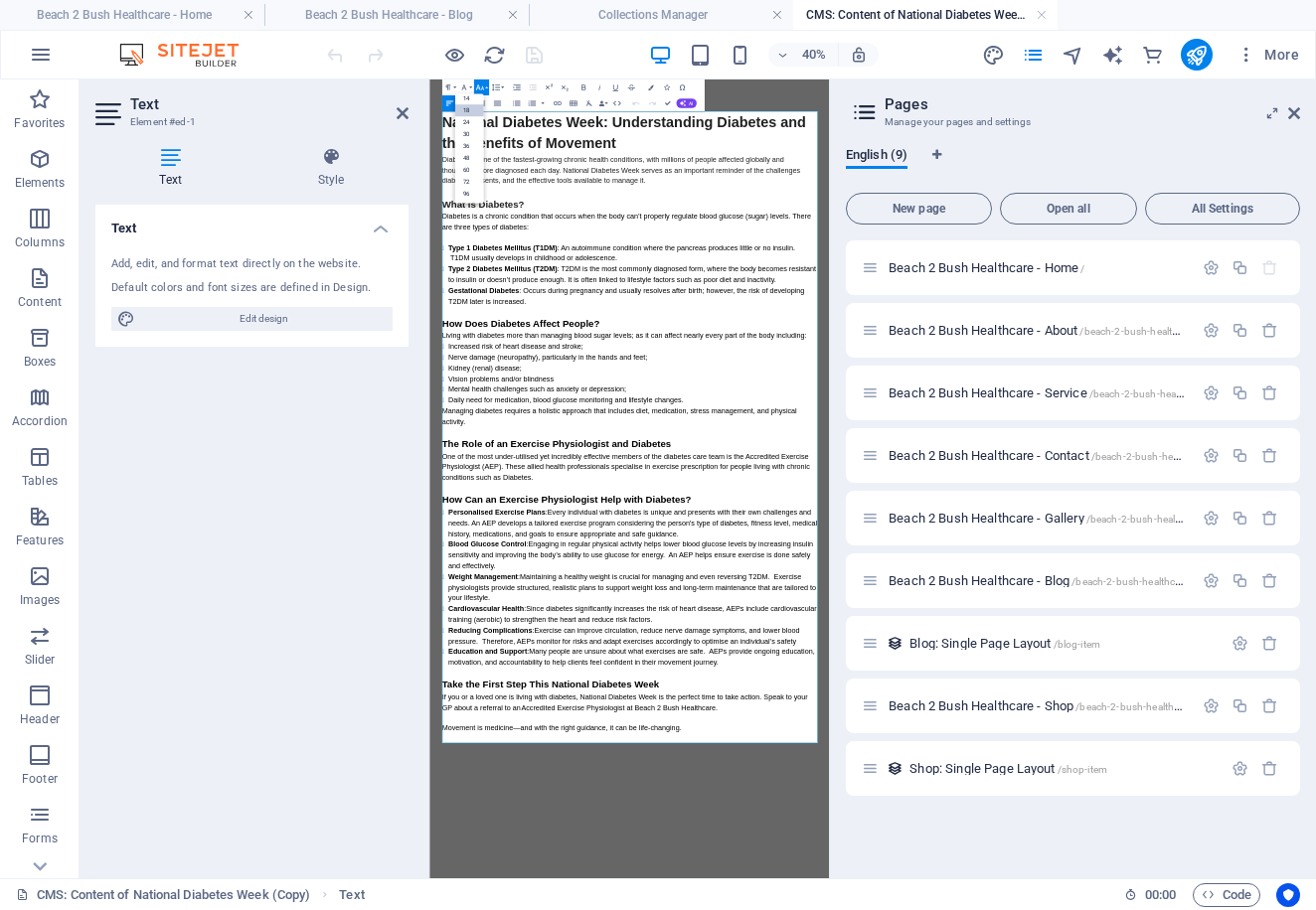 click on "What is Diabetes?" at bounding box center [929, 391] 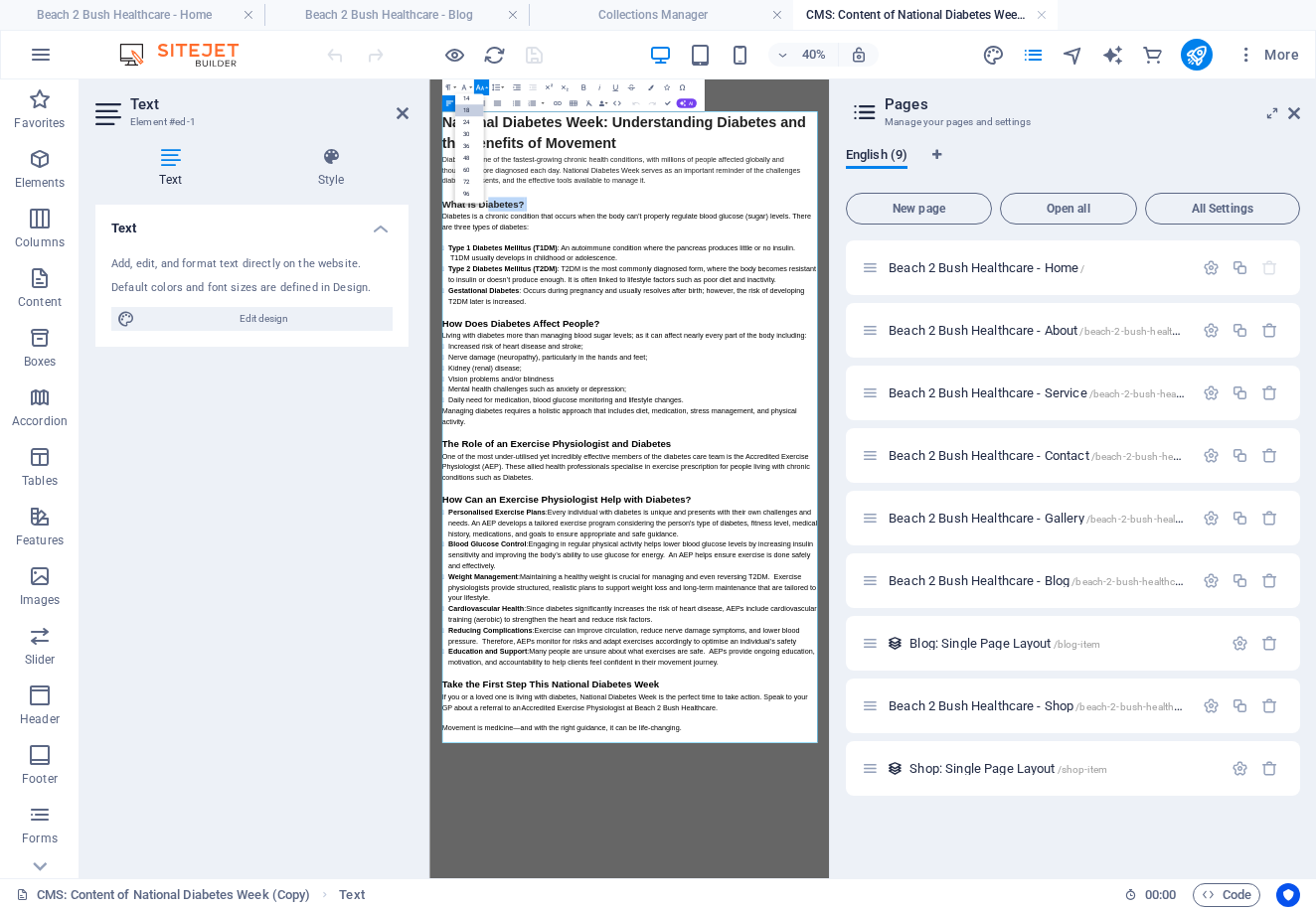 drag, startPoint x: 726, startPoint y: 390, endPoint x: 576, endPoint y: 385, distance: 150.08331 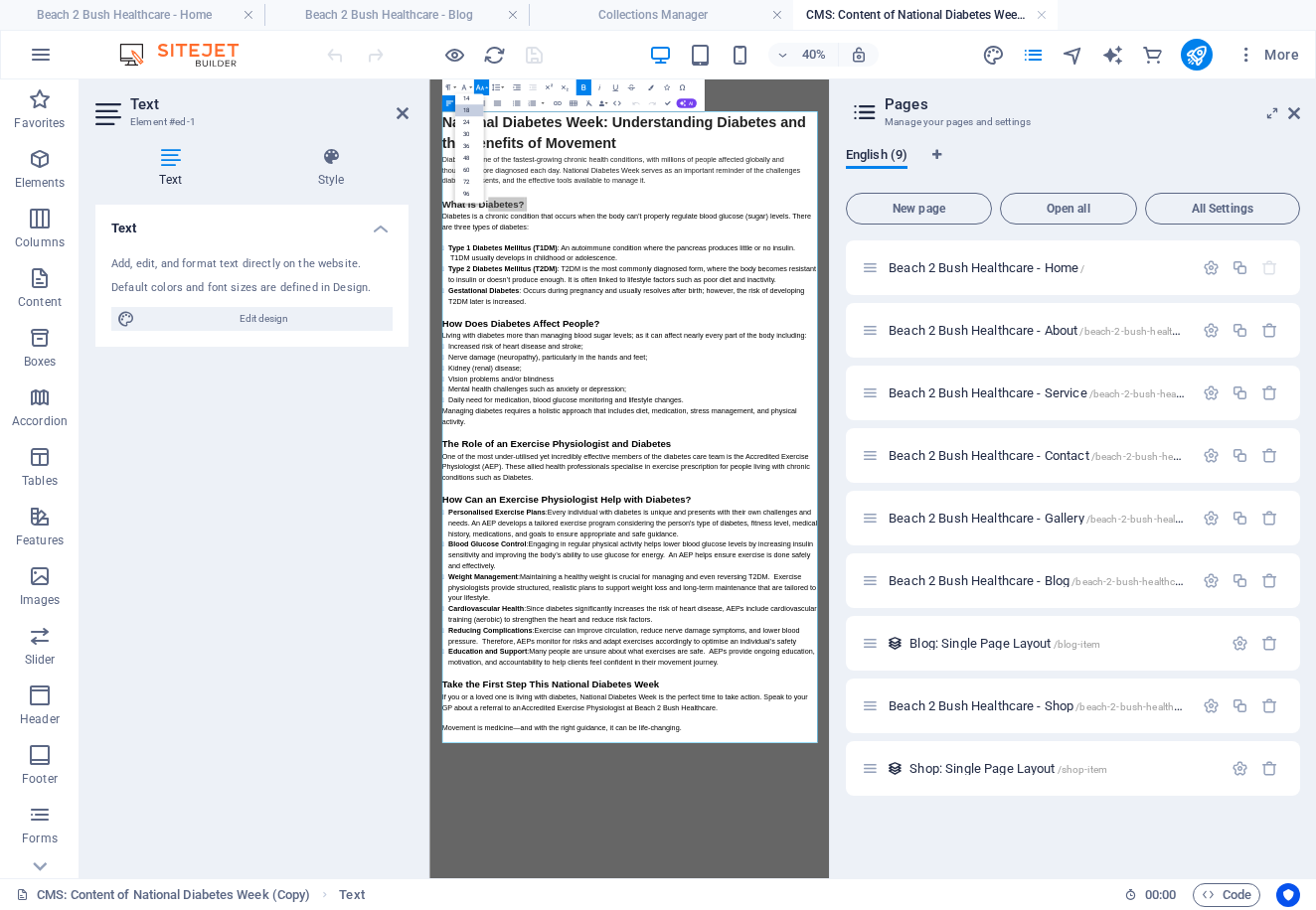 click 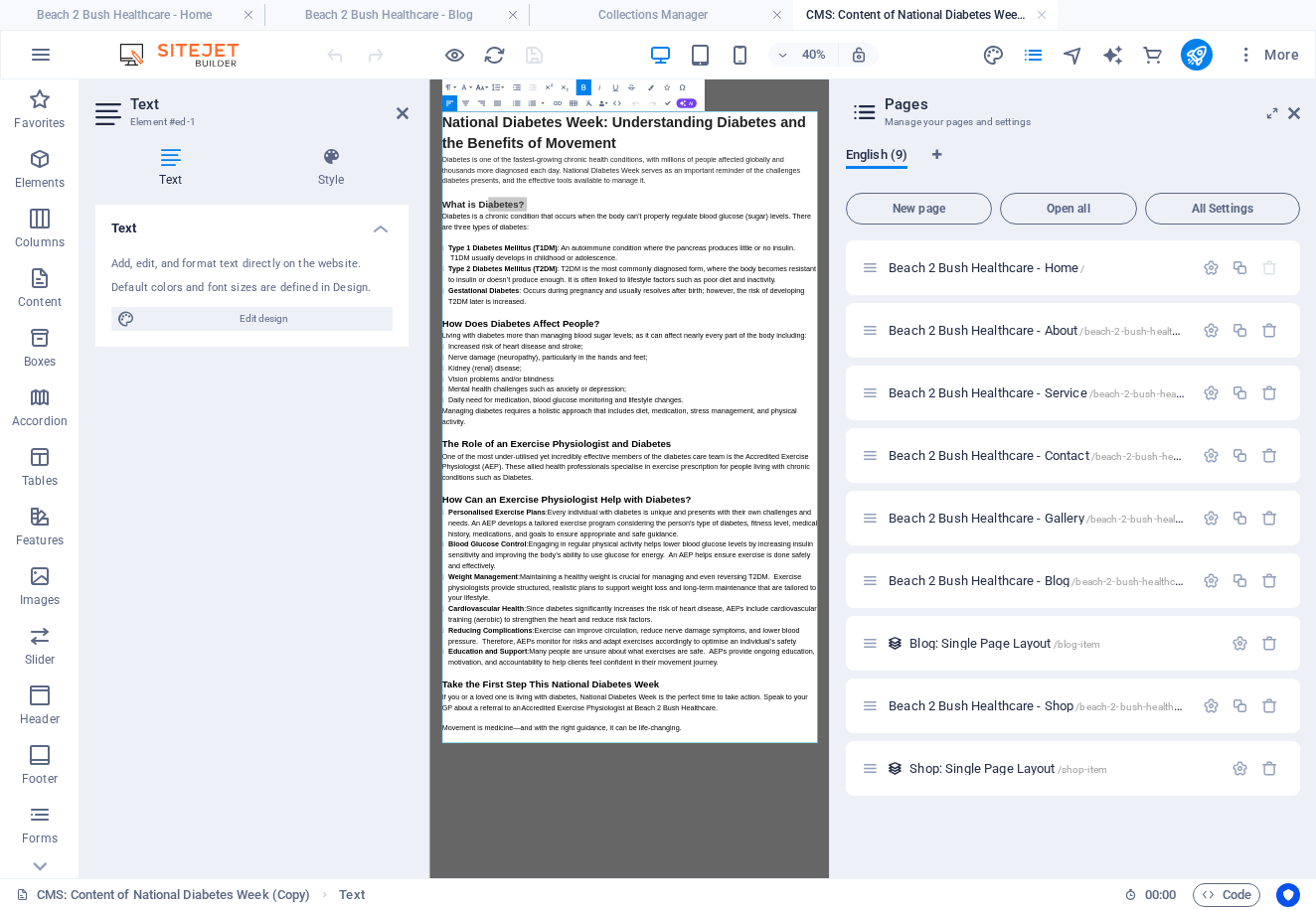 click 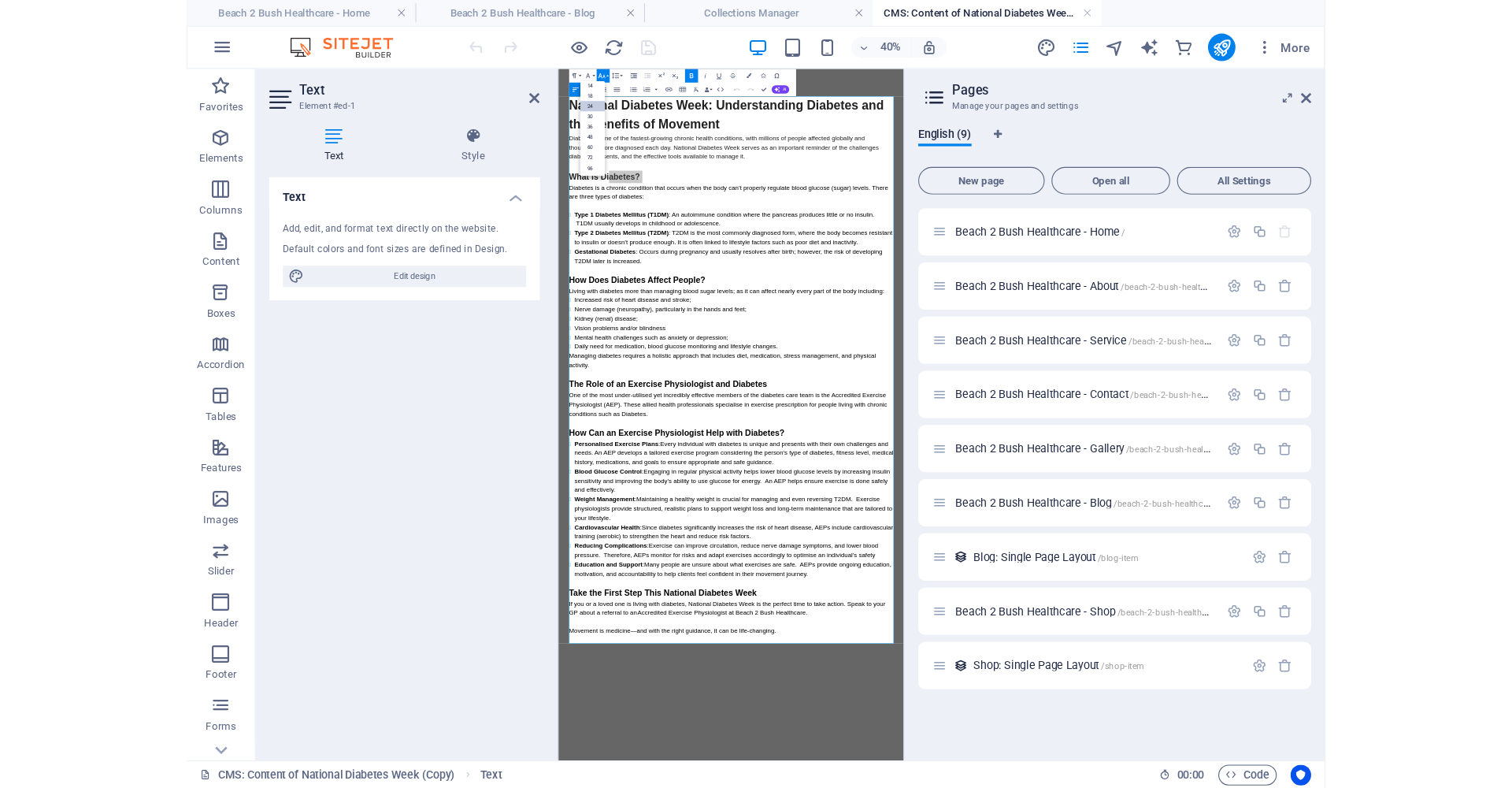 scroll, scrollTop: 127, scrollLeft: 0, axis: vertical 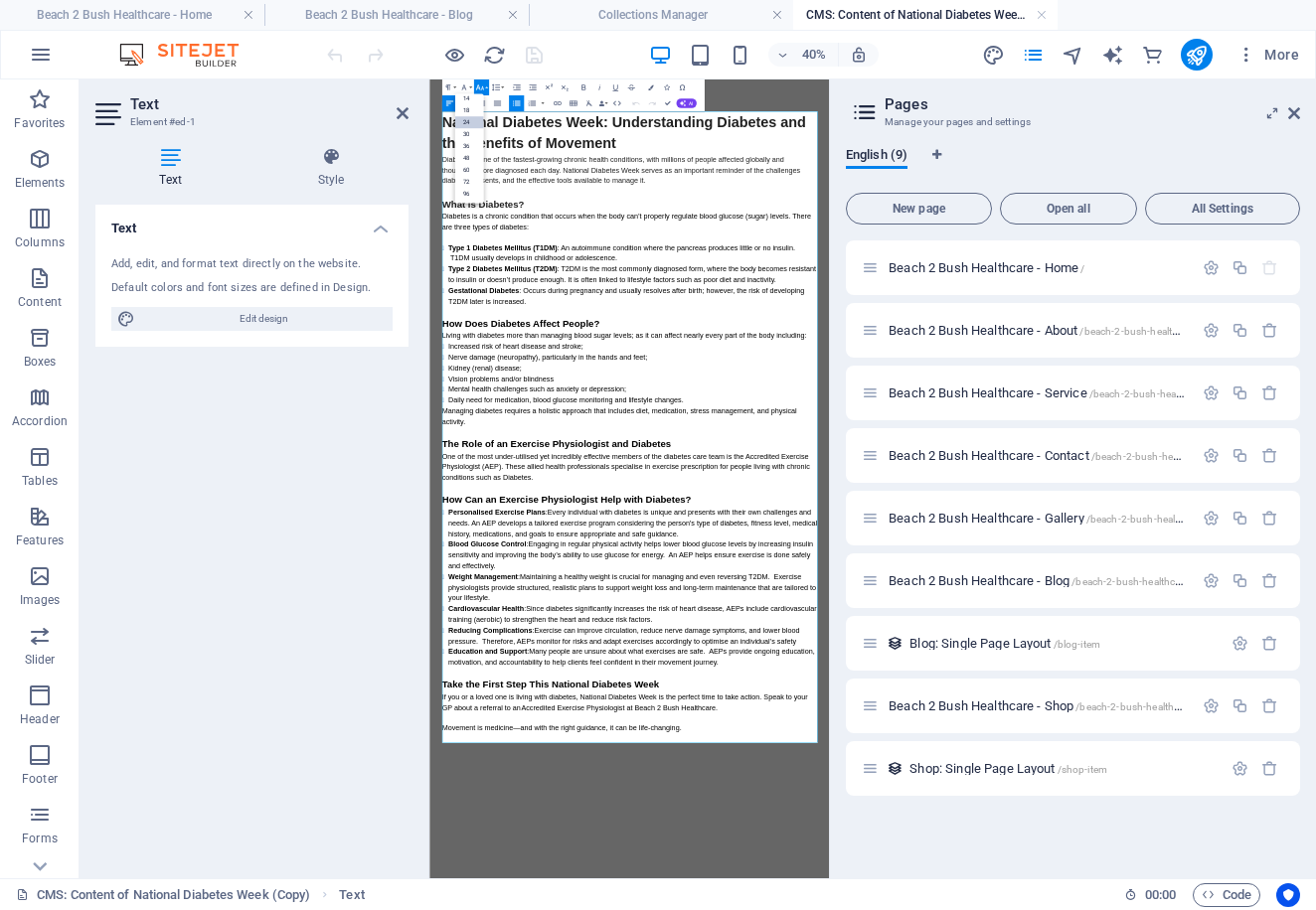 click on "Gestational Diabetes : Occurs during pregnancy and usually resolves after birth; however, the risk of developing T2DM later is increased." at bounding box center [937, 621] 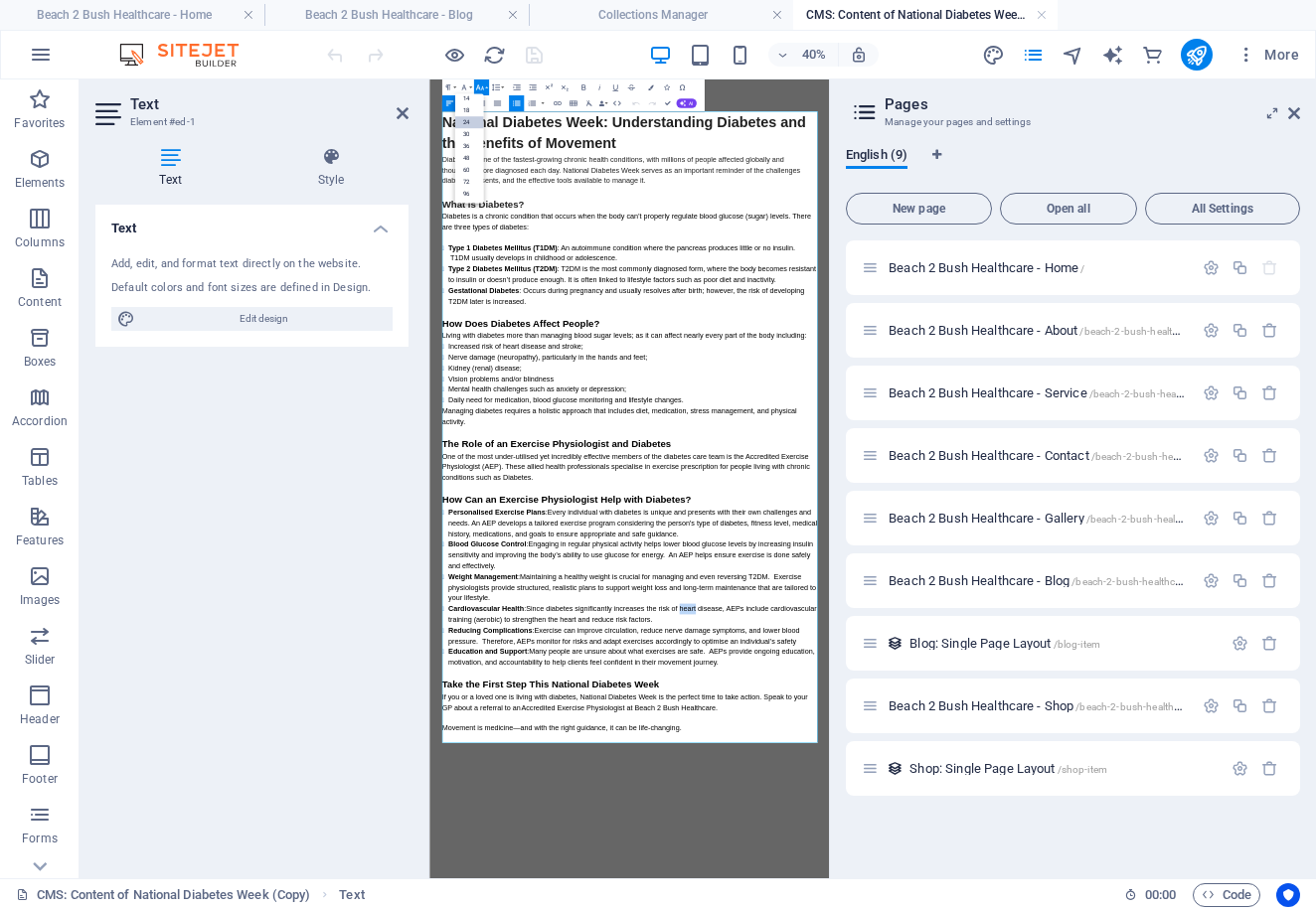 drag, startPoint x: 1070, startPoint y: 1409, endPoint x: 949, endPoint y: 1386, distance: 123.1666 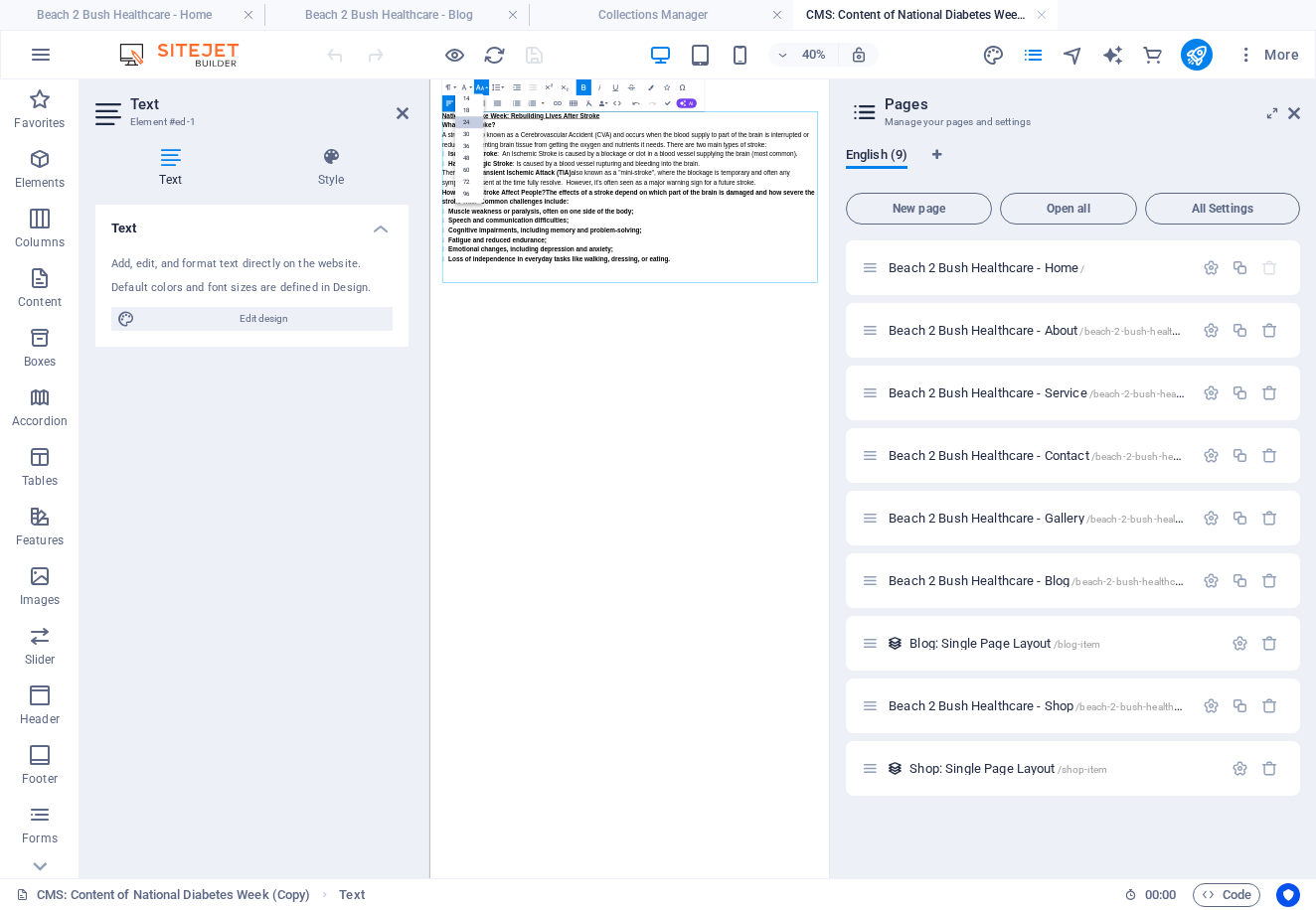drag, startPoint x: 1120, startPoint y: 467, endPoint x: 1103, endPoint y: 530, distance: 65.25335 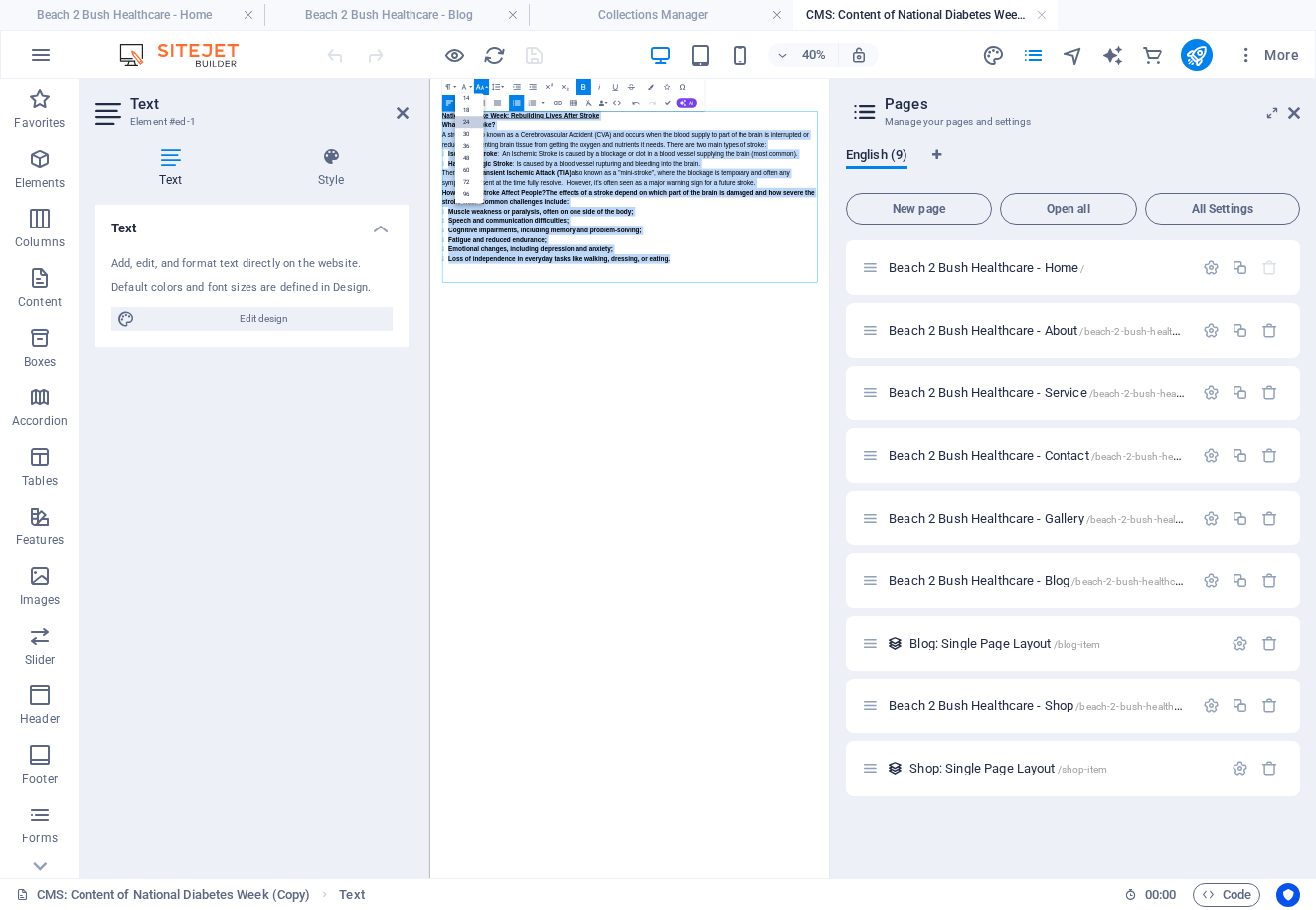 drag, startPoint x: 1100, startPoint y: 536, endPoint x: 856, endPoint y: 190, distance: 423.38162 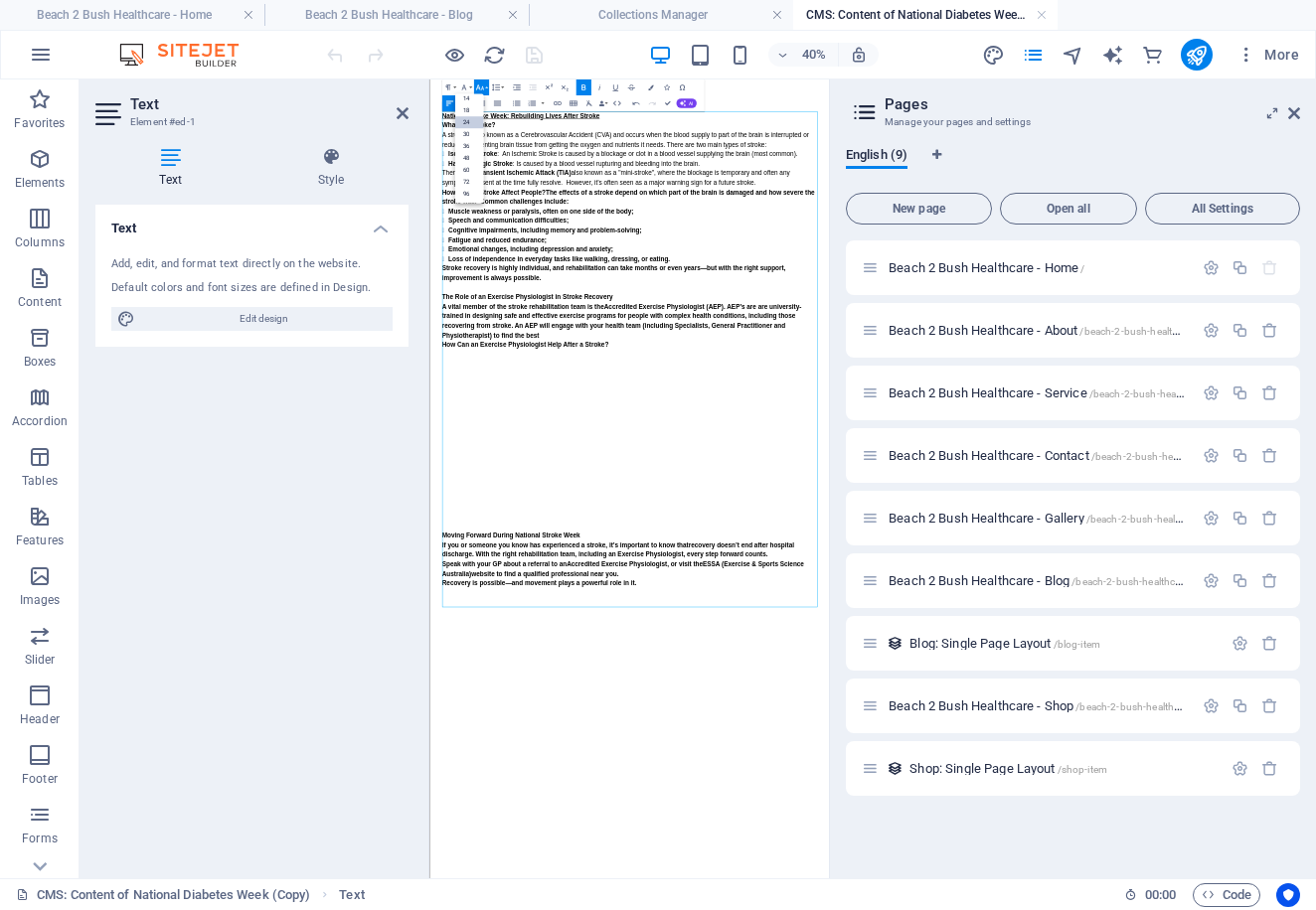 click on "Cardiovascular Fitness After a stroke, cardiovascular health becomes even more crucial. AEPs guide safe aerobic training to improve heart health and prevent secondary strokes." at bounding box center (953, 934) 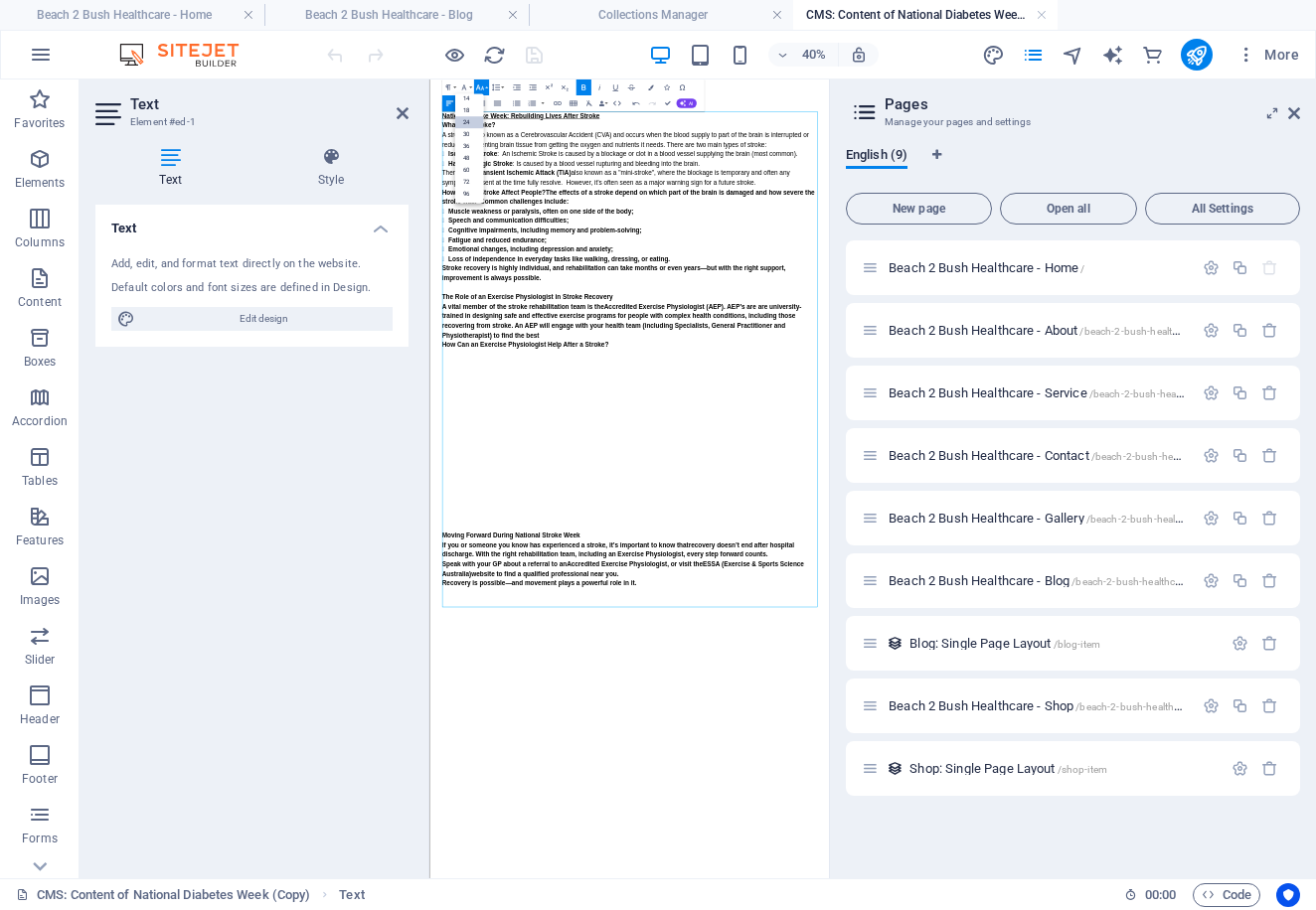 click on "Education and Empowerment AEPs offer more than just exercise; they educate stroke survivors and caregivers, providing encouragement and strategies for long-term self-management and recovery." at bounding box center (921, 1147) 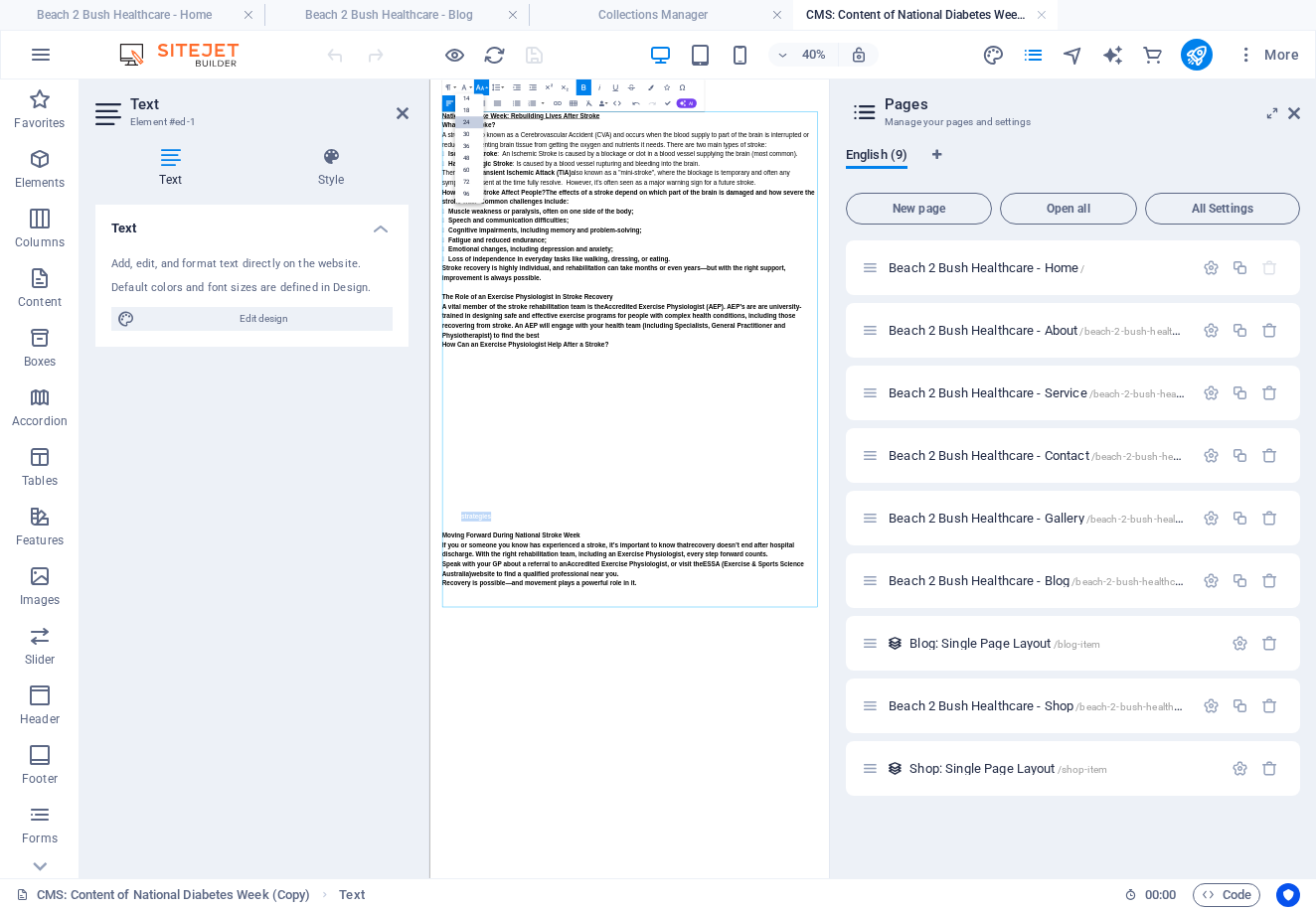 click on "Education and Empowerment AEPs offer more than just exercise; they educate stroke survivors and caregivers, providing encouragement and strategies for long-term self-management and recovery." at bounding box center (921, 1147) 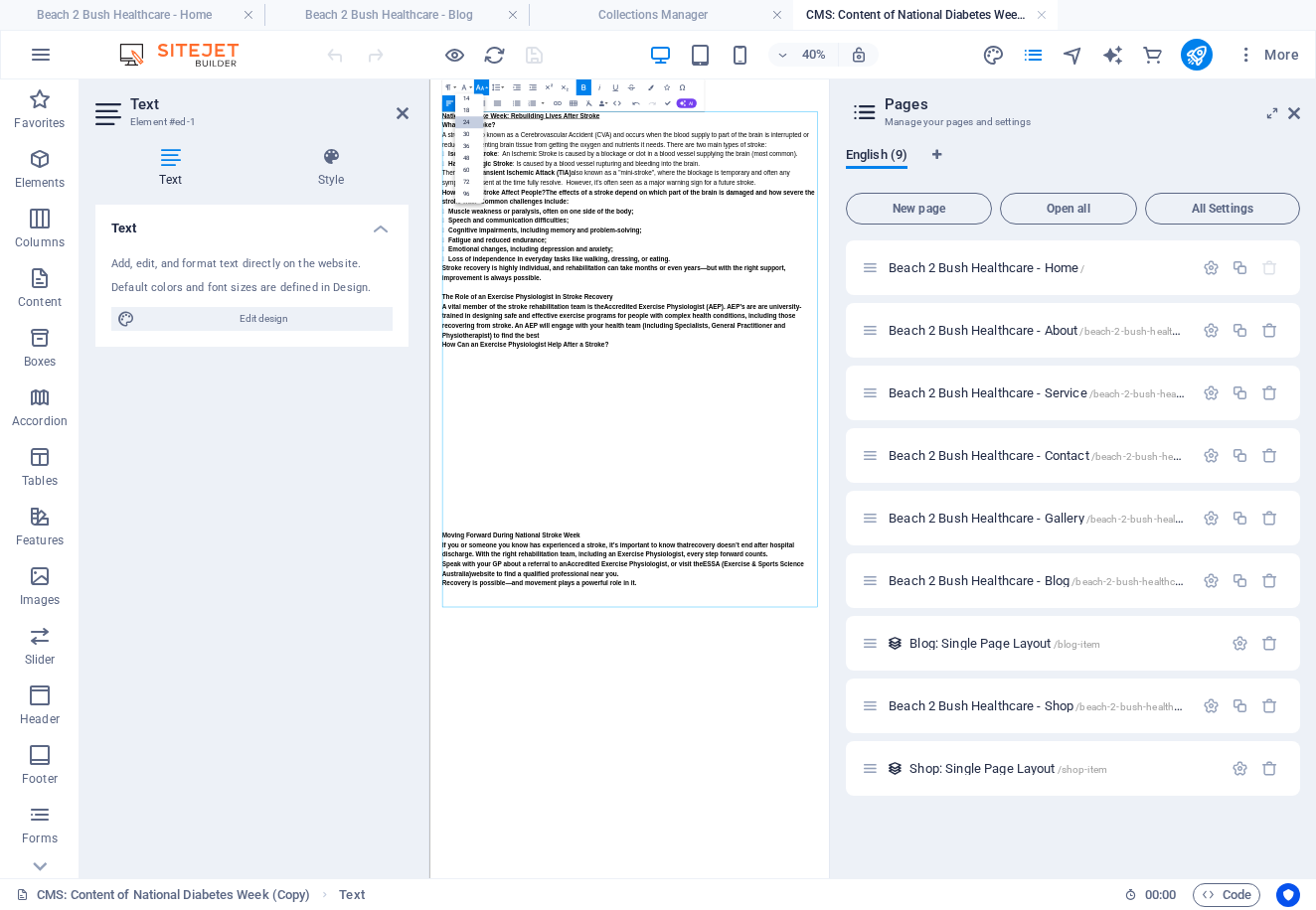 click at bounding box center (929, 1196) 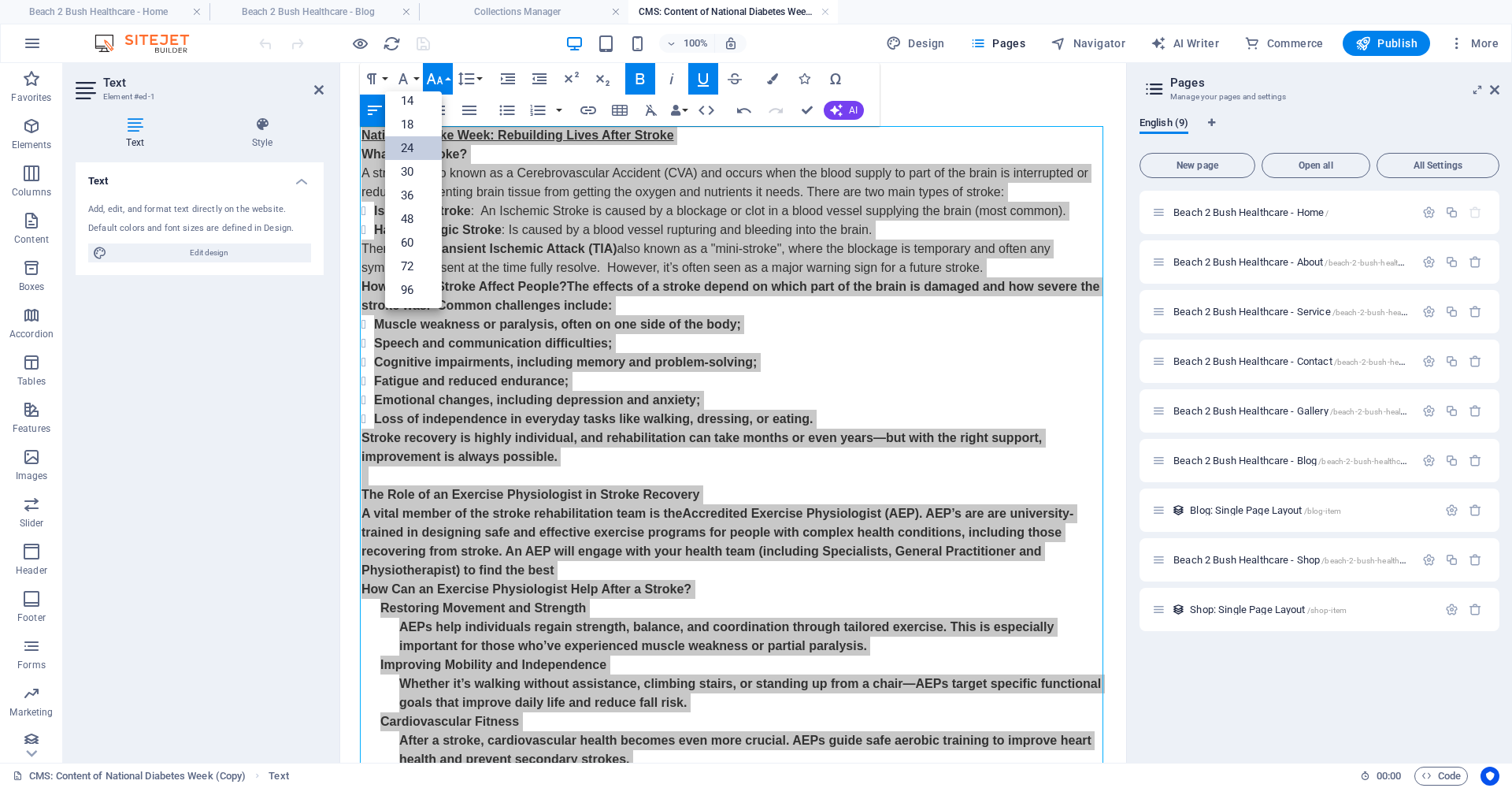 click 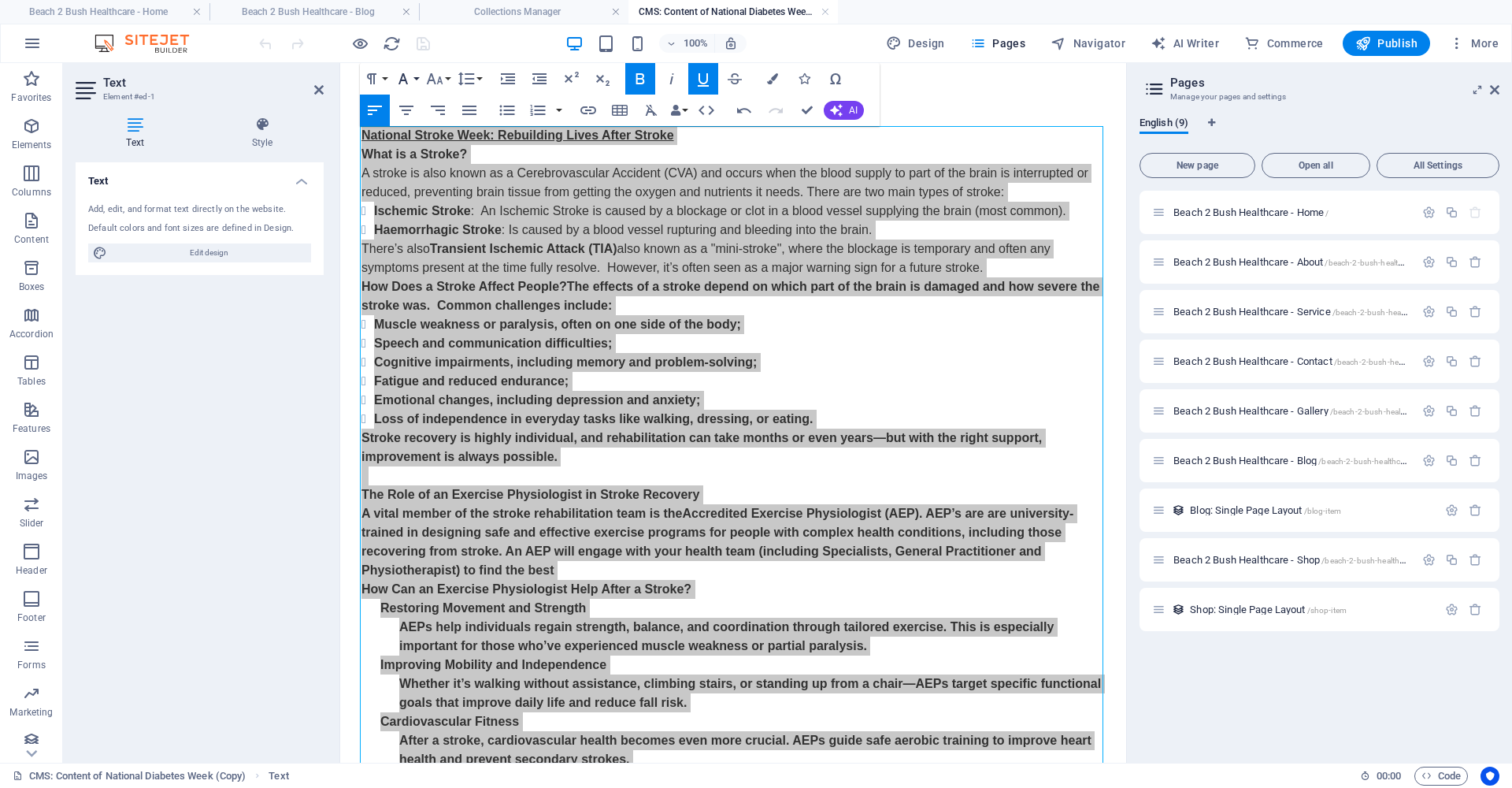 click 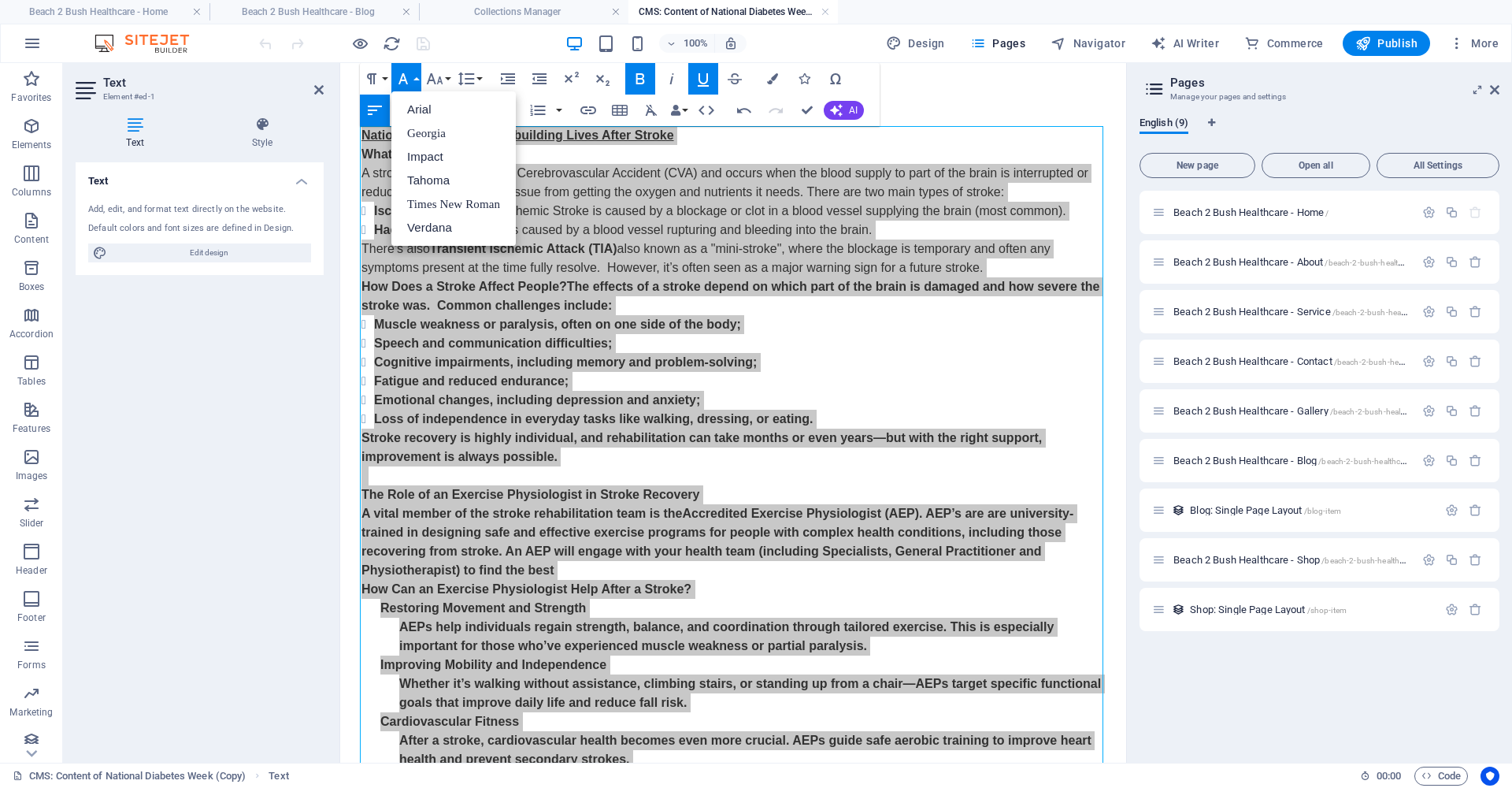 click 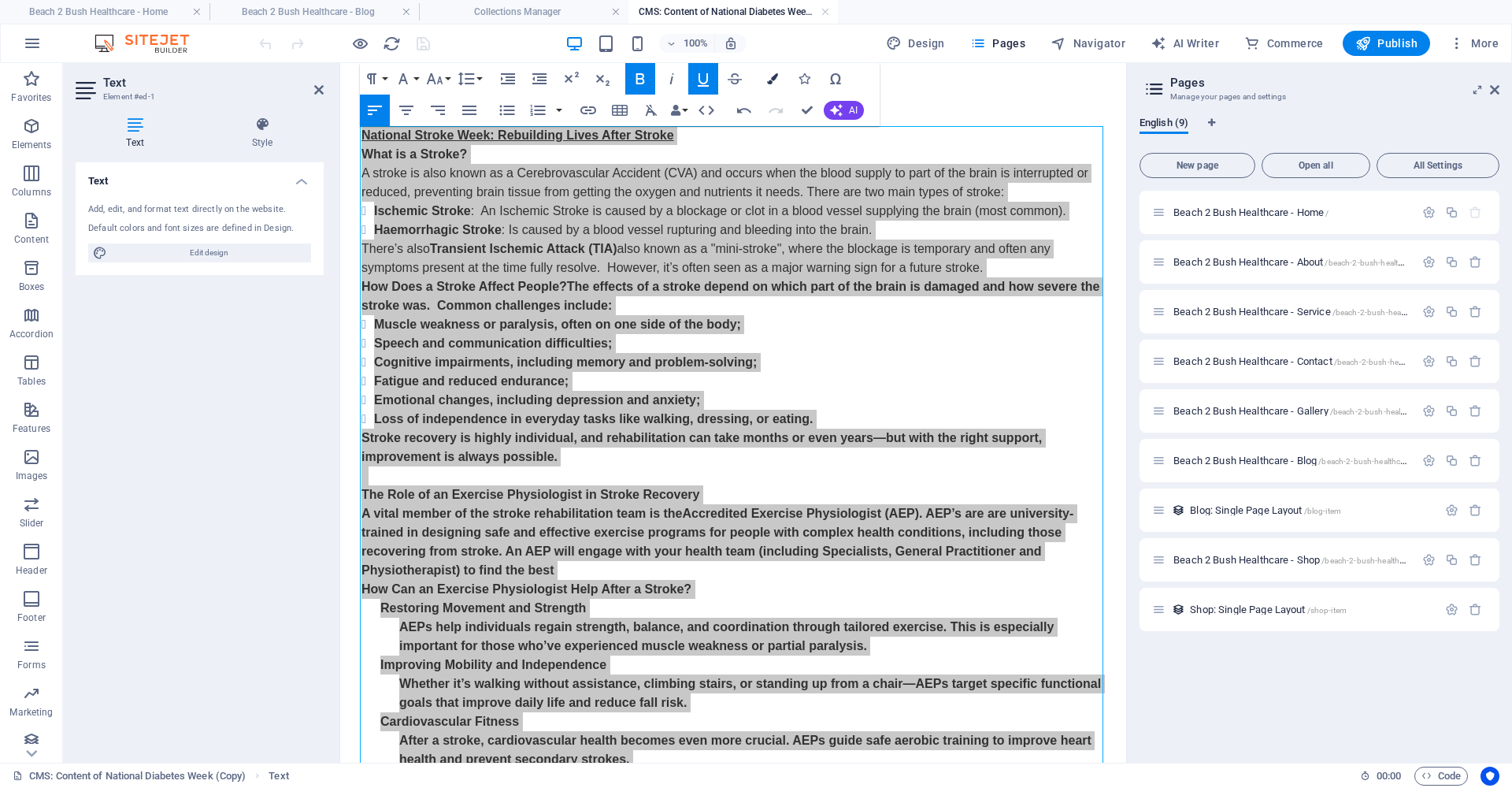 click at bounding box center [773, 79] 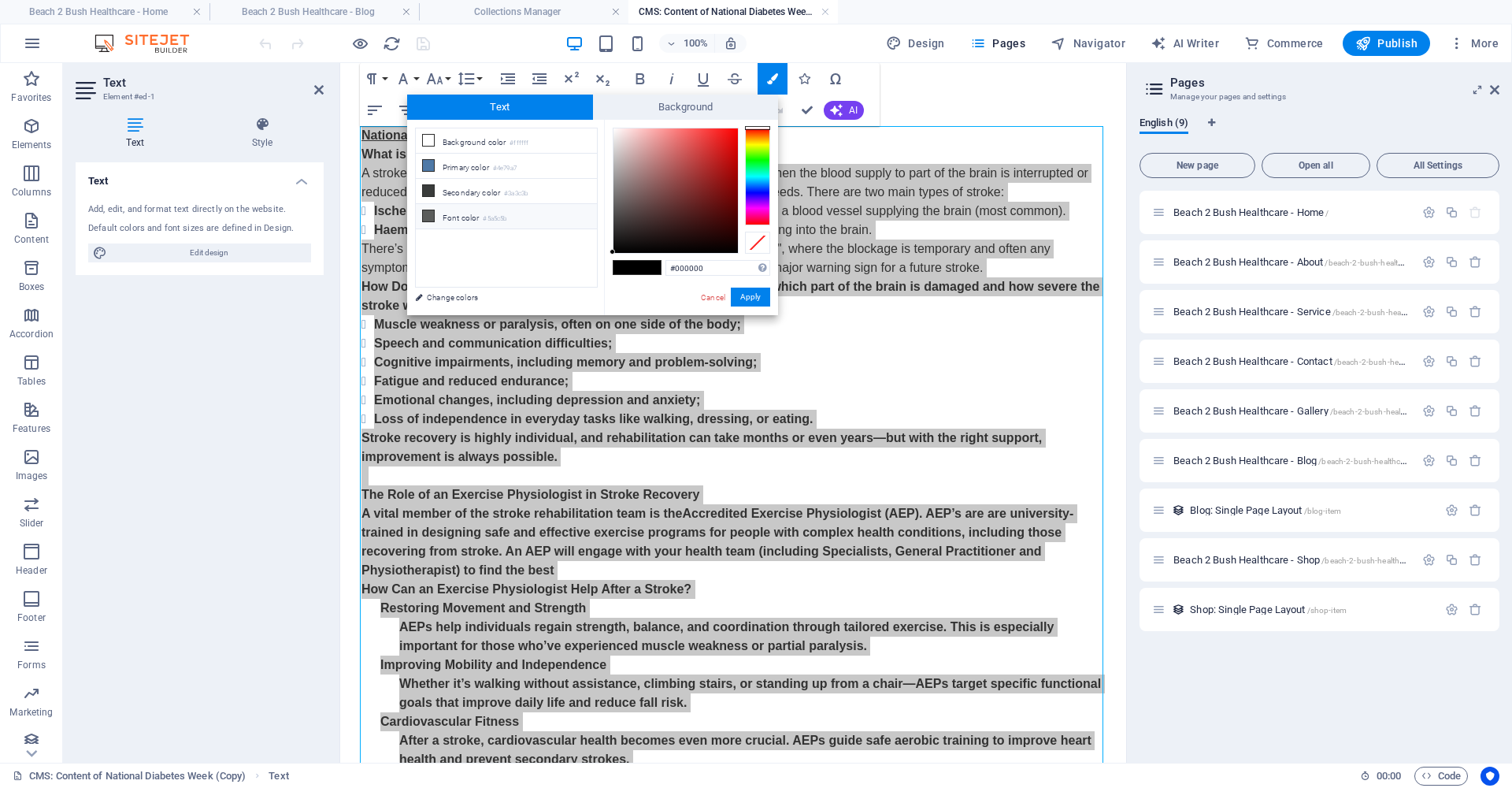 click at bounding box center (428, 216) 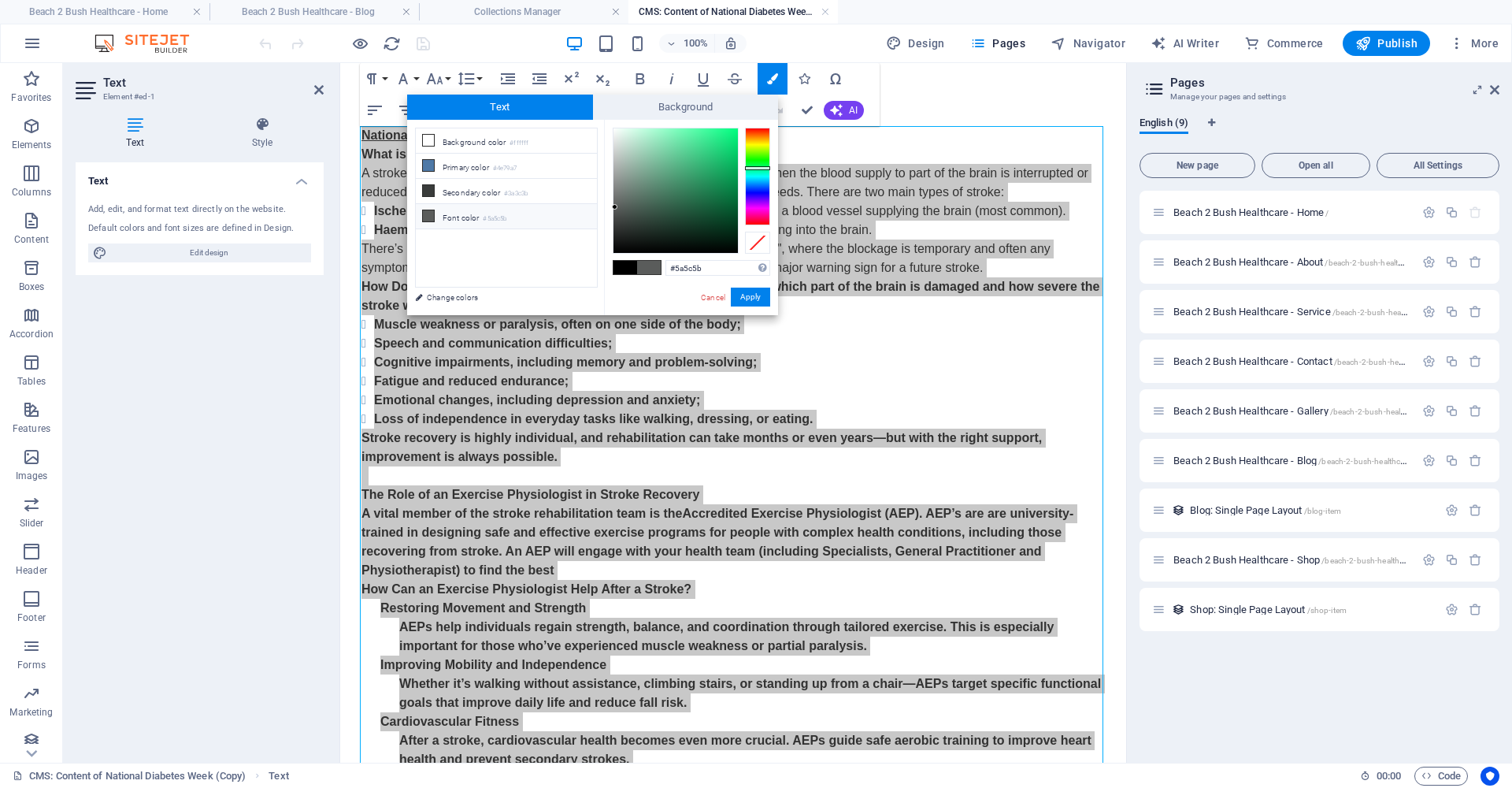 click at bounding box center [649, 267] 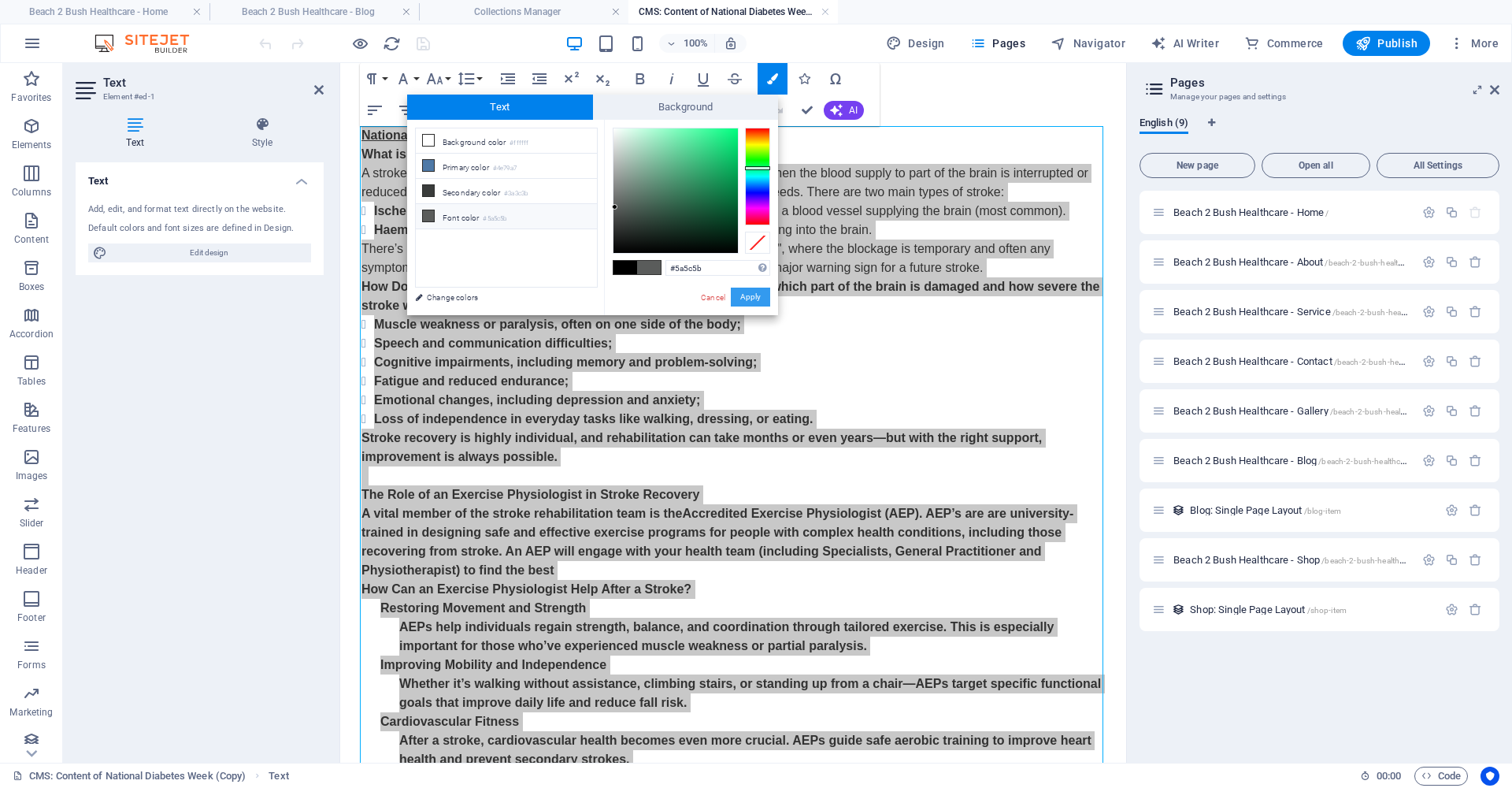drag, startPoint x: 749, startPoint y: 294, endPoint x: 419, endPoint y: 309, distance: 330.34073 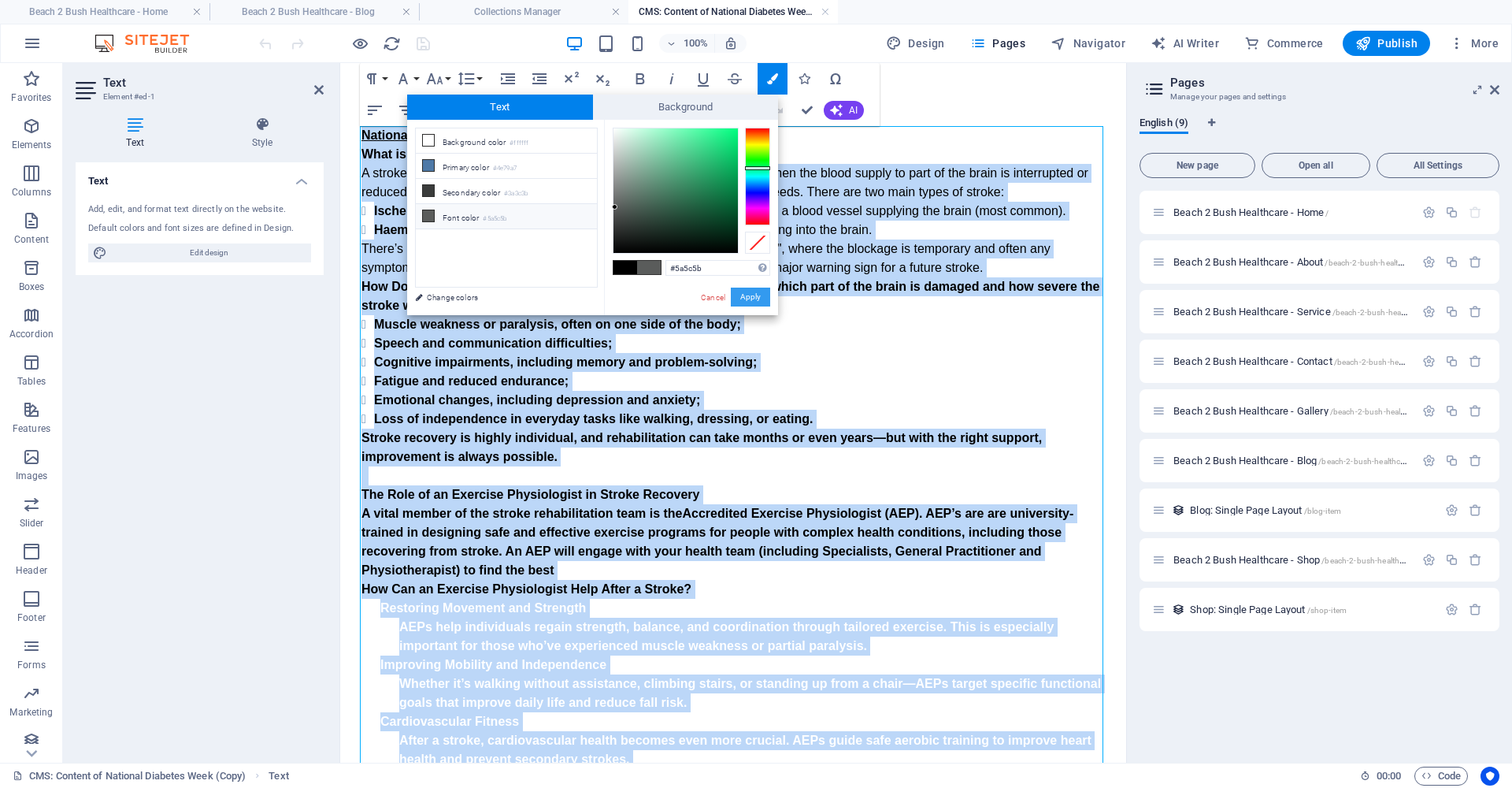 click on "Apply" at bounding box center (750, 297) 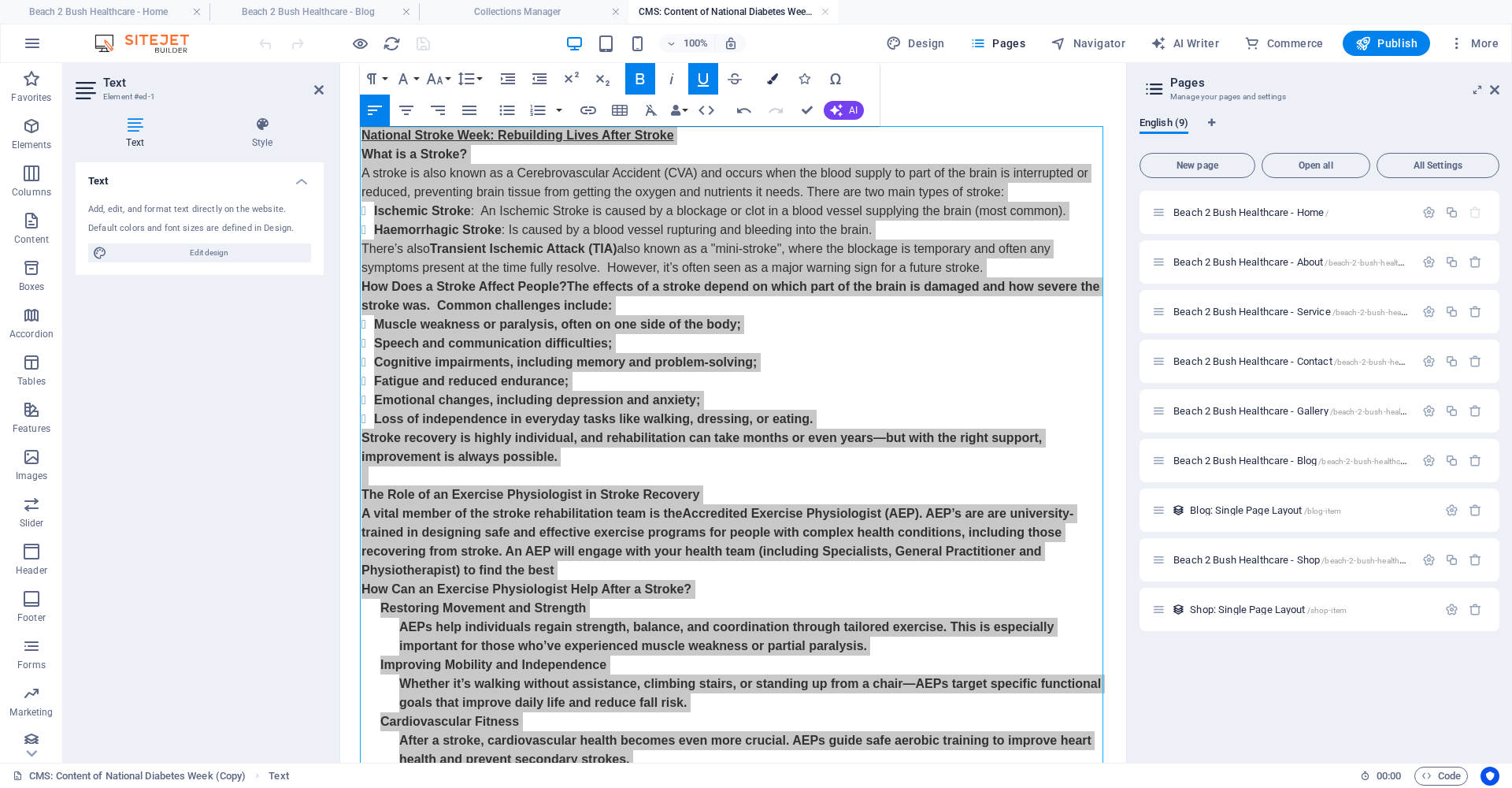 click at bounding box center (773, 79) 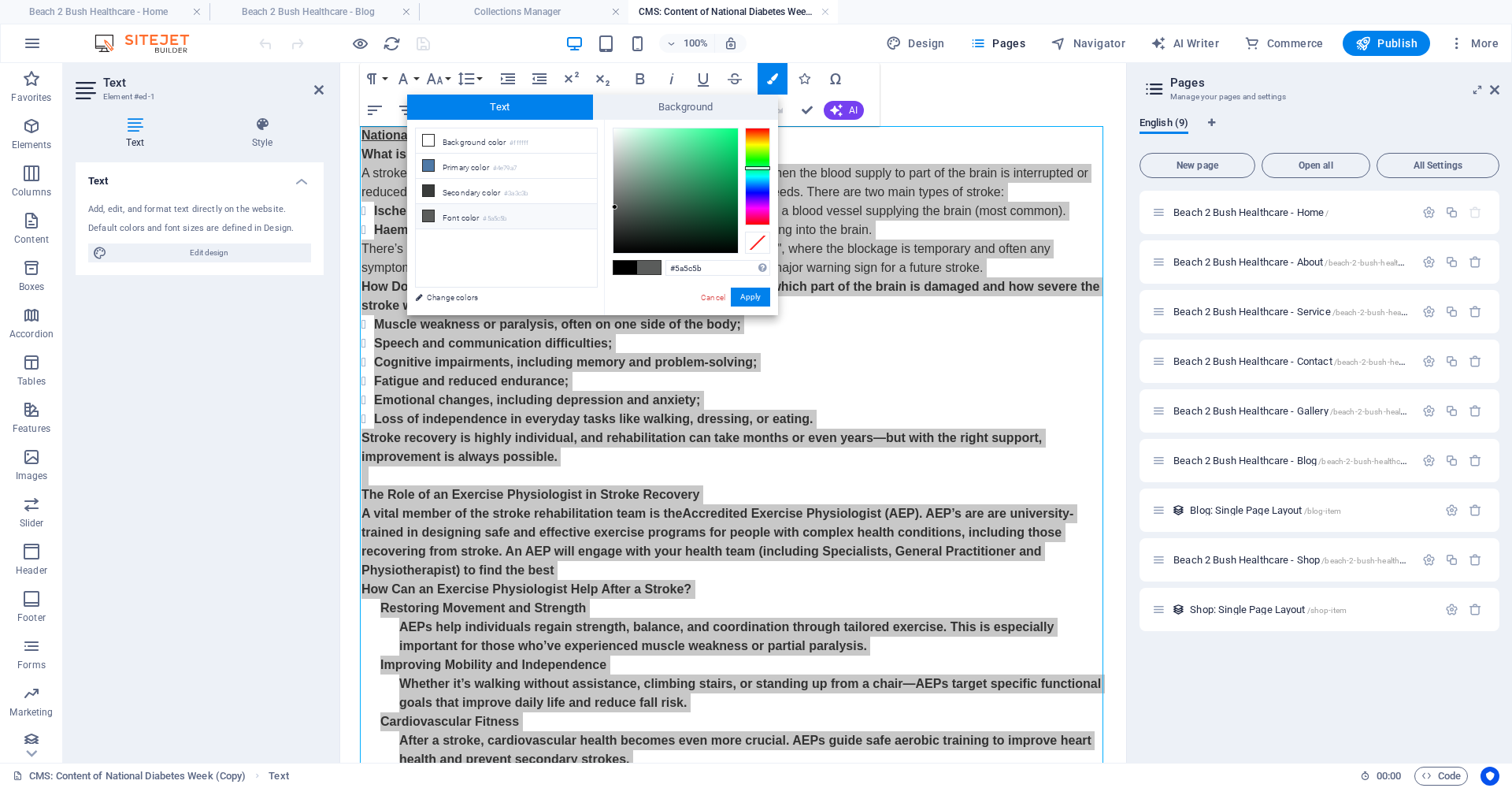 click at bounding box center (625, 267) 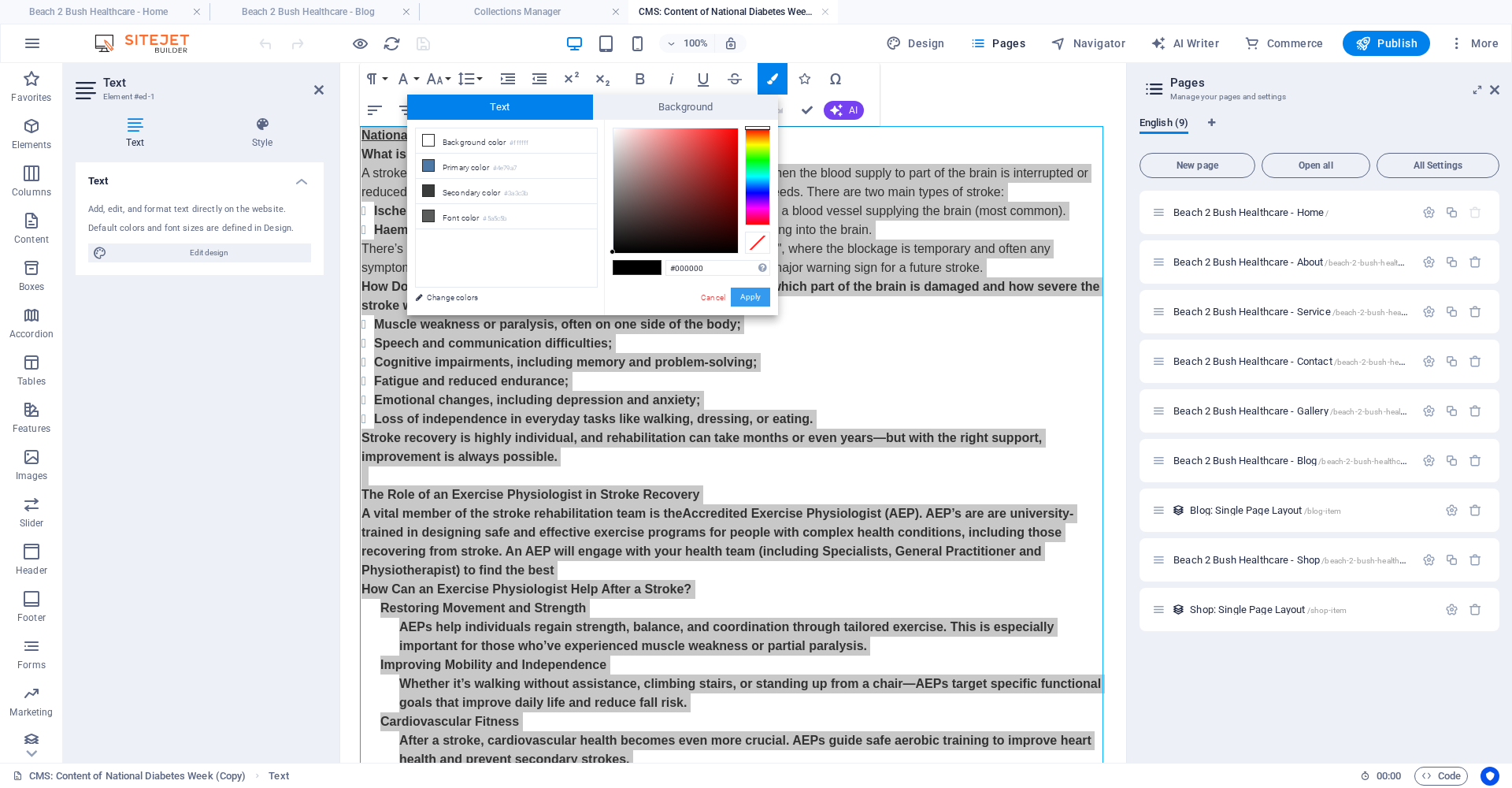 drag, startPoint x: 763, startPoint y: 300, endPoint x: 421, endPoint y: 289, distance: 342.17685 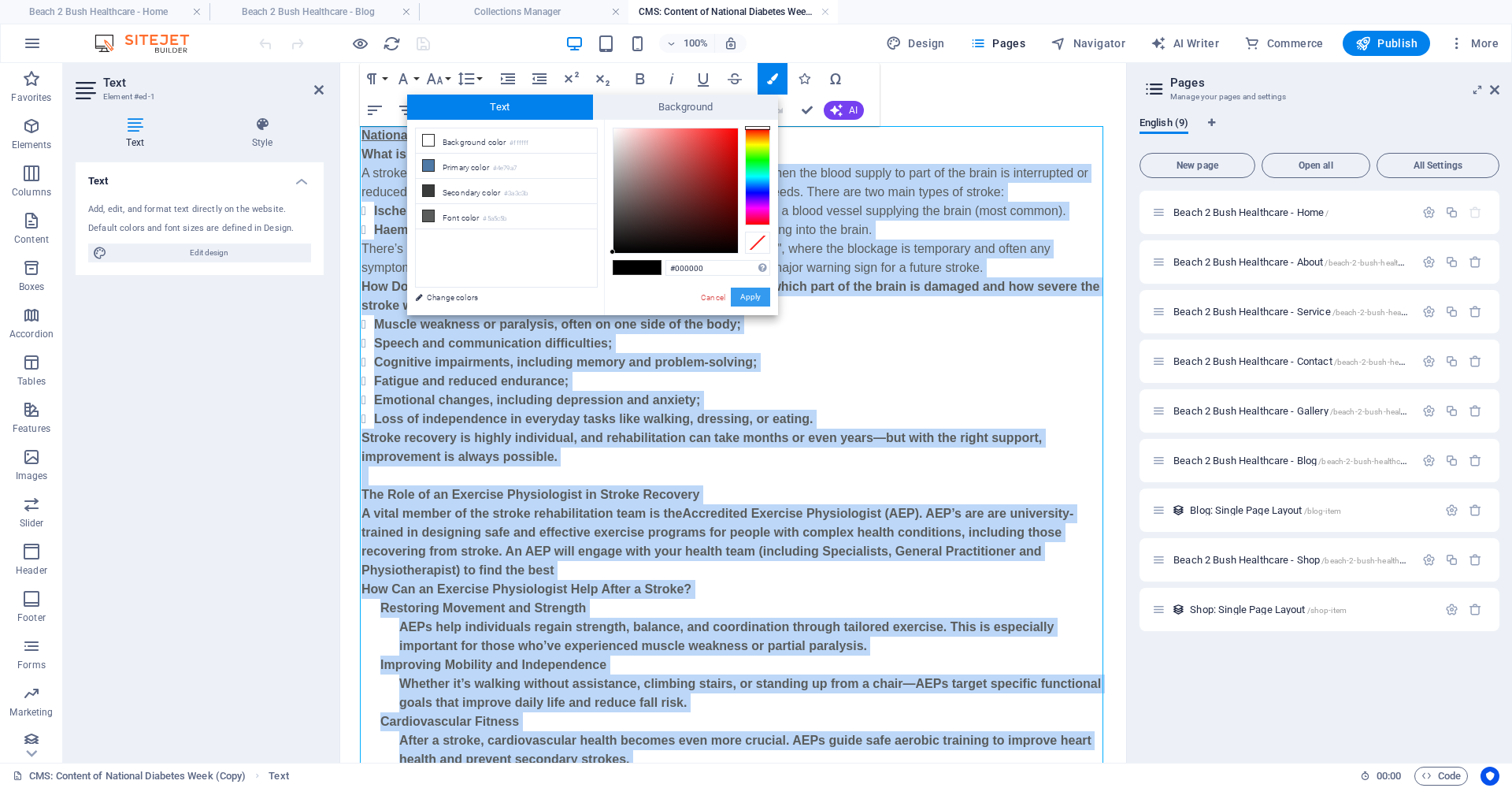 click on "Apply" at bounding box center (750, 297) 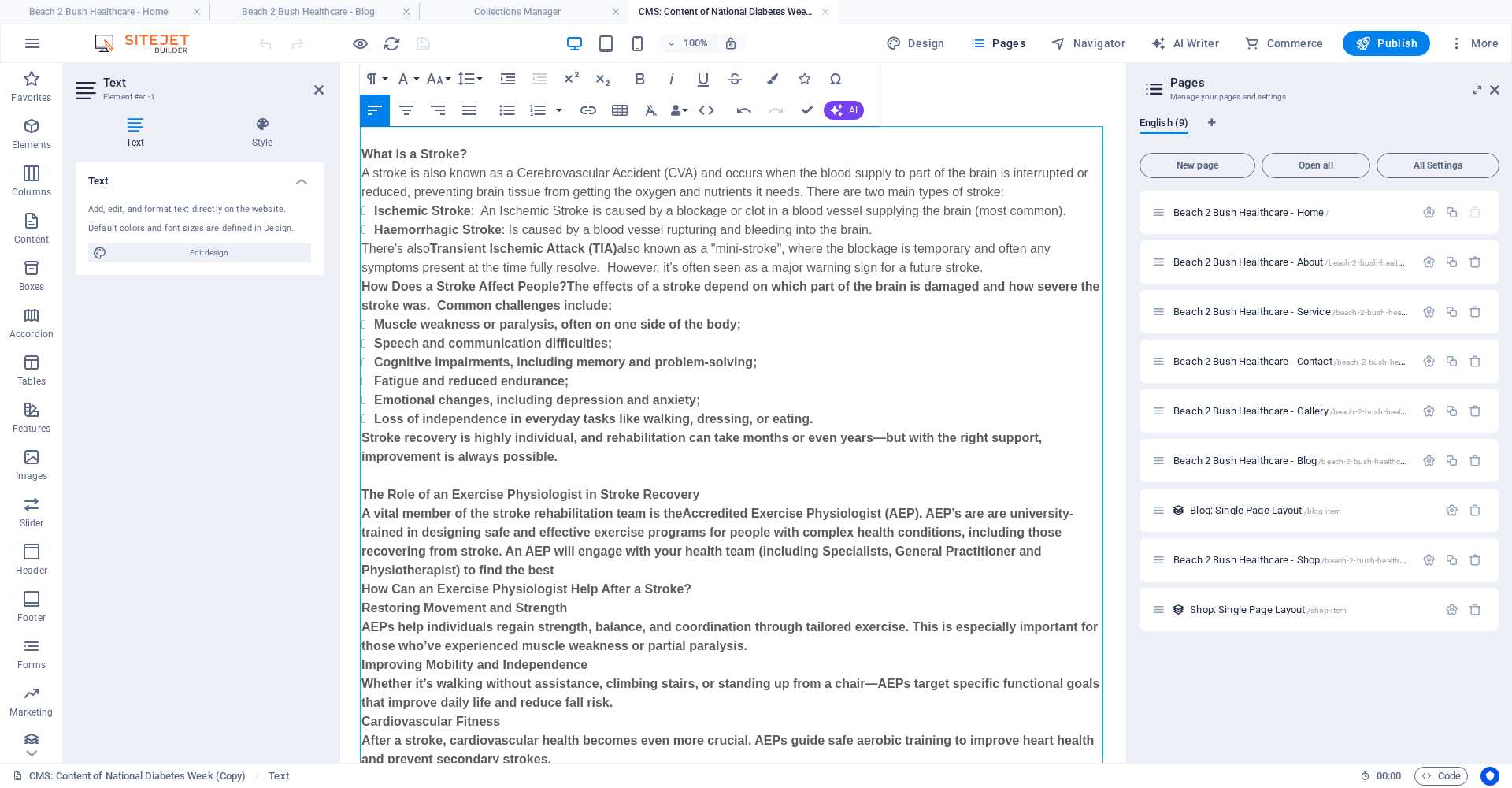 click on "Cognitive impairments, including memory and problem-solving;" at bounding box center (565, 362) 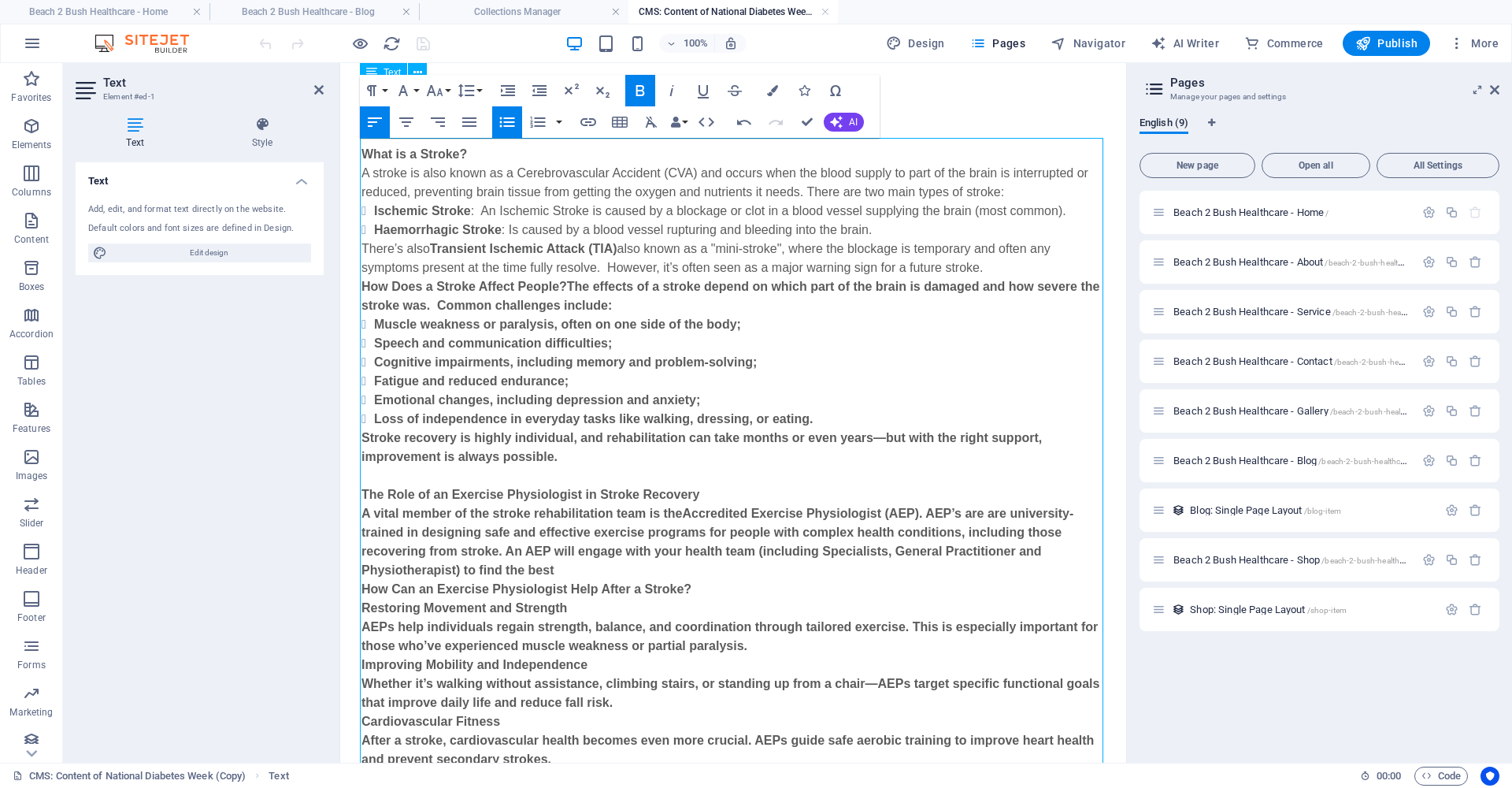 scroll, scrollTop: 0, scrollLeft: 0, axis: both 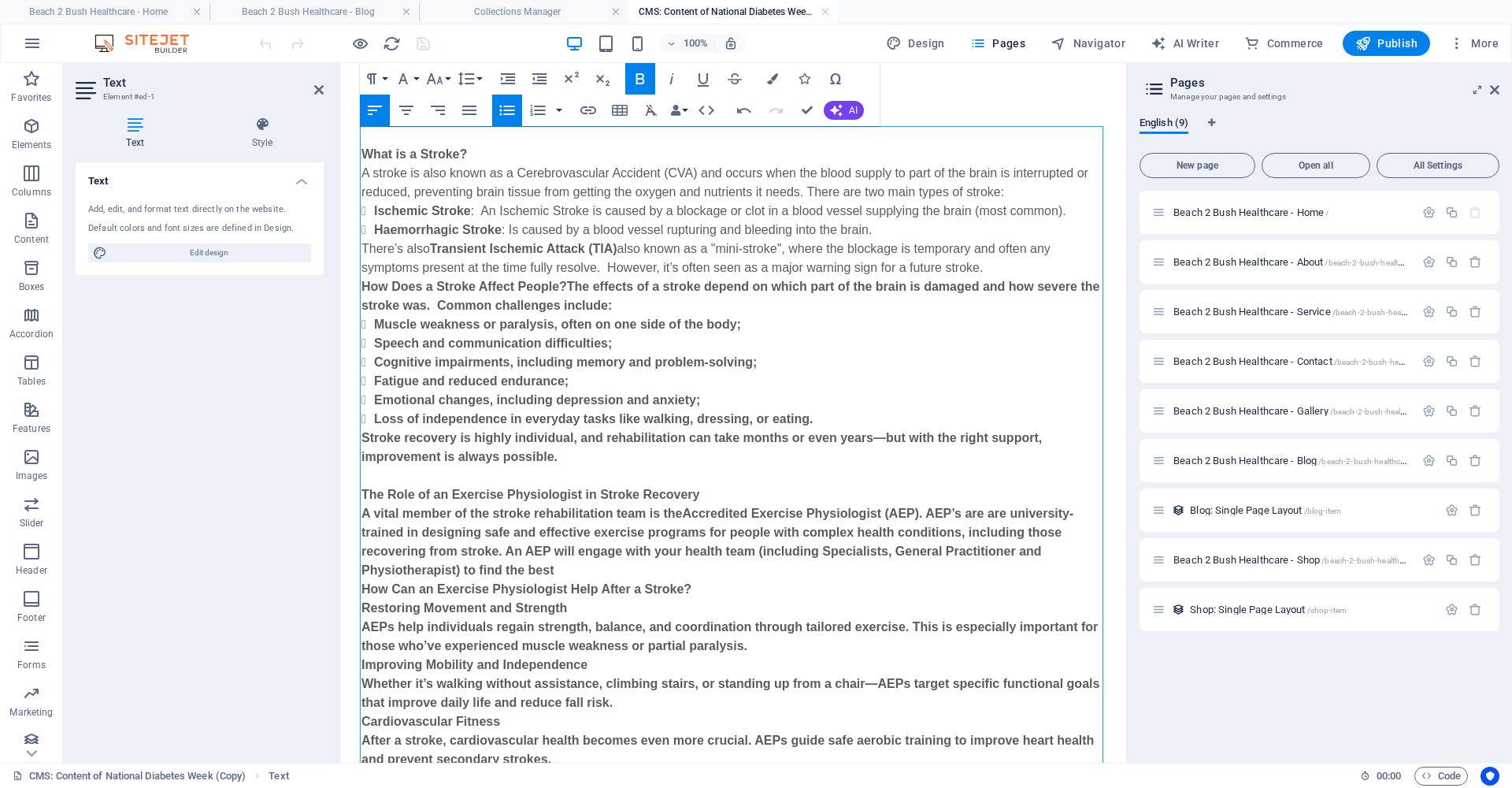 click on "National Stroke Week: Rebuilding Lives After Stroke" at bounding box center [517, 135] 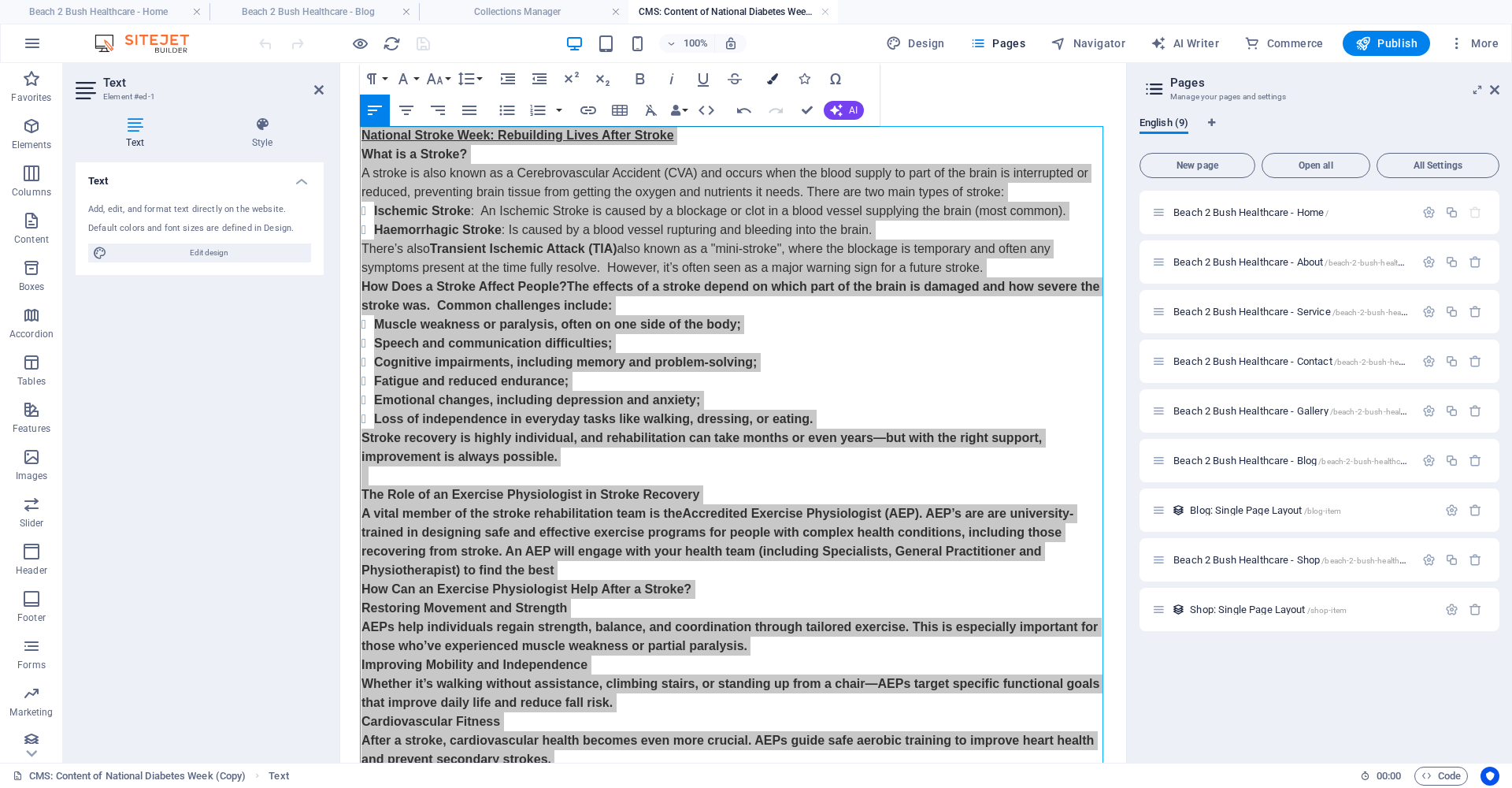 click on "Colors" at bounding box center [773, 79] 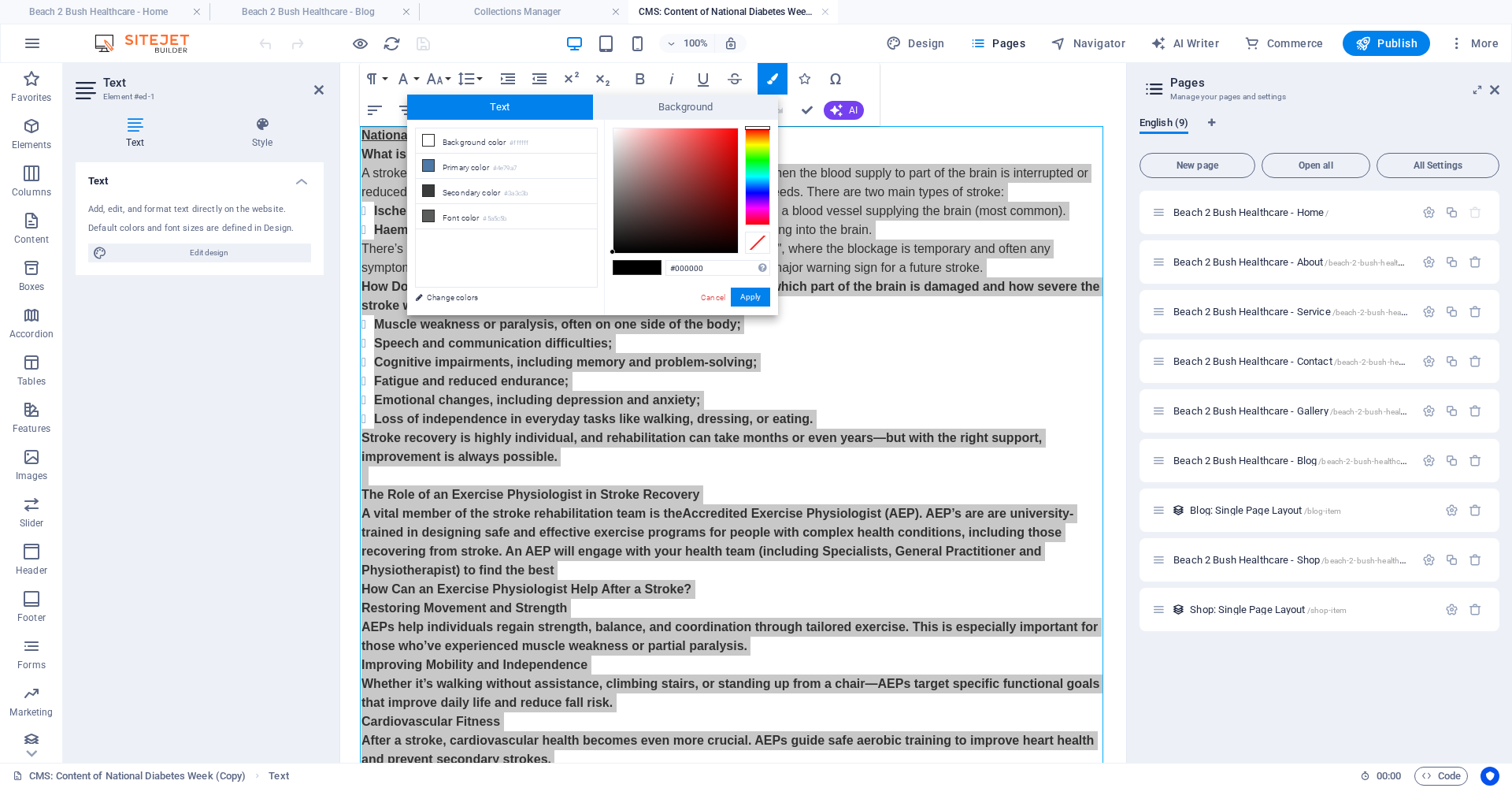 click at bounding box center [649, 267] 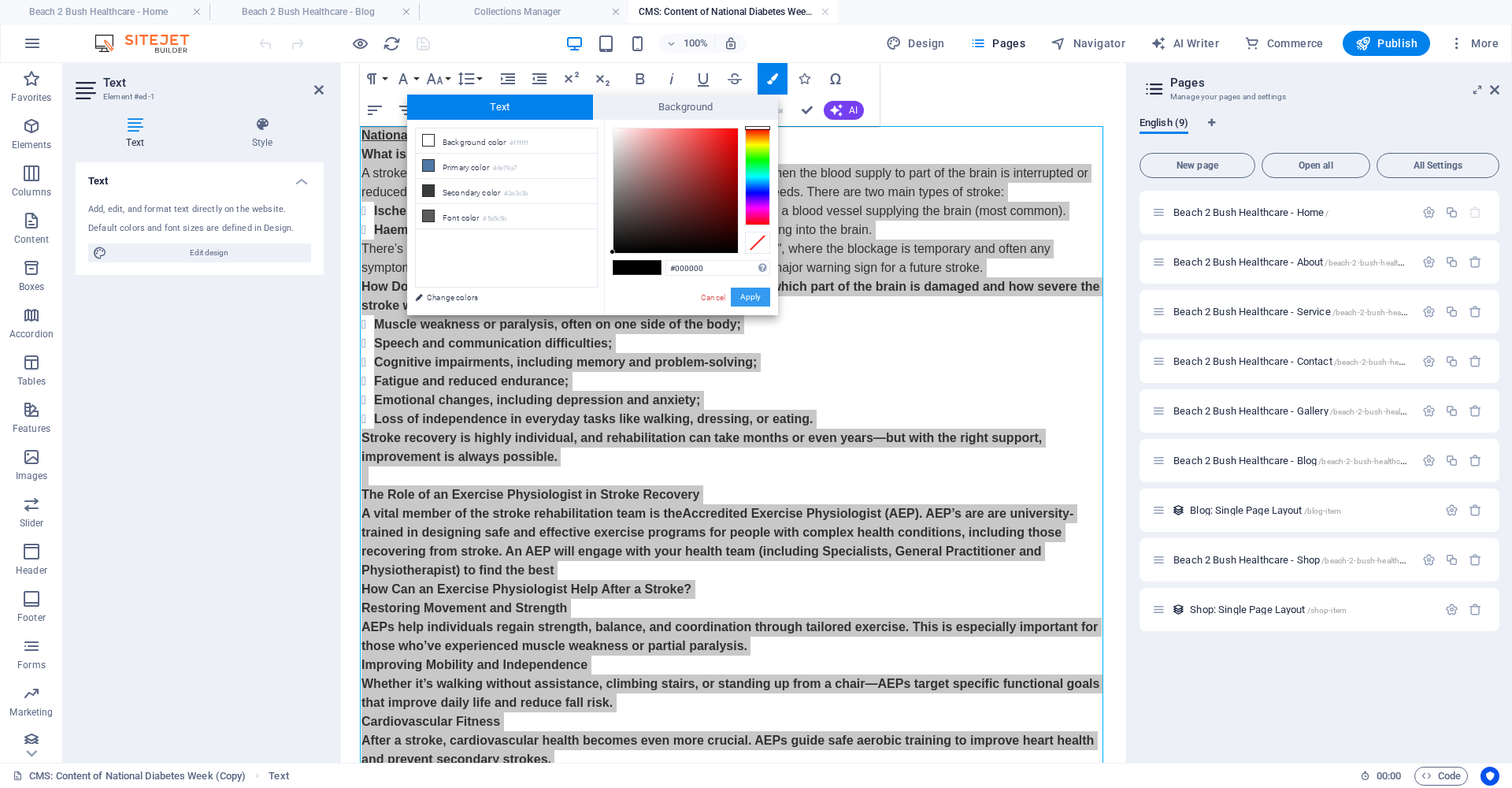 drag, startPoint x: 758, startPoint y: 297, endPoint x: 402, endPoint y: 262, distance: 357.71637 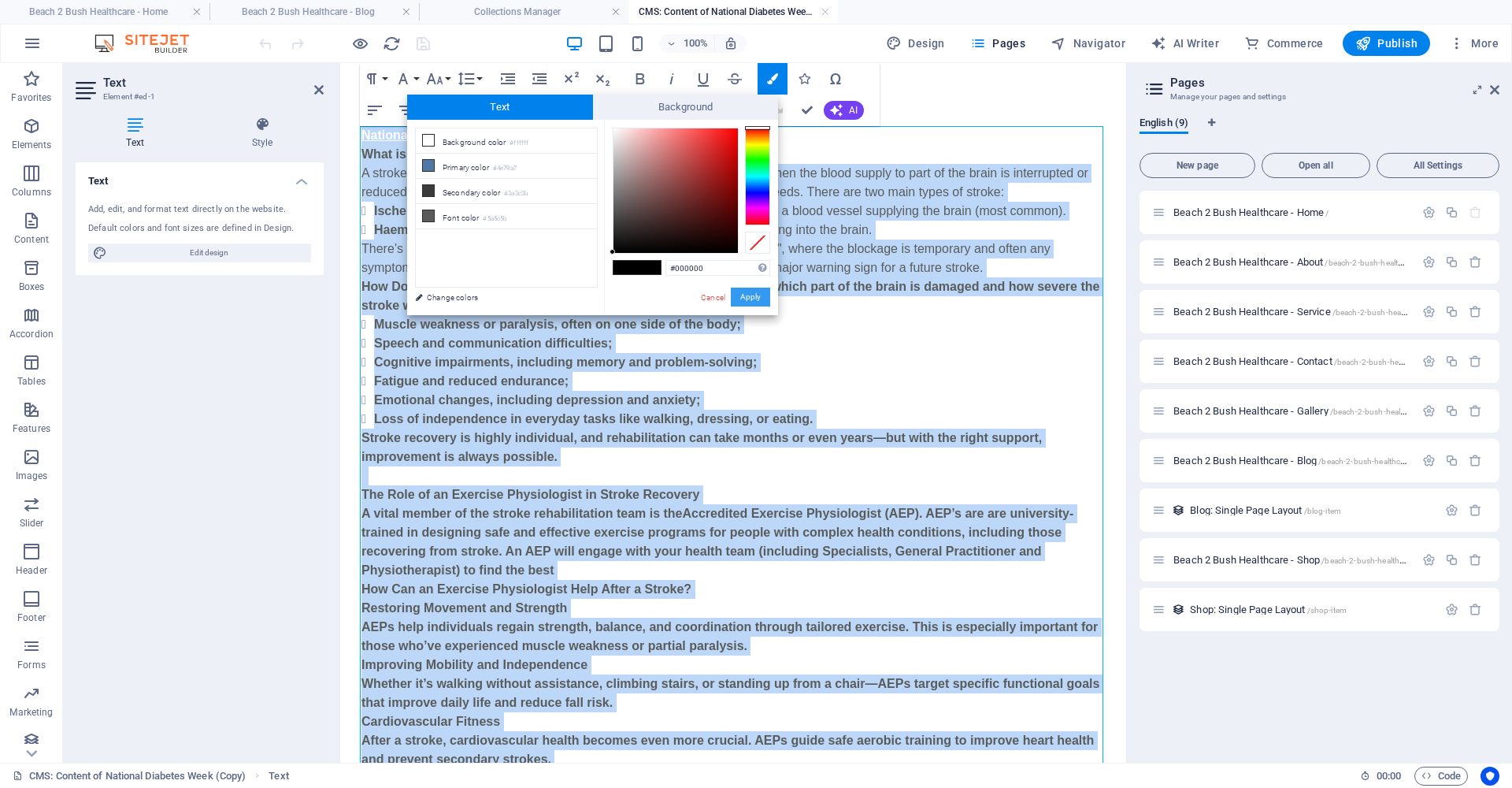 click on "Apply" at bounding box center (750, 297) 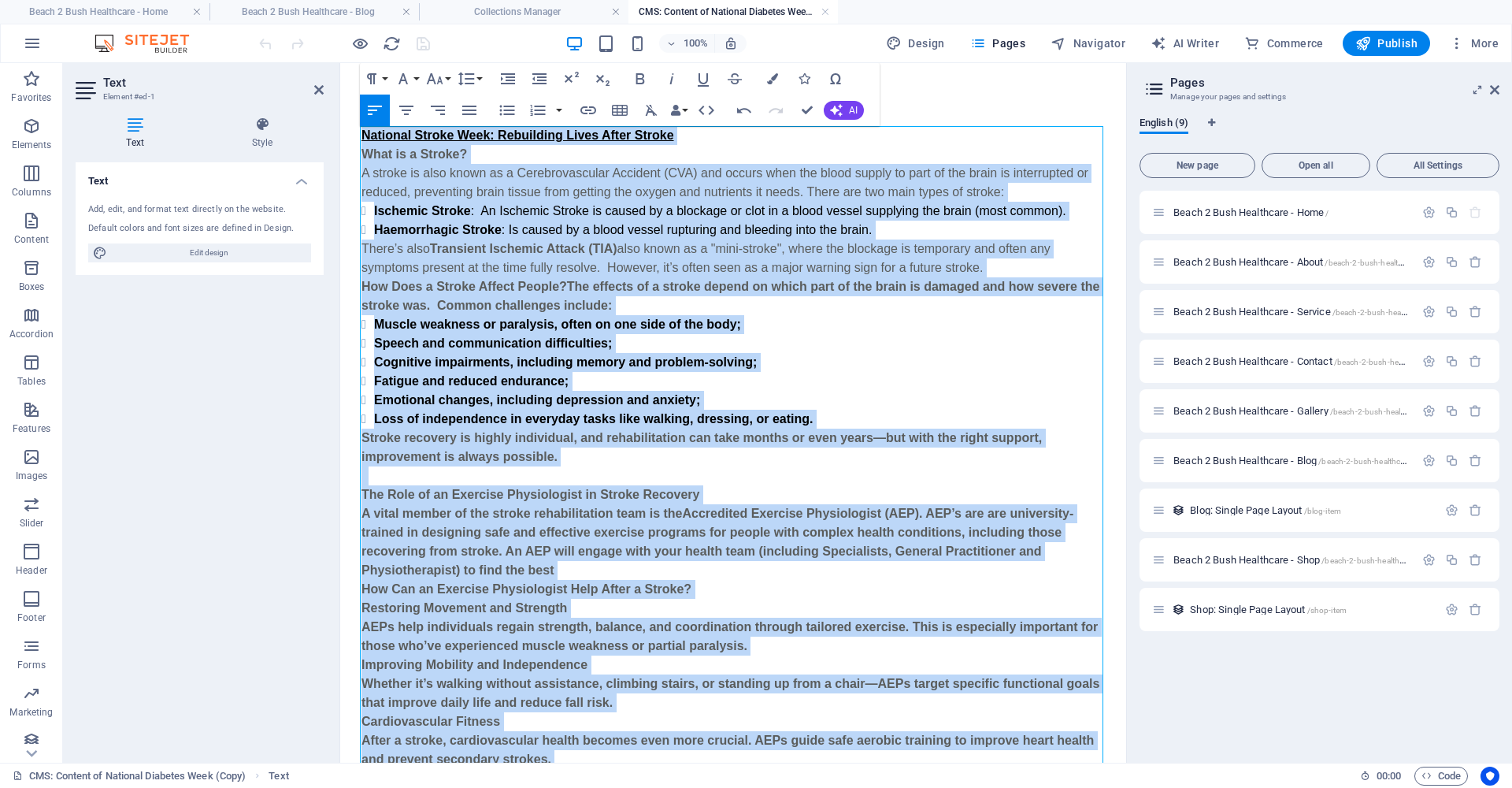 click on "How Does a Stroke Affect People?The effects of a stroke depend on which part of the brain is damaged and how severe the stroke was.  Common challenges include:" at bounding box center [730, 296] 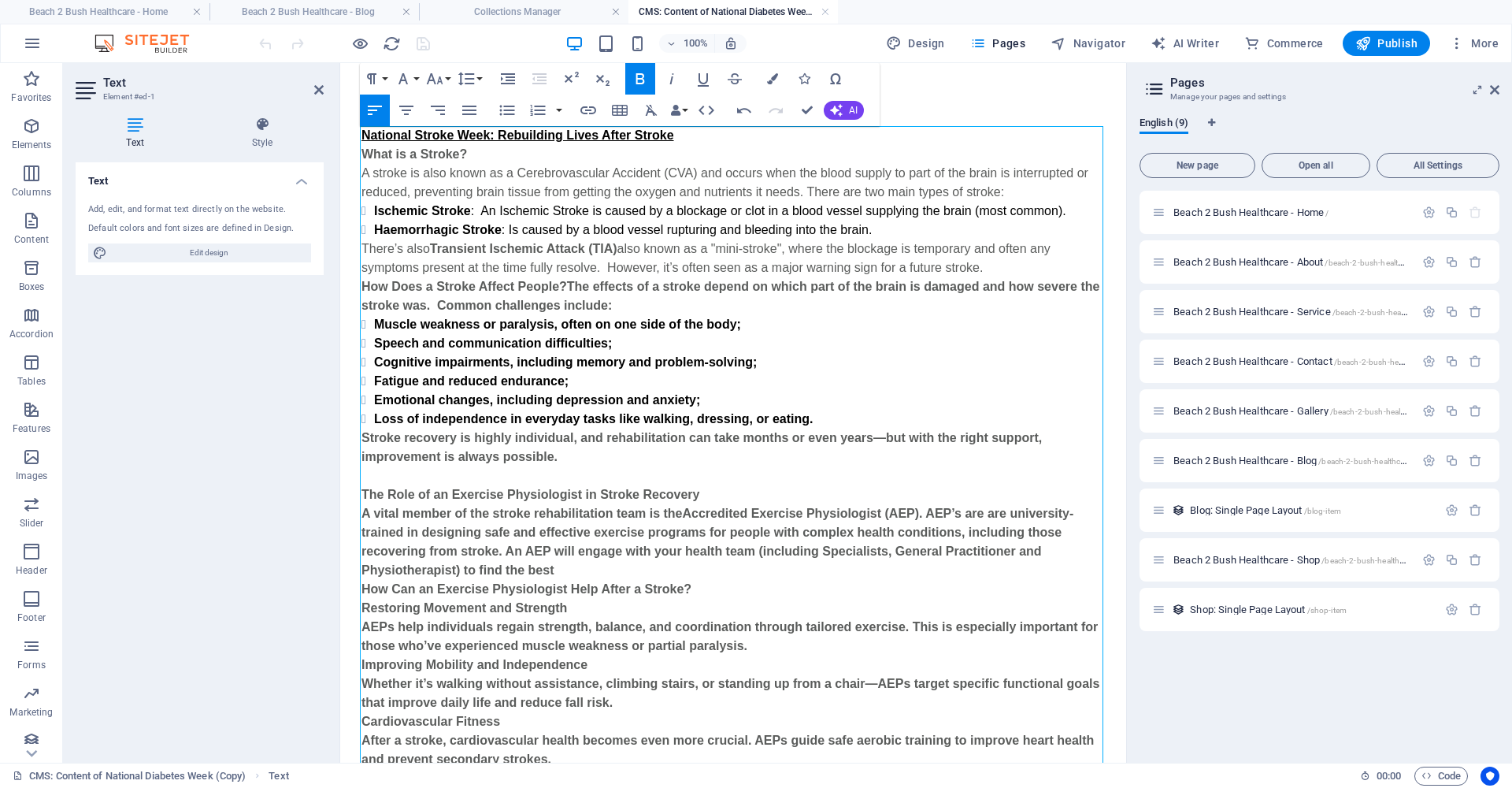 click on "There’s also  Transient Ischemic Attack (TIA)  also known as a "mini-stroke", where the blockage is temporary and often any symptoms present at the time fully resolve.  However, it’s often seen as a major warning sign for a future stroke." at bounding box center [733, 258] 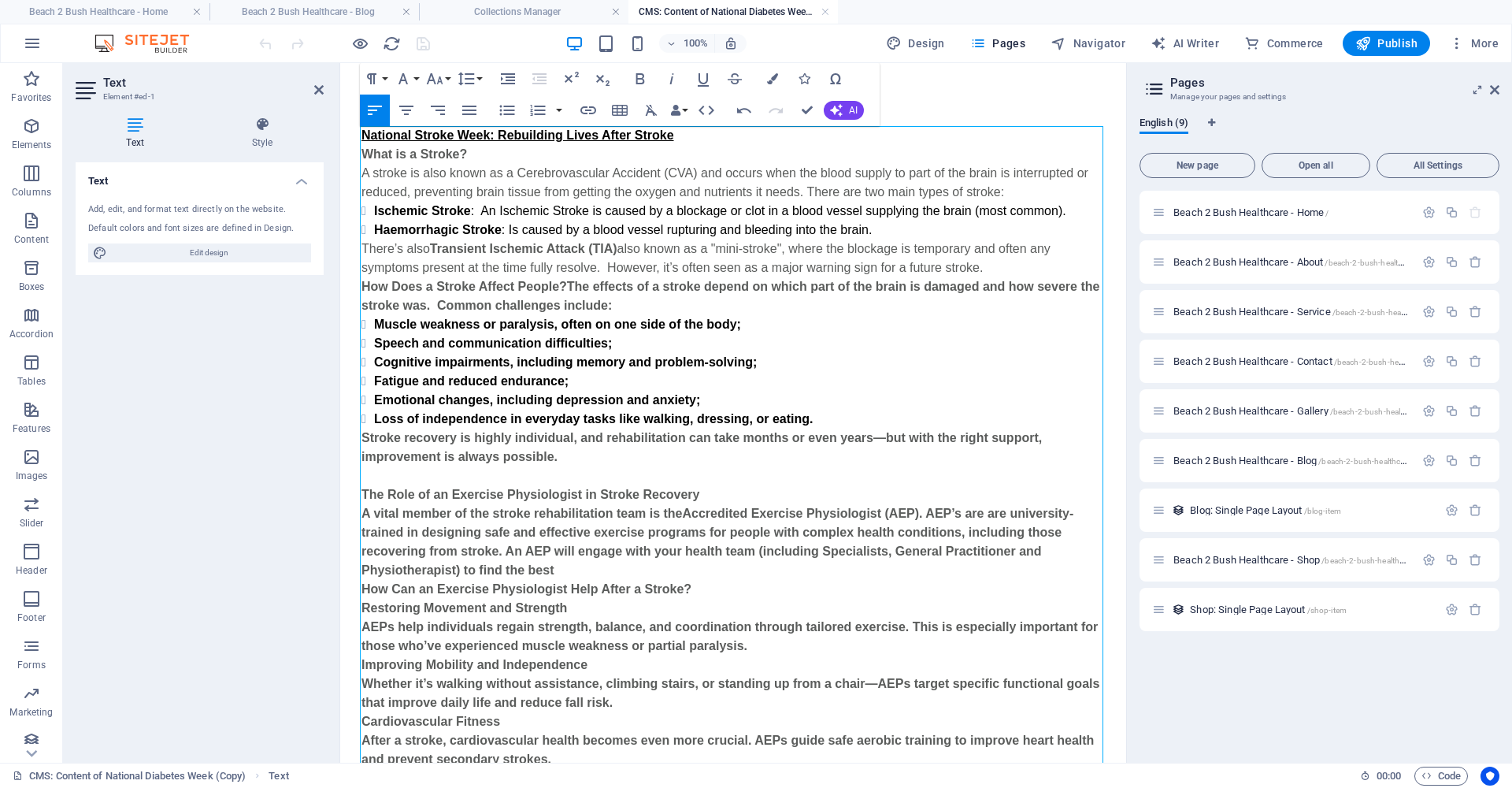type 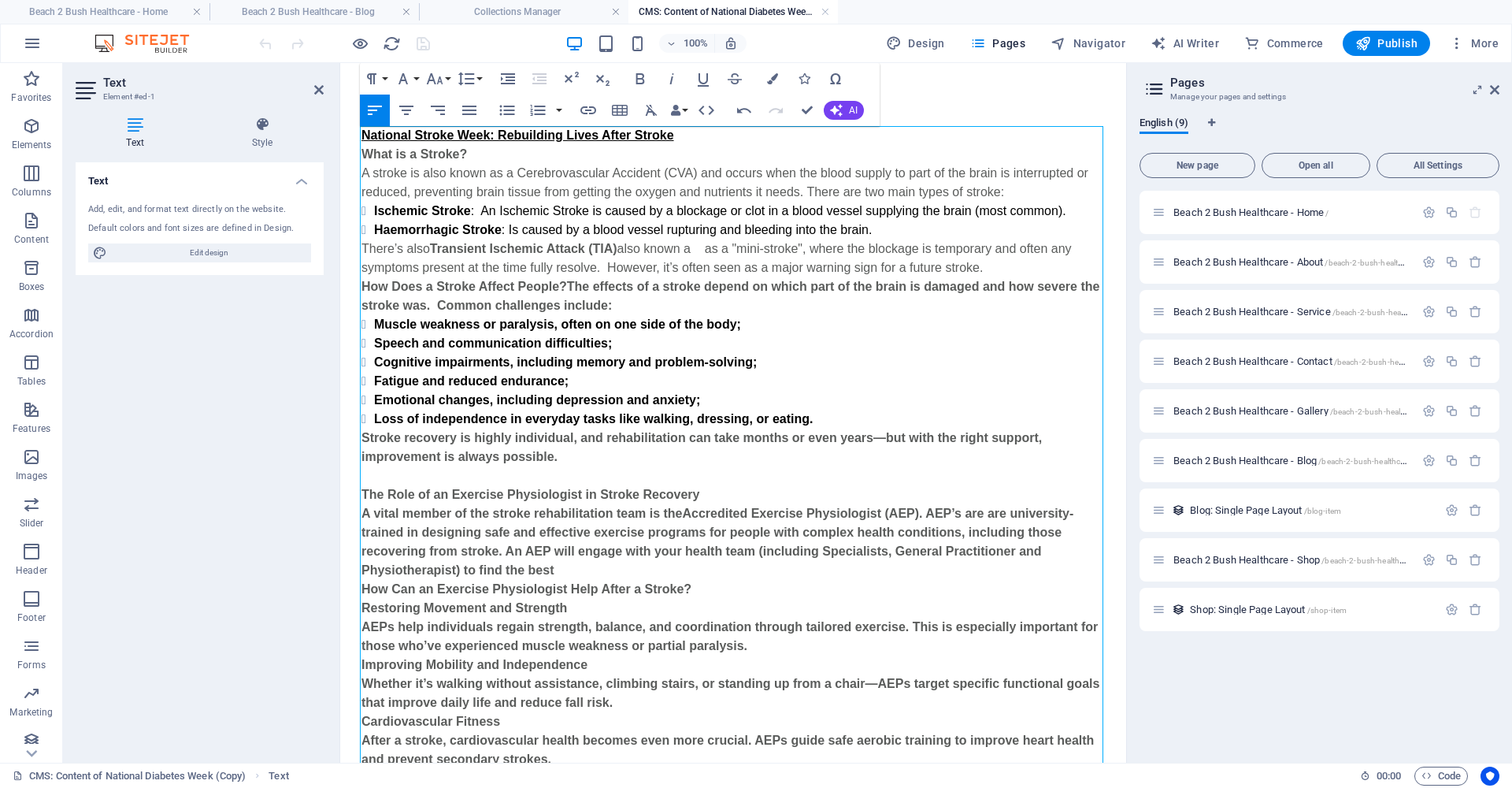 click on "There’s also  Transient Ischemic Attack (TIA)  also known a    a s a "mini-stroke", where the blockage is temporary and often any symptoms present at the time fully resolve.  However, it’s often seen as a major warning sign for a future stroke." at bounding box center (733, 258) 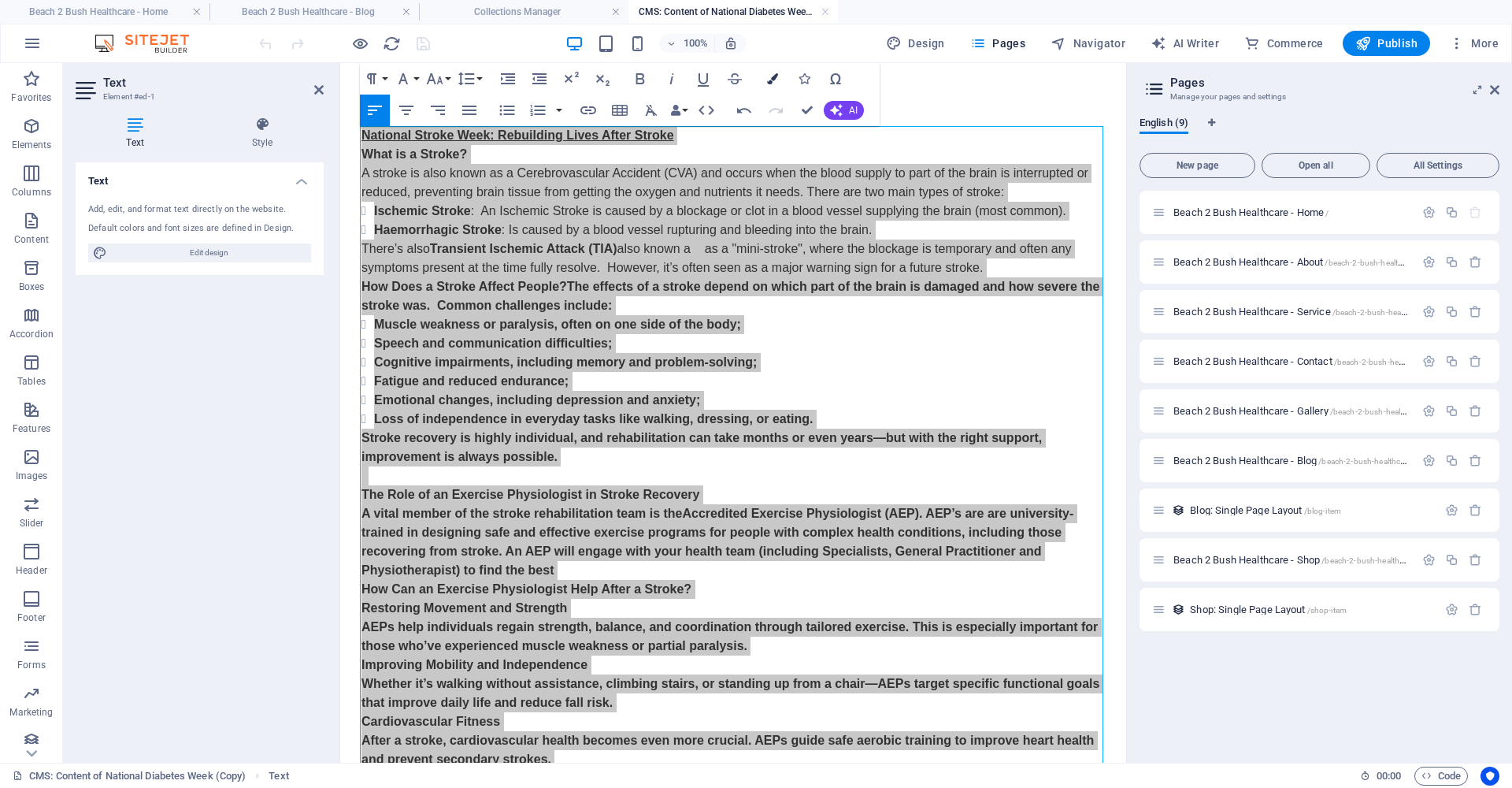 click at bounding box center [773, 79] 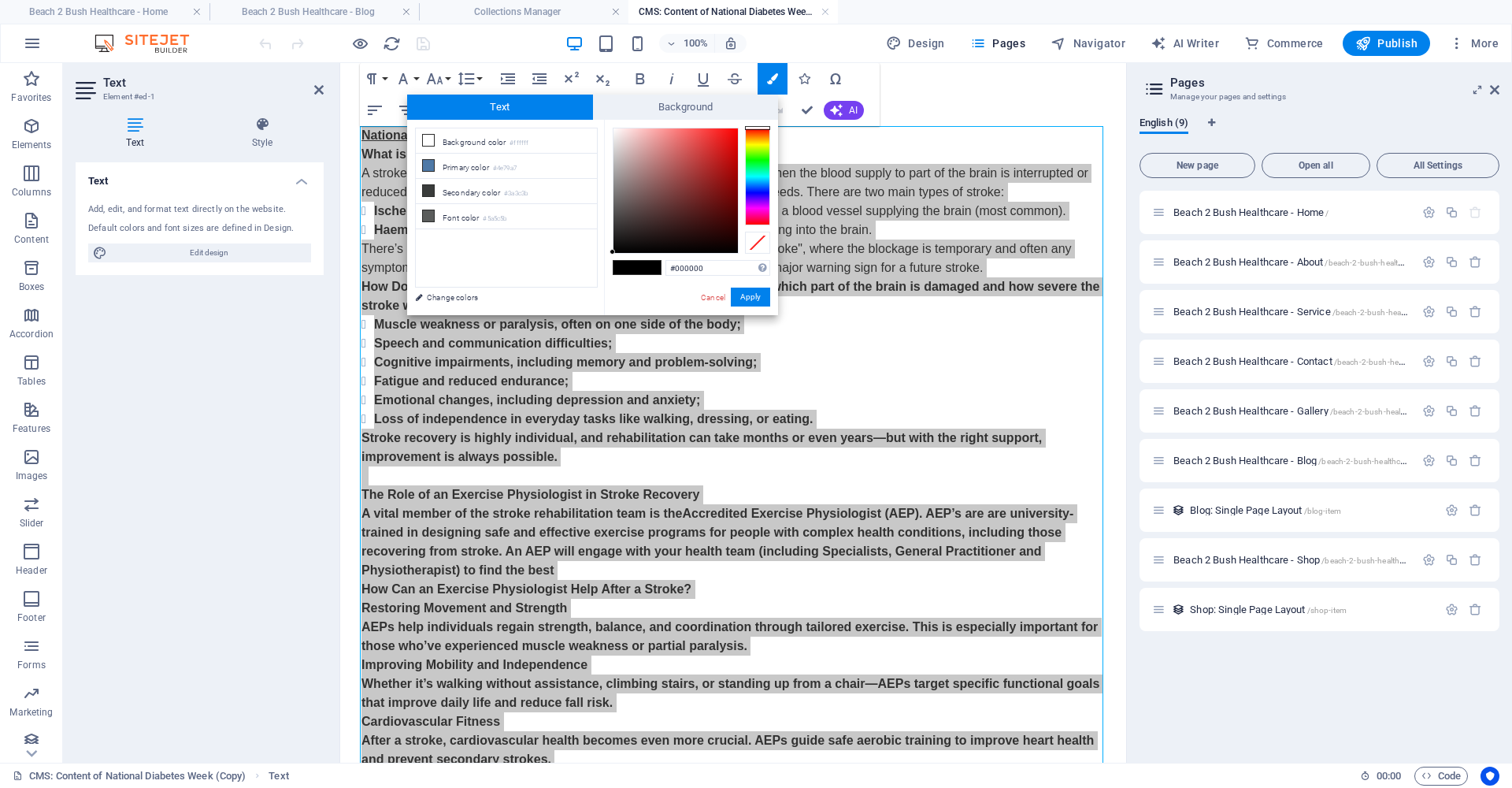 click at bounding box center (625, 267) 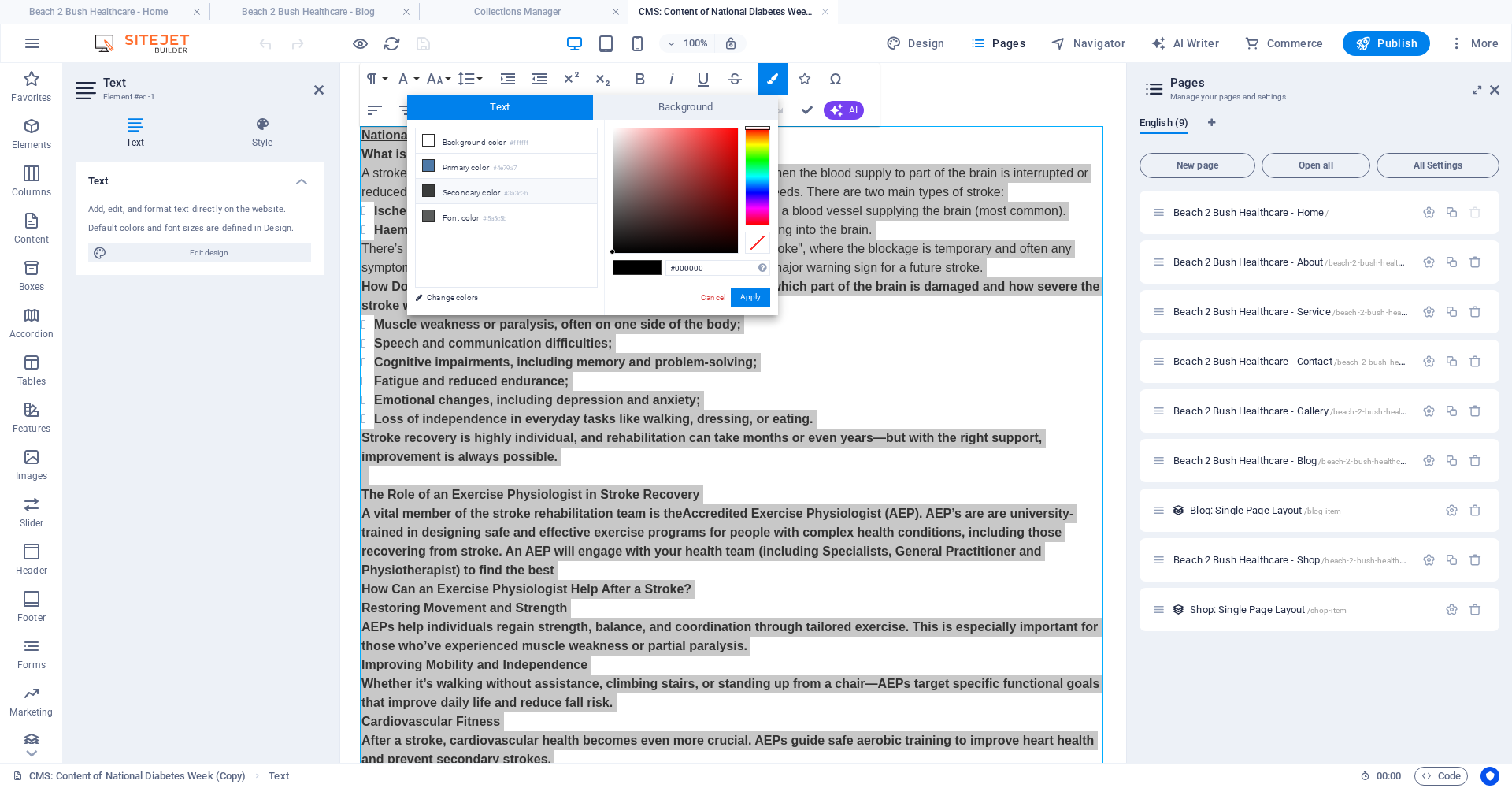 click at bounding box center (428, 191) 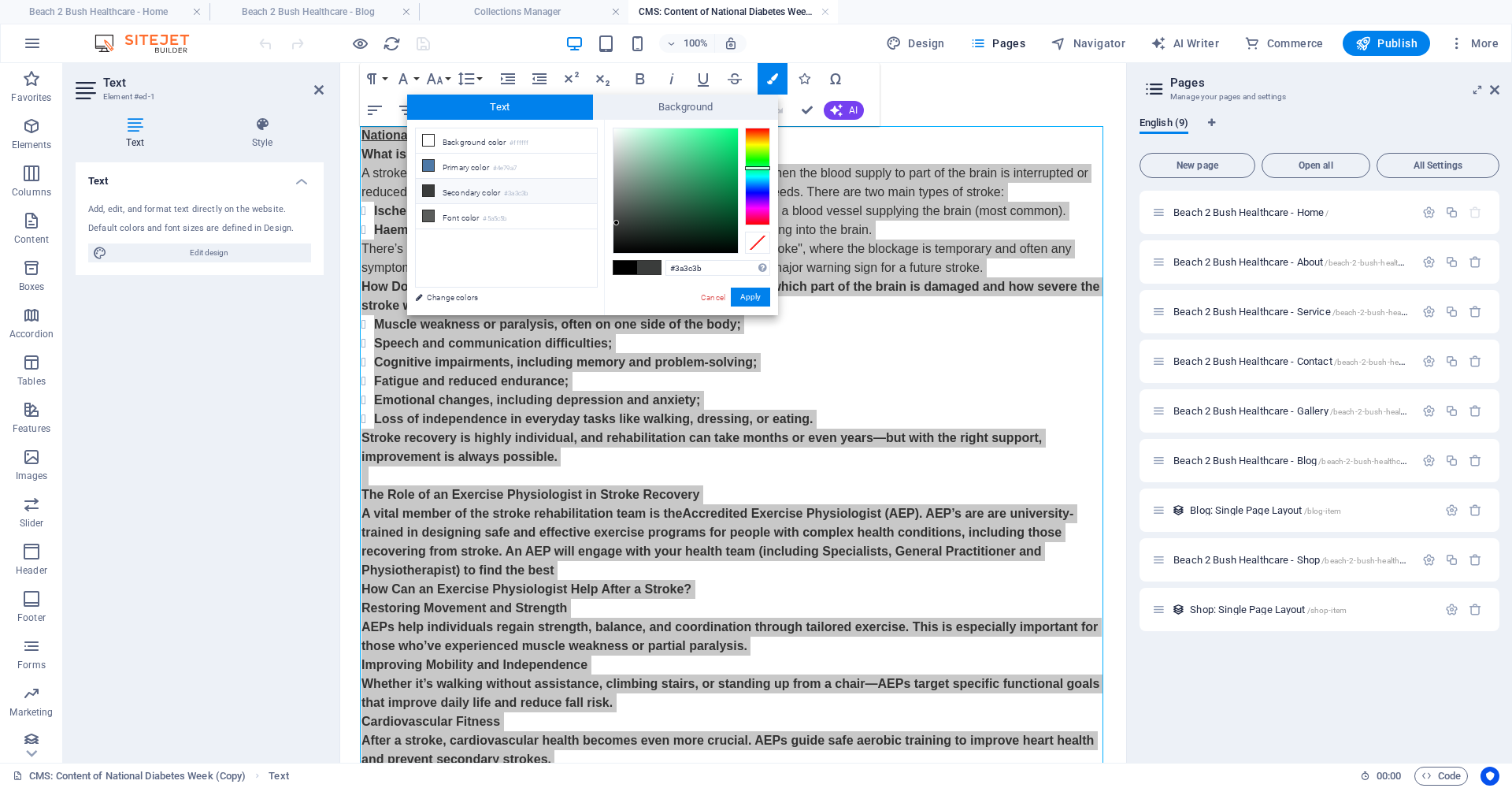 click at bounding box center (625, 267) 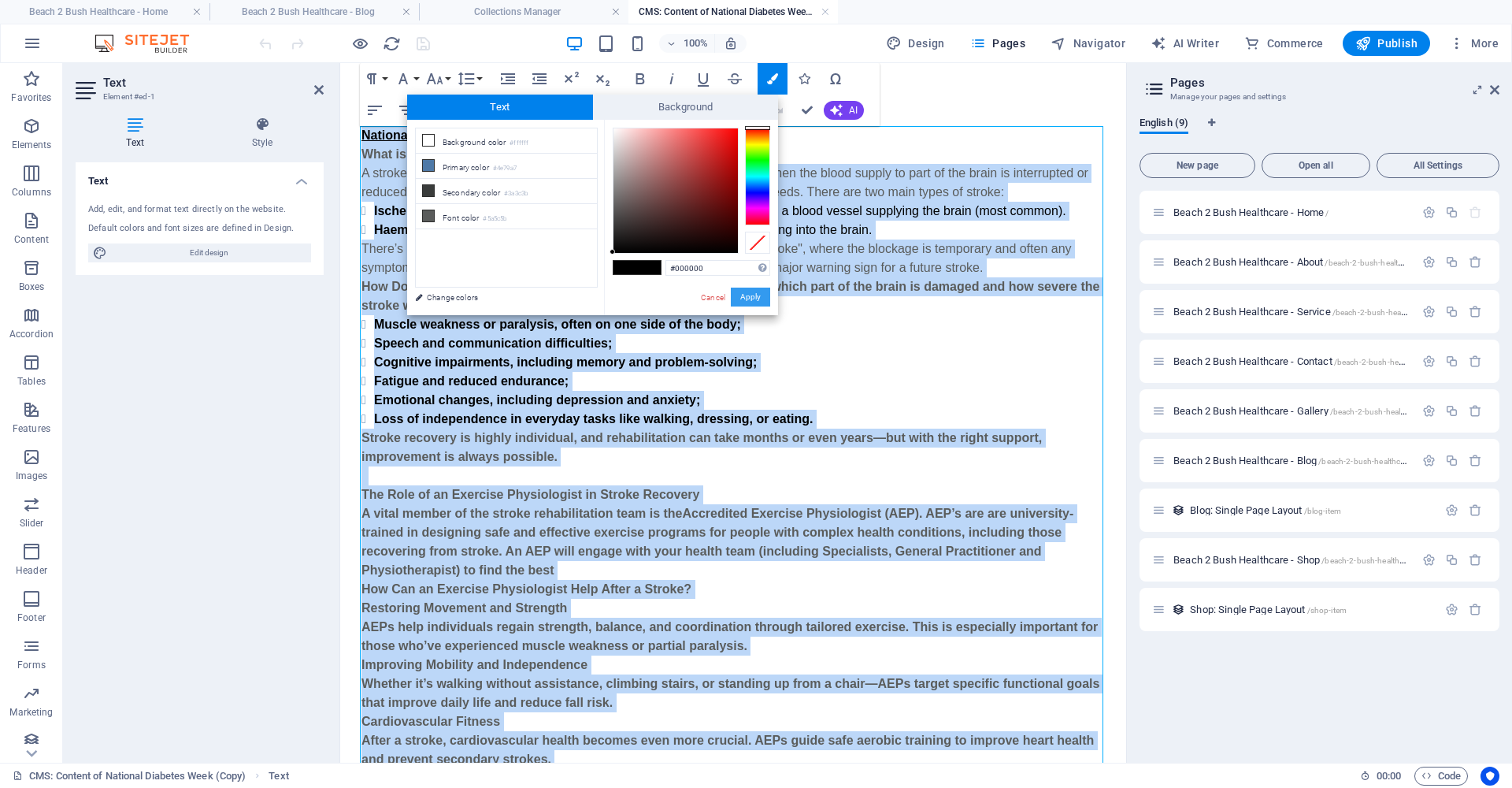 click on "Apply" at bounding box center [750, 297] 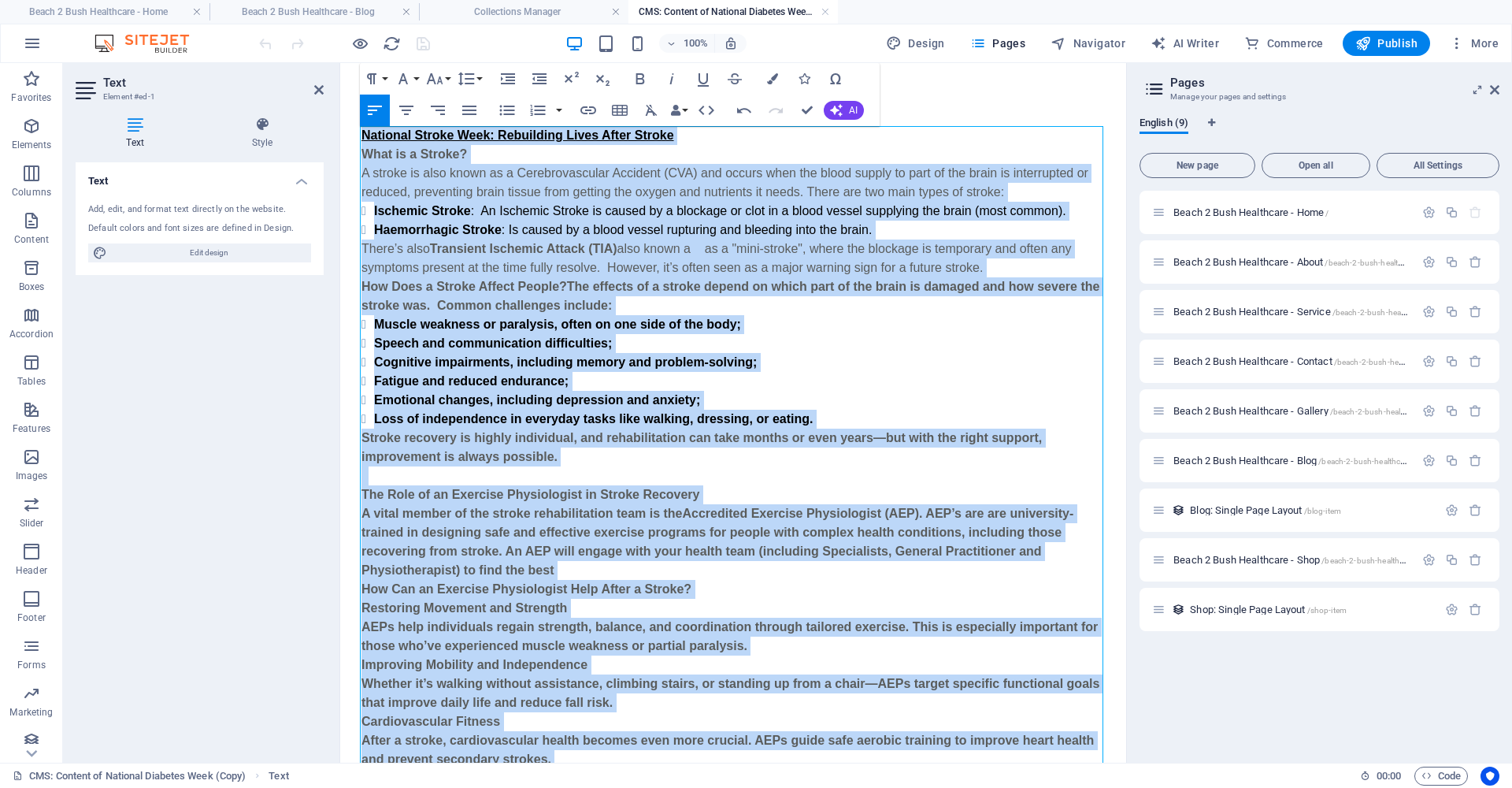 click on "Speech and communication difficulties;" at bounding box center [739, 344] 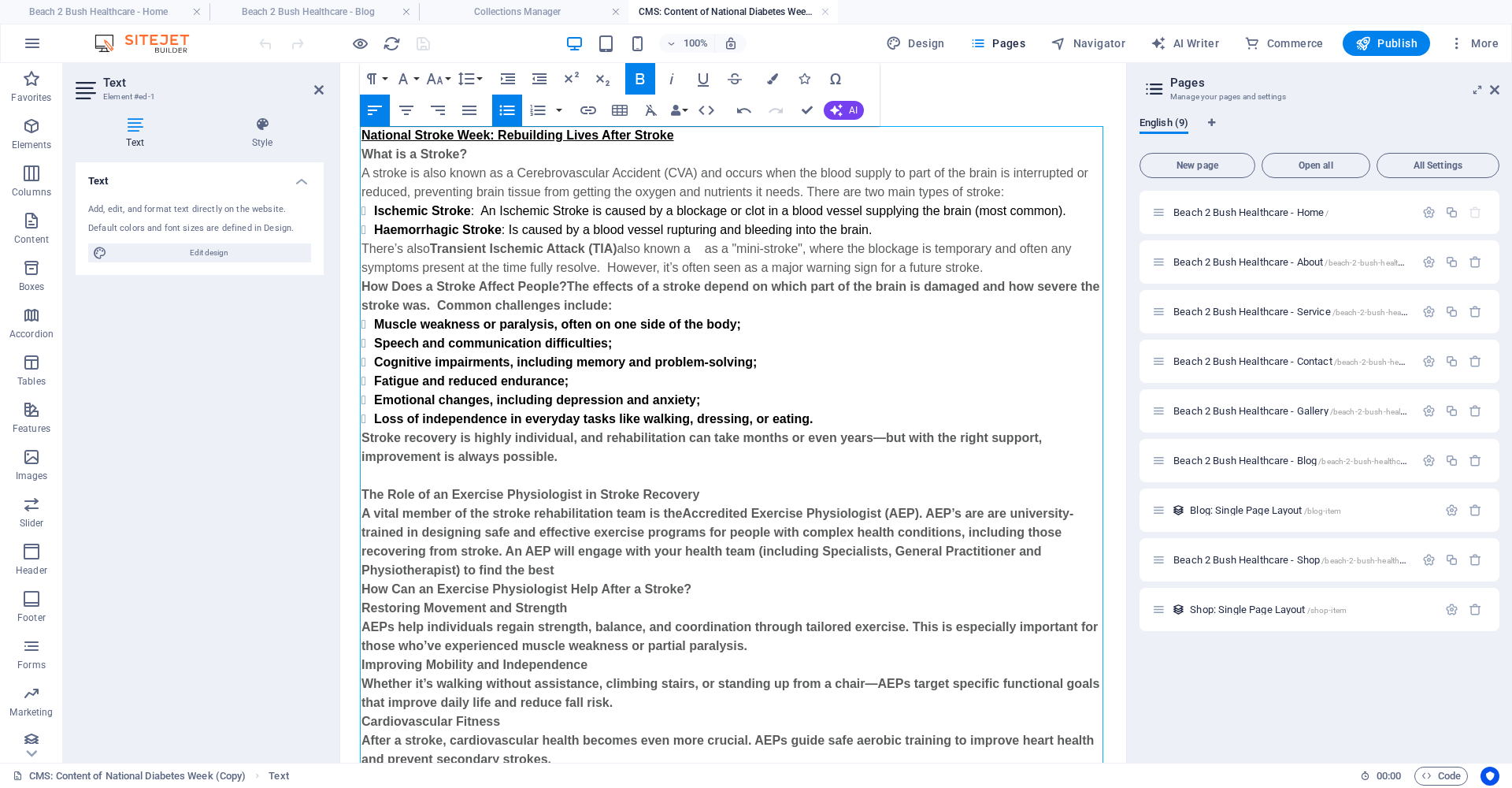 click on "How Does a Stroke Affect People?The effects of a stroke depend on which part of the brain is damaged and how severe the stroke was.  Common challenges include:" at bounding box center [730, 296] 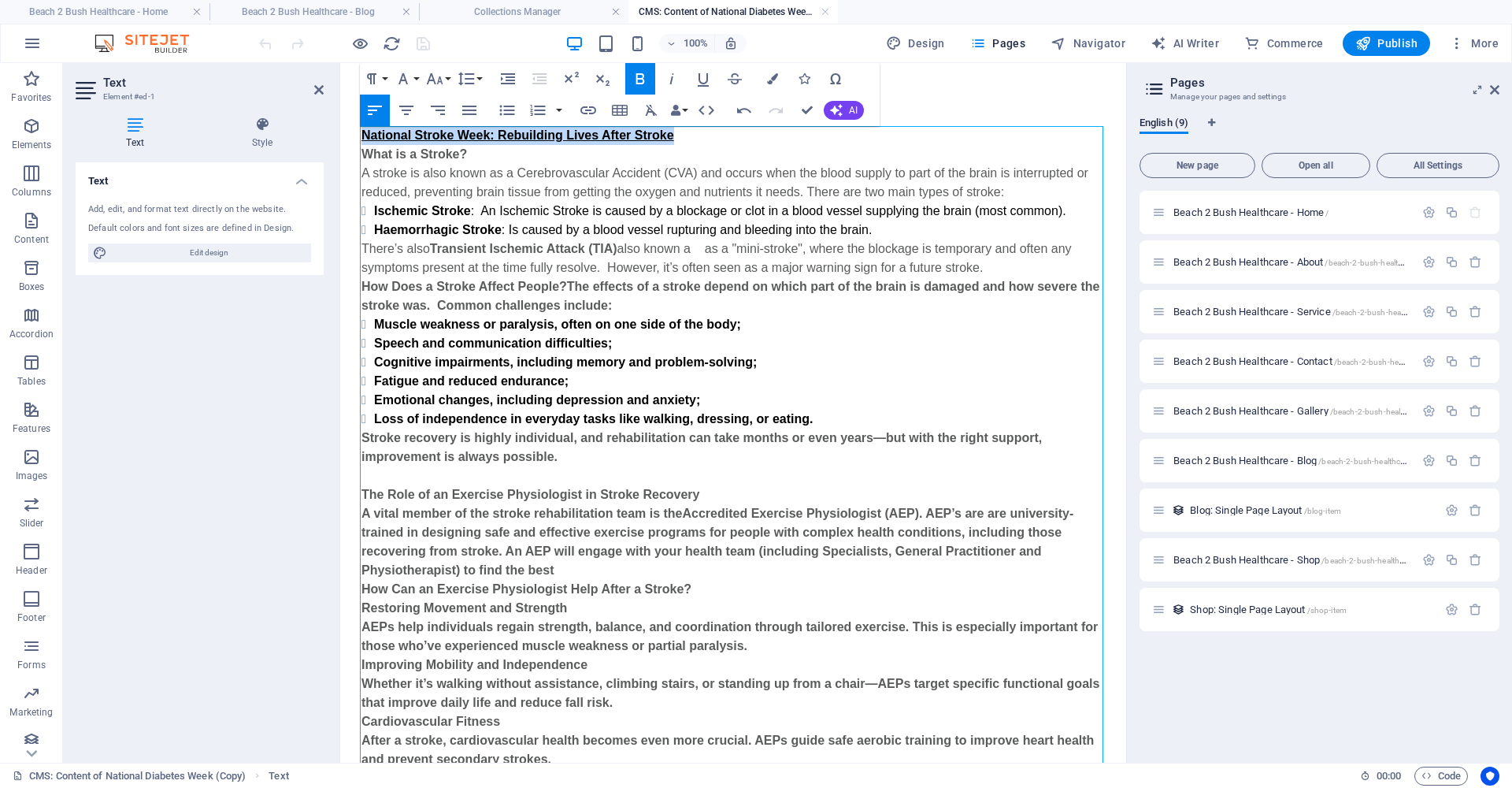 drag, startPoint x: 683, startPoint y: 138, endPoint x: 358, endPoint y: 137, distance: 325.00154 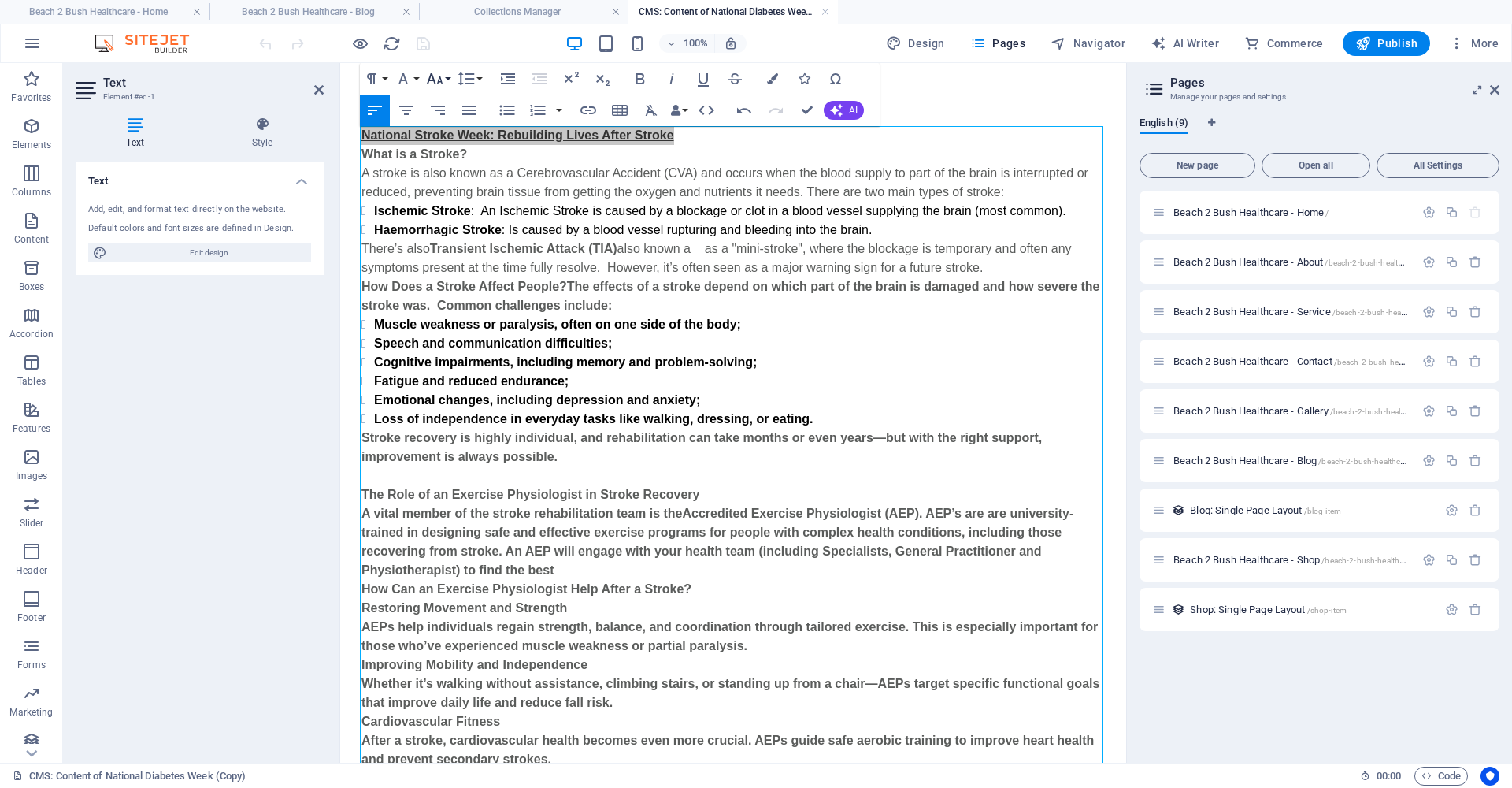 click 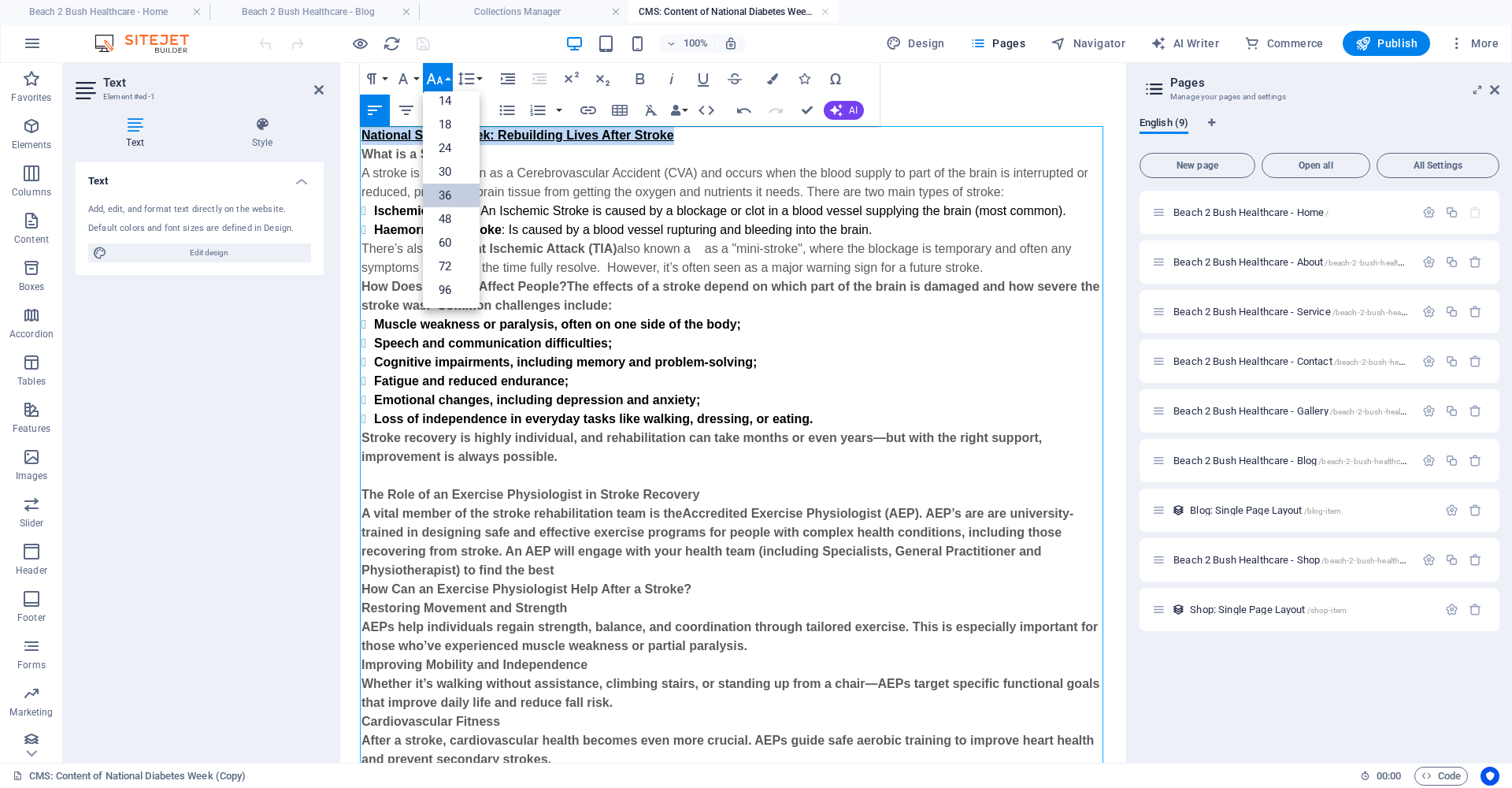 click on "36" at bounding box center [451, 195] 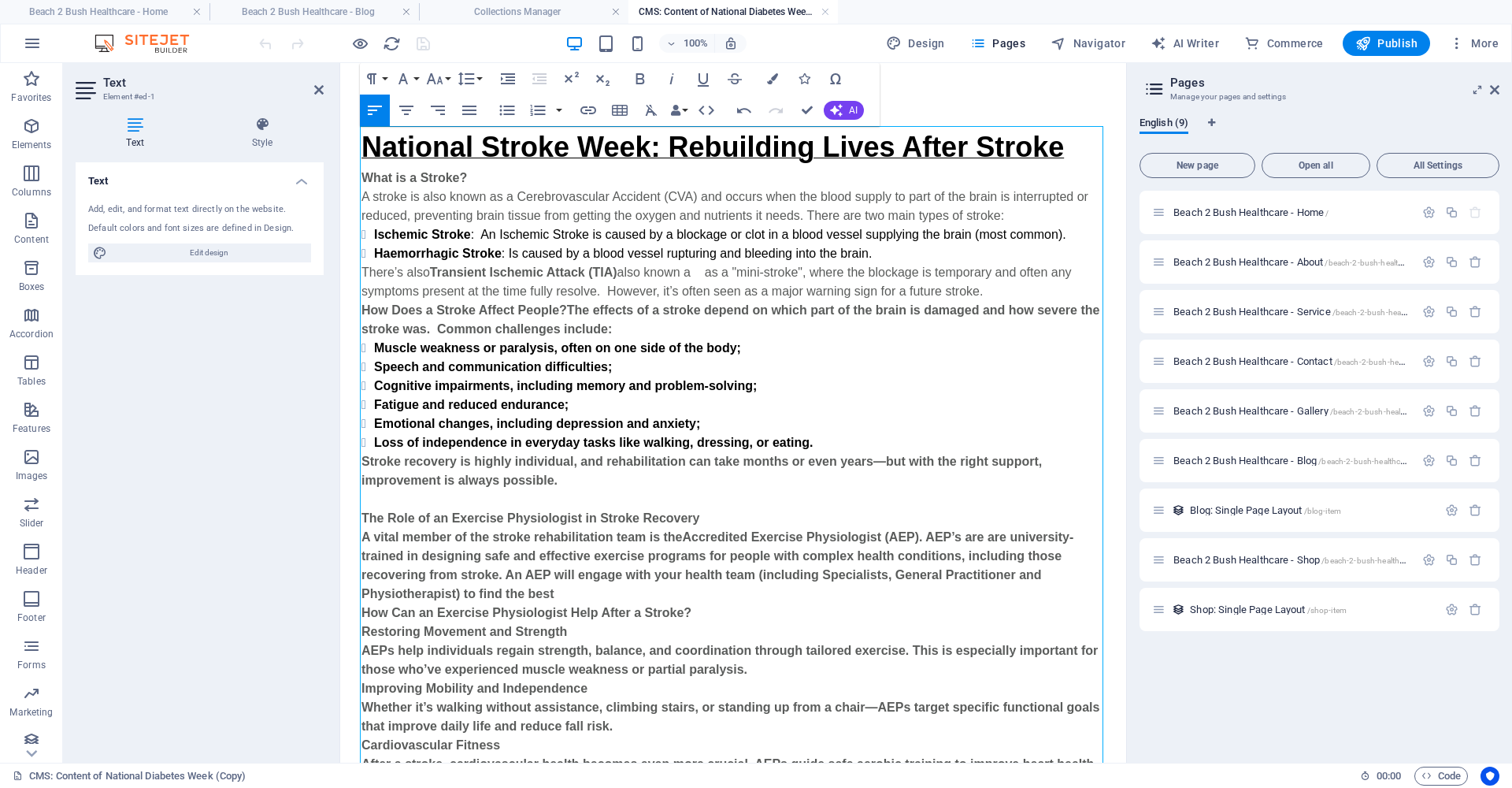 click on "What is a Stroke? A stroke is also known as a Cerebrovascular Accident (CVA) and occurs when the blood supply to part of the brain is interrupted or reduced, preventing brain tissue from getting the oxygen and nutrients it needs. There are two main types of stroke:" at bounding box center [733, 197] 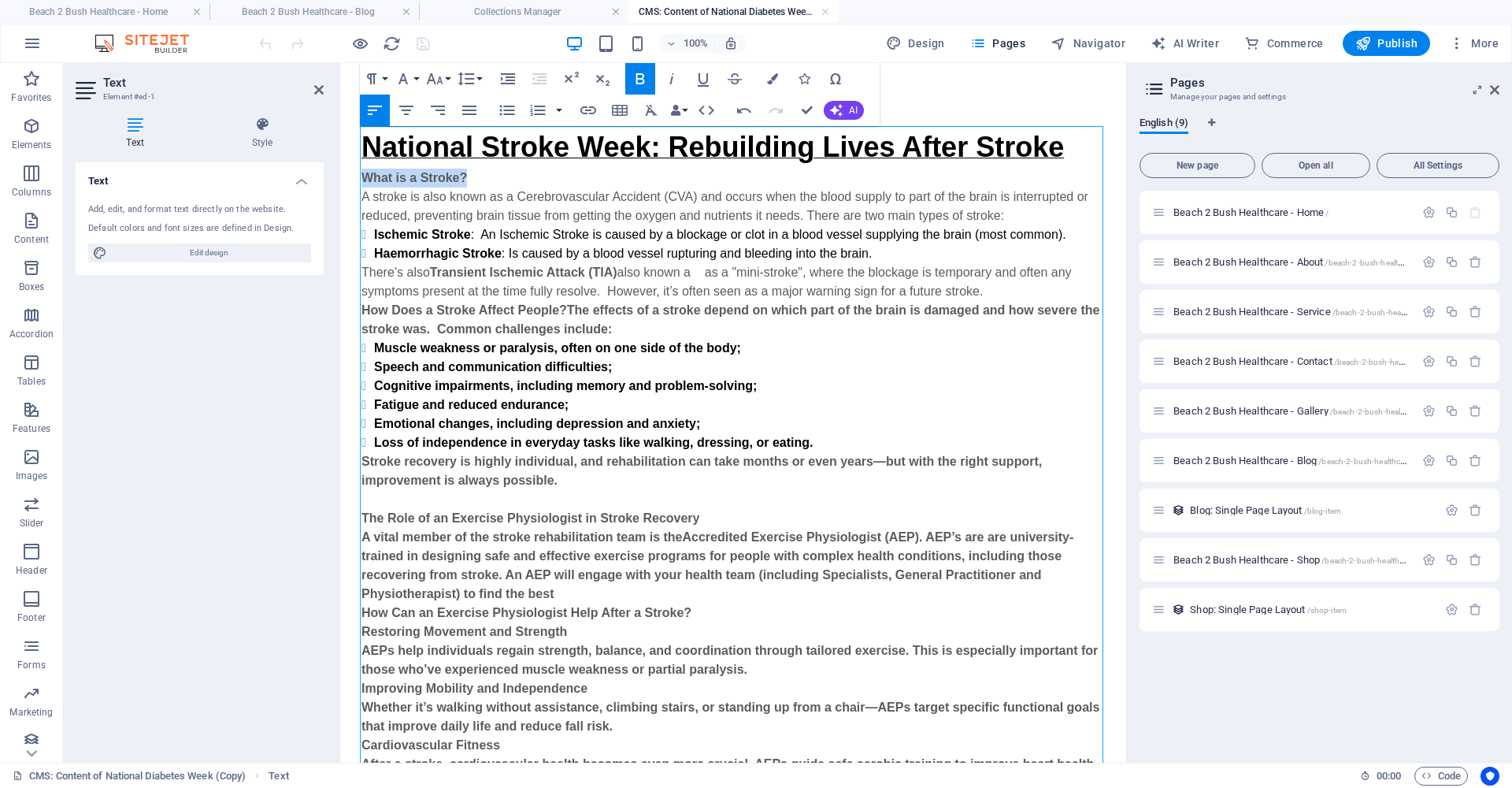 drag, startPoint x: 479, startPoint y: 180, endPoint x: 353, endPoint y: 182, distance: 126.0159 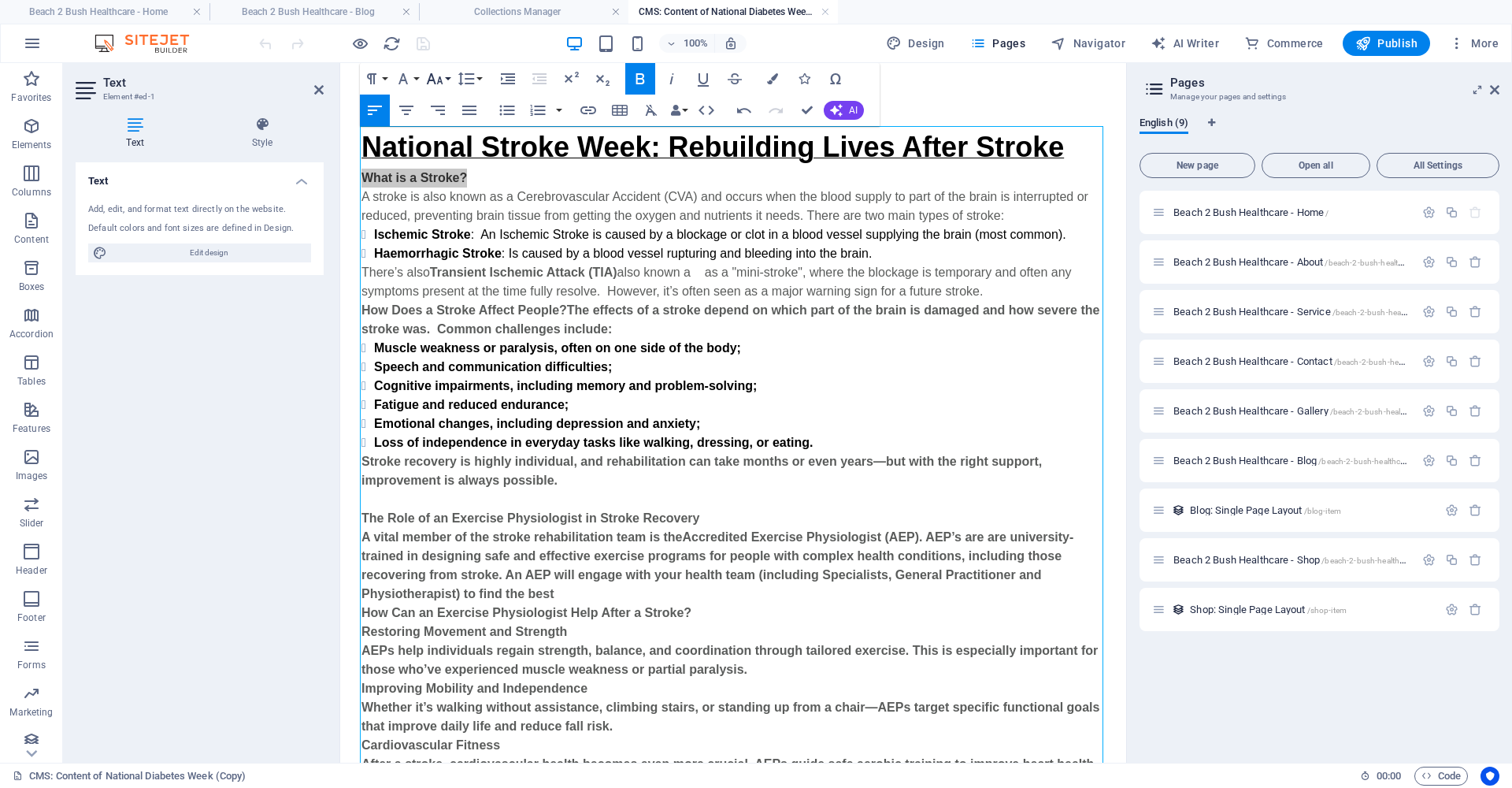 click 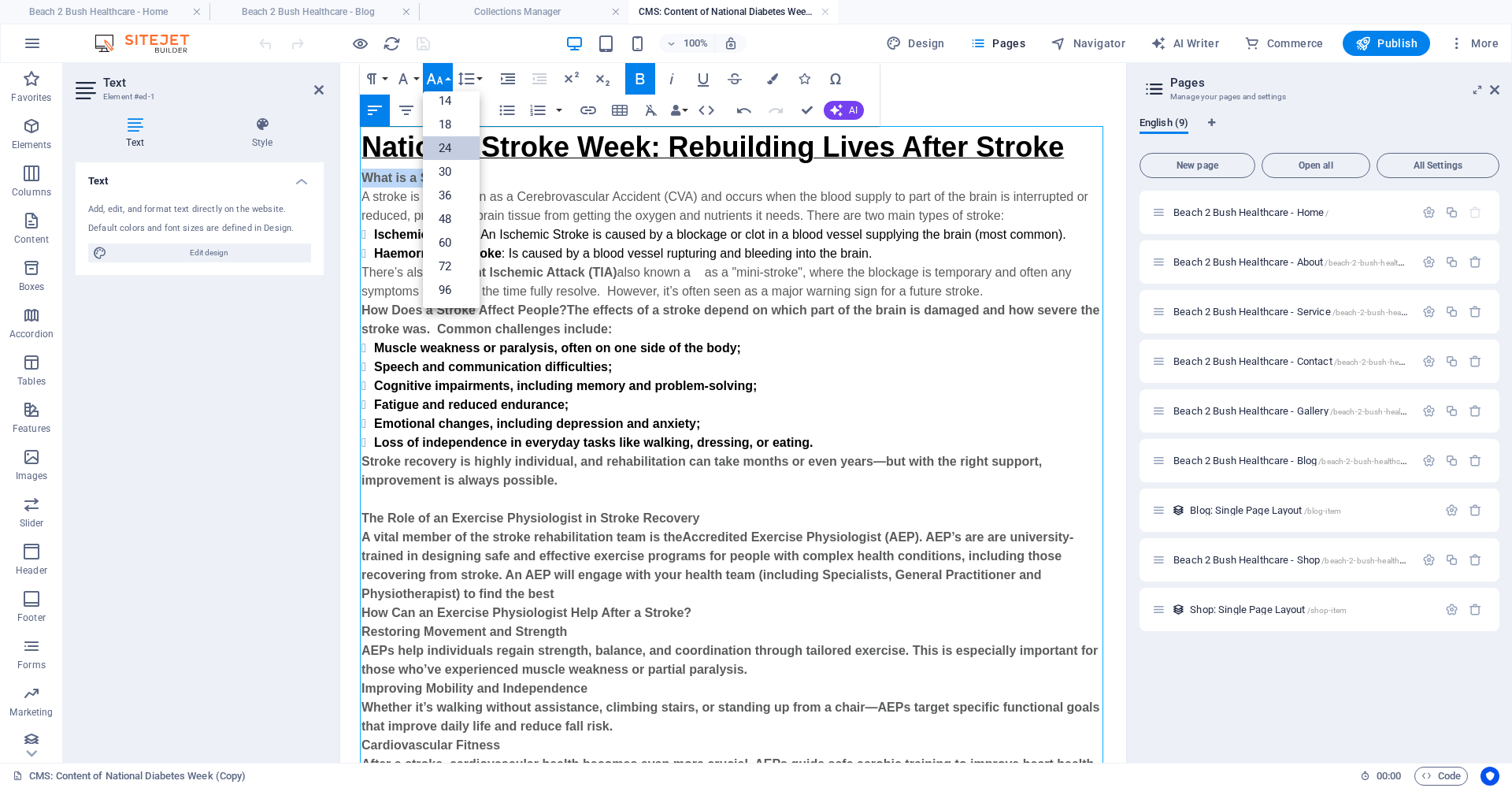 click on "24" at bounding box center [451, 148] 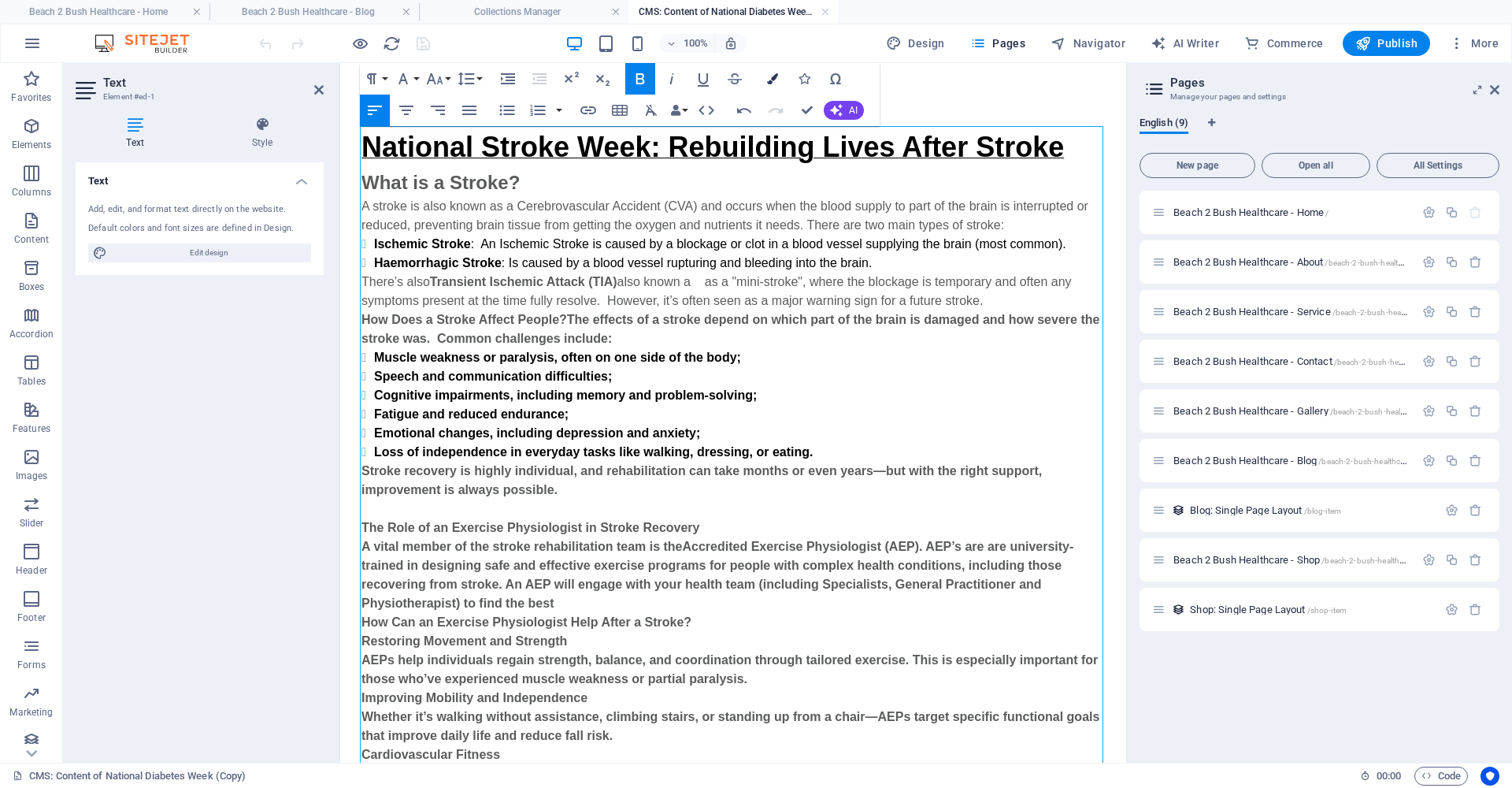 click at bounding box center (773, 79) 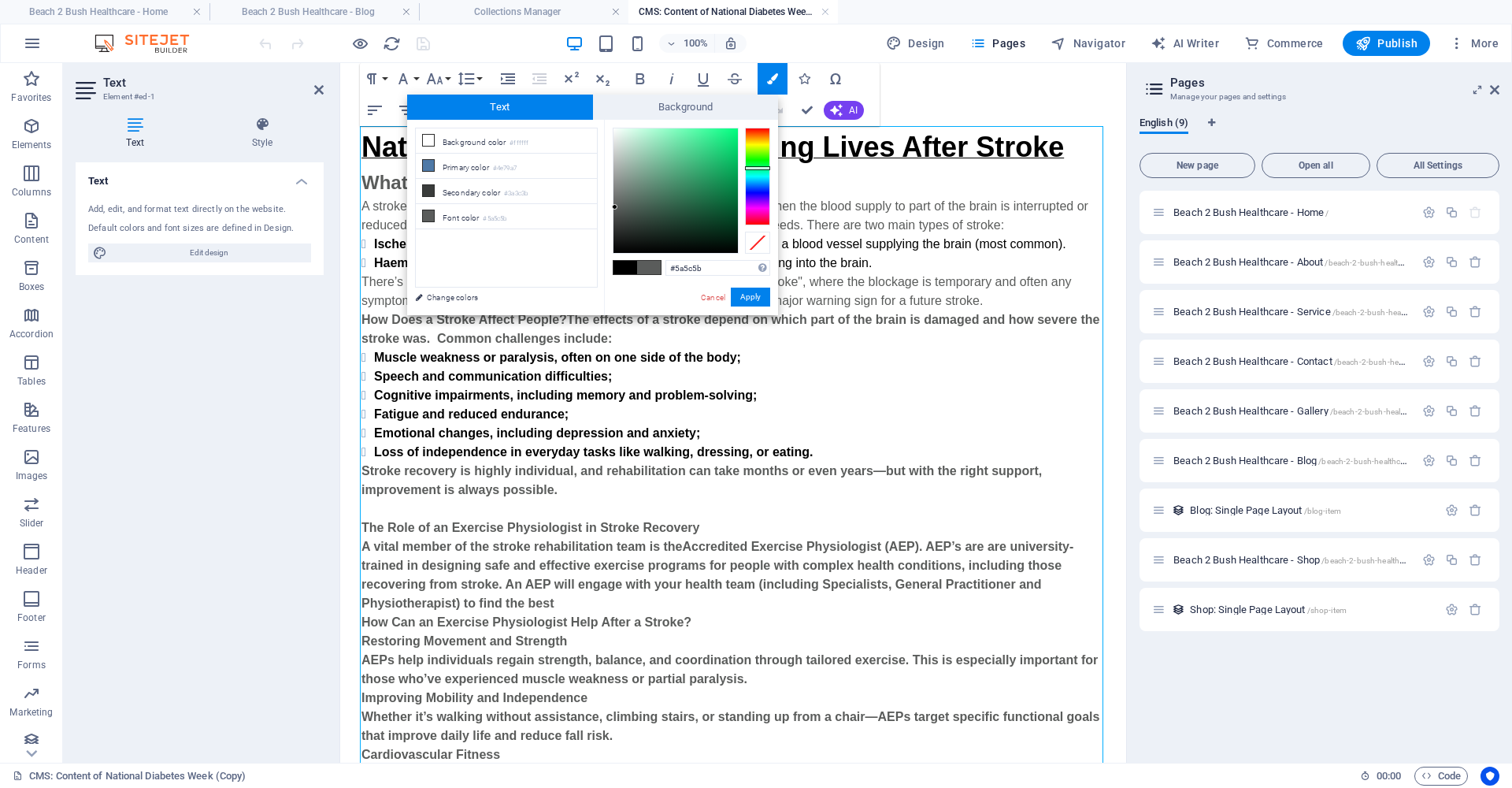 click at bounding box center (625, 267) 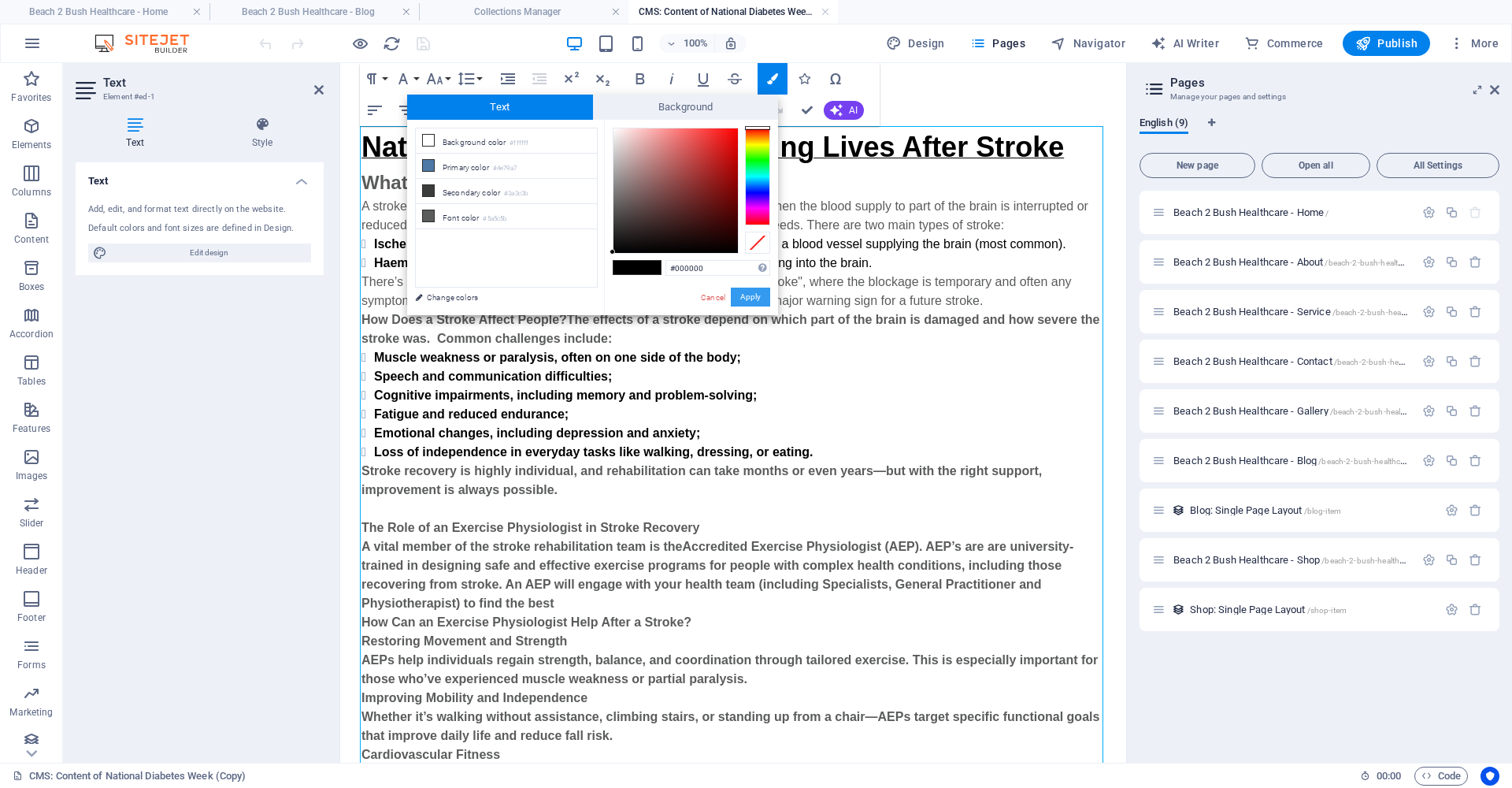 click on "Apply" at bounding box center (750, 297) 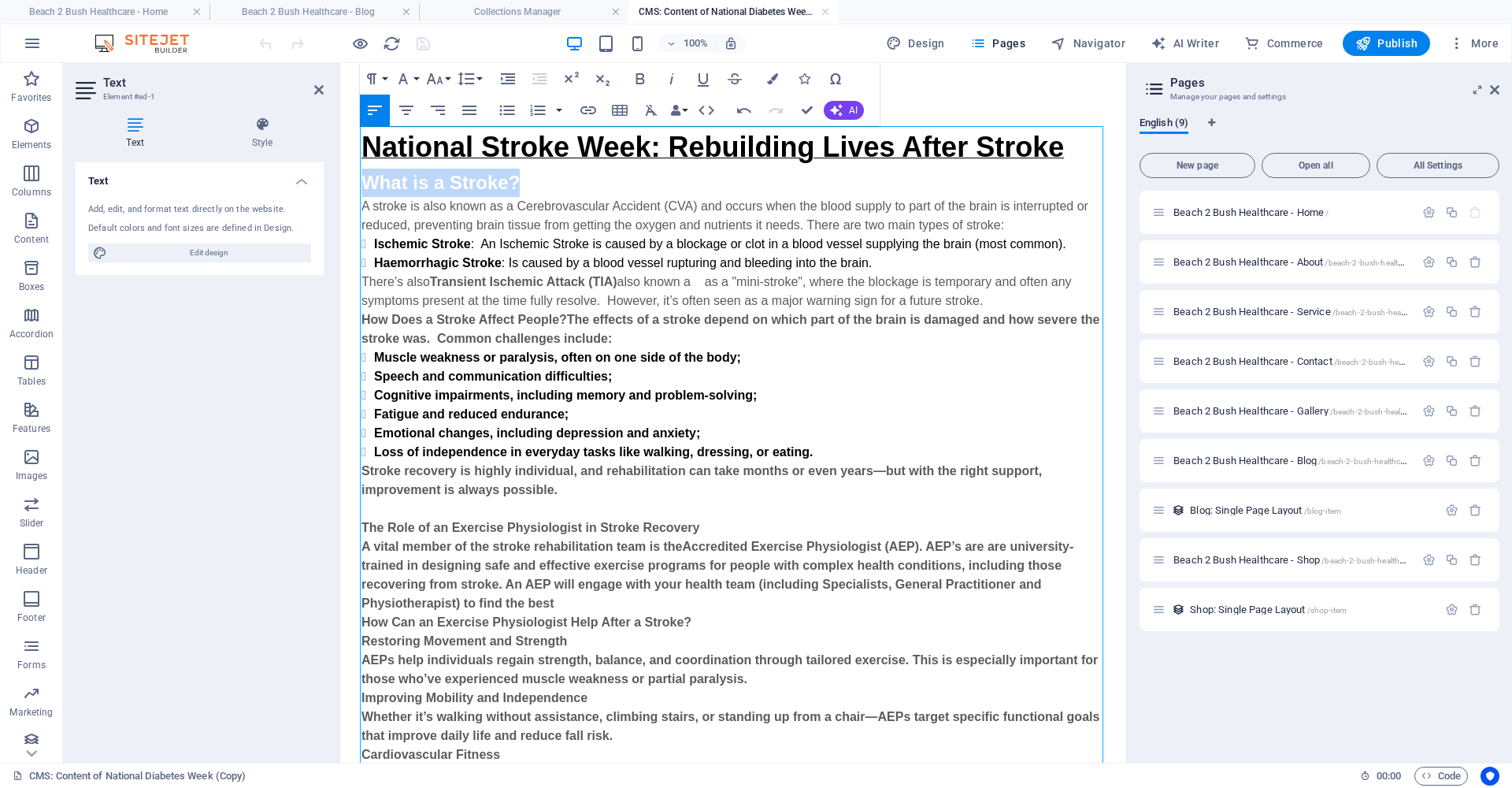 drag, startPoint x: 584, startPoint y: 184, endPoint x: 354, endPoint y: 182, distance: 230.0087 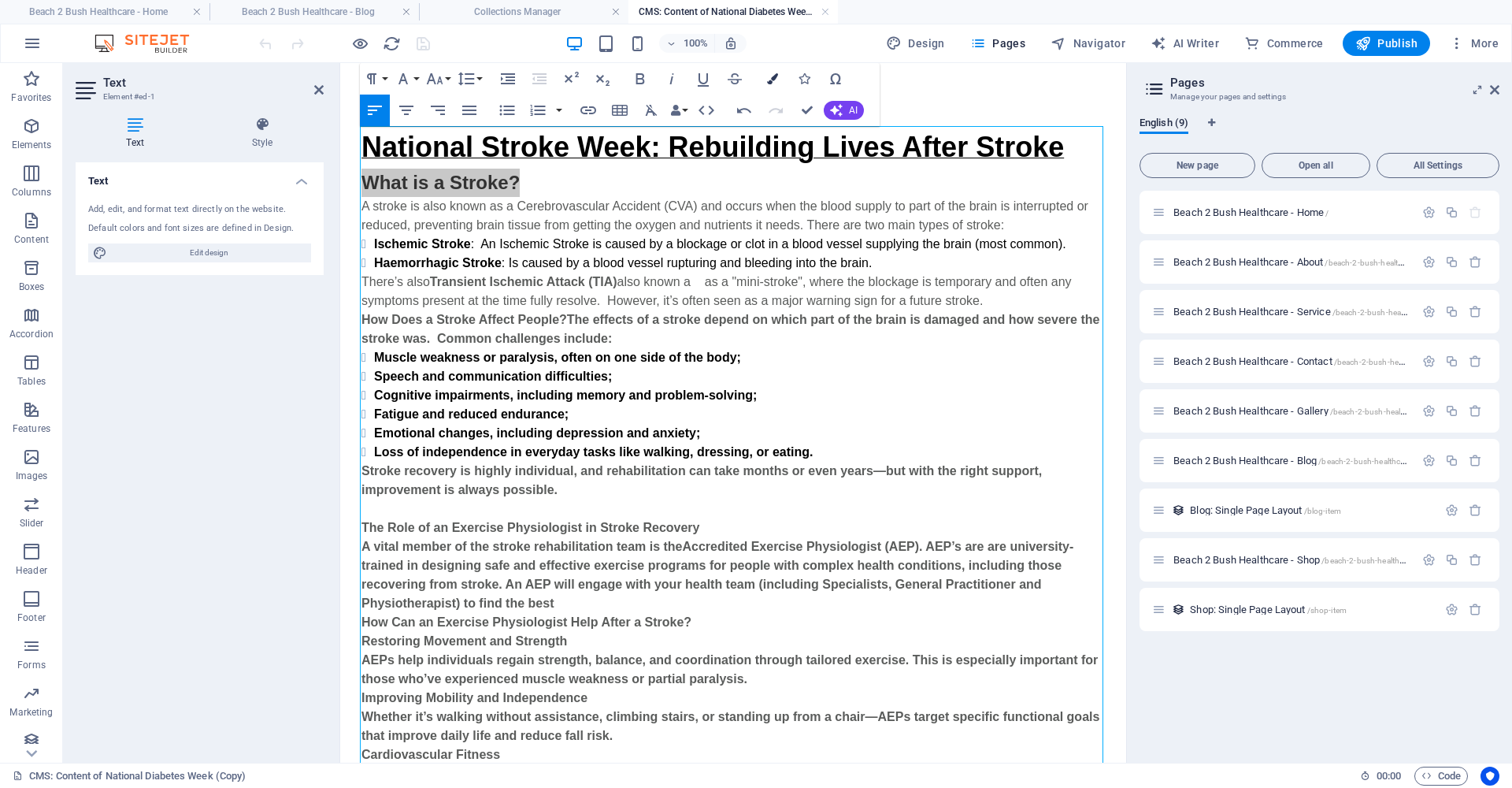 click at bounding box center [773, 79] 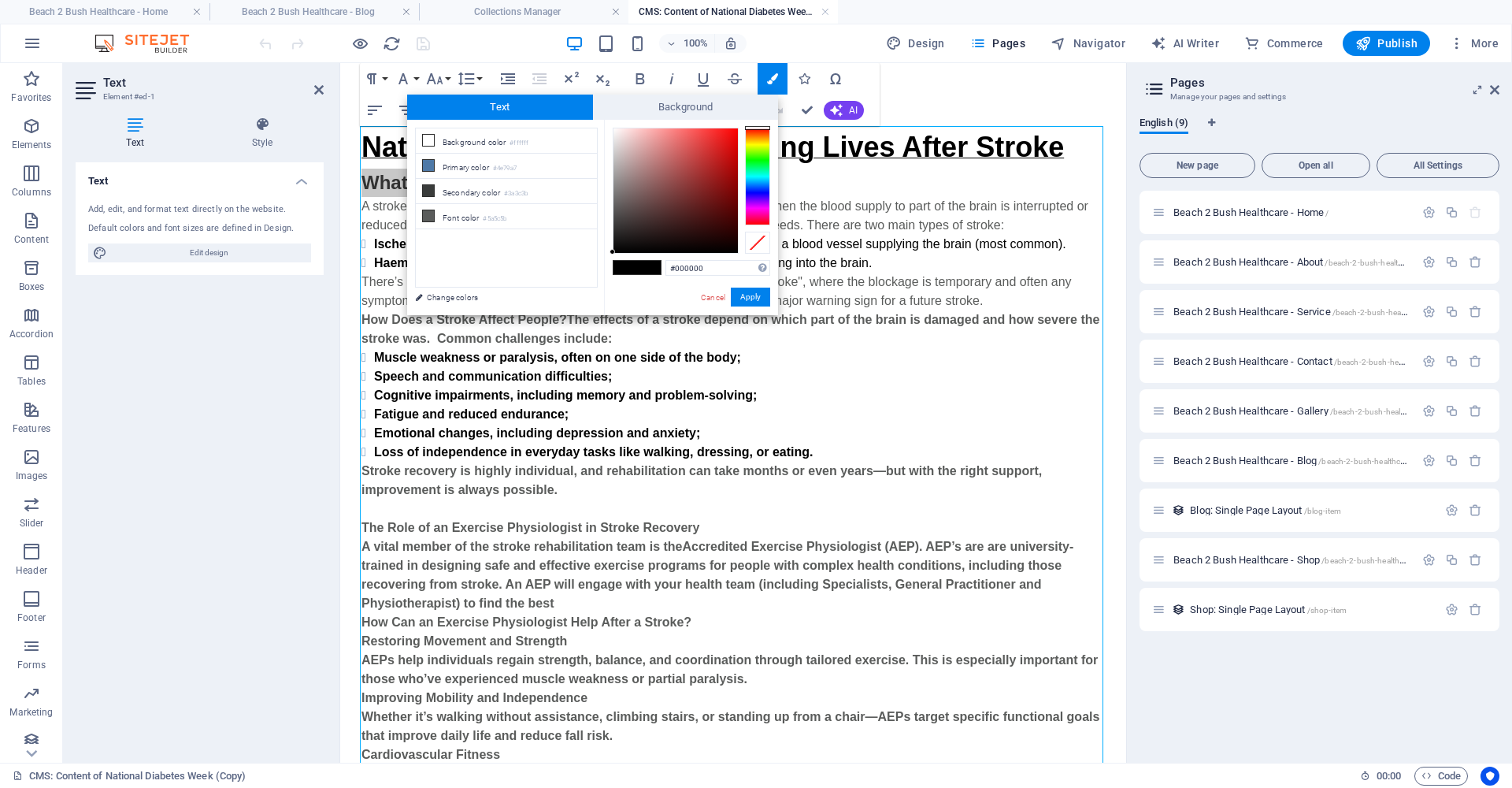 click at bounding box center [625, 267] 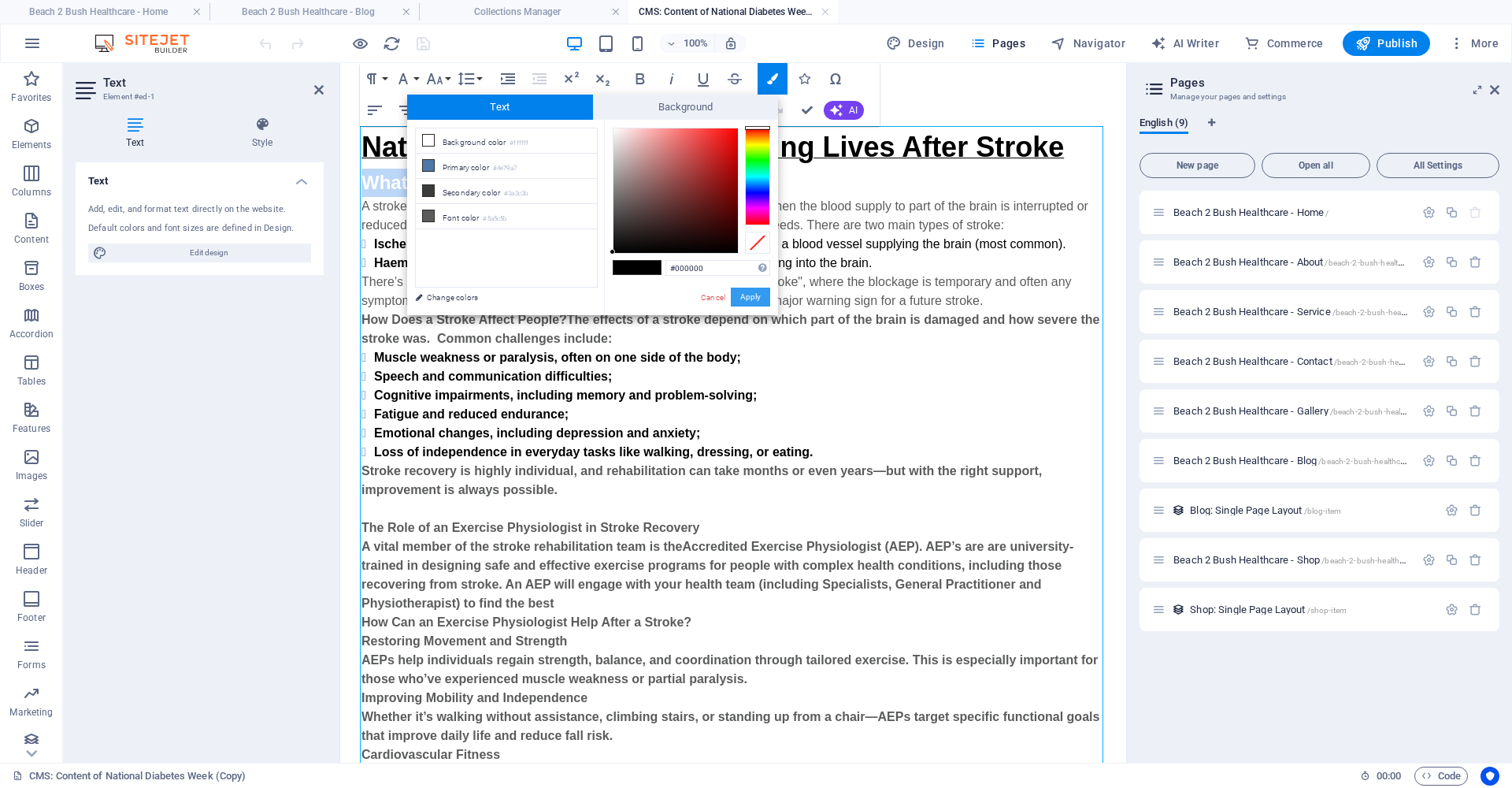 click on "Apply" at bounding box center (750, 297) 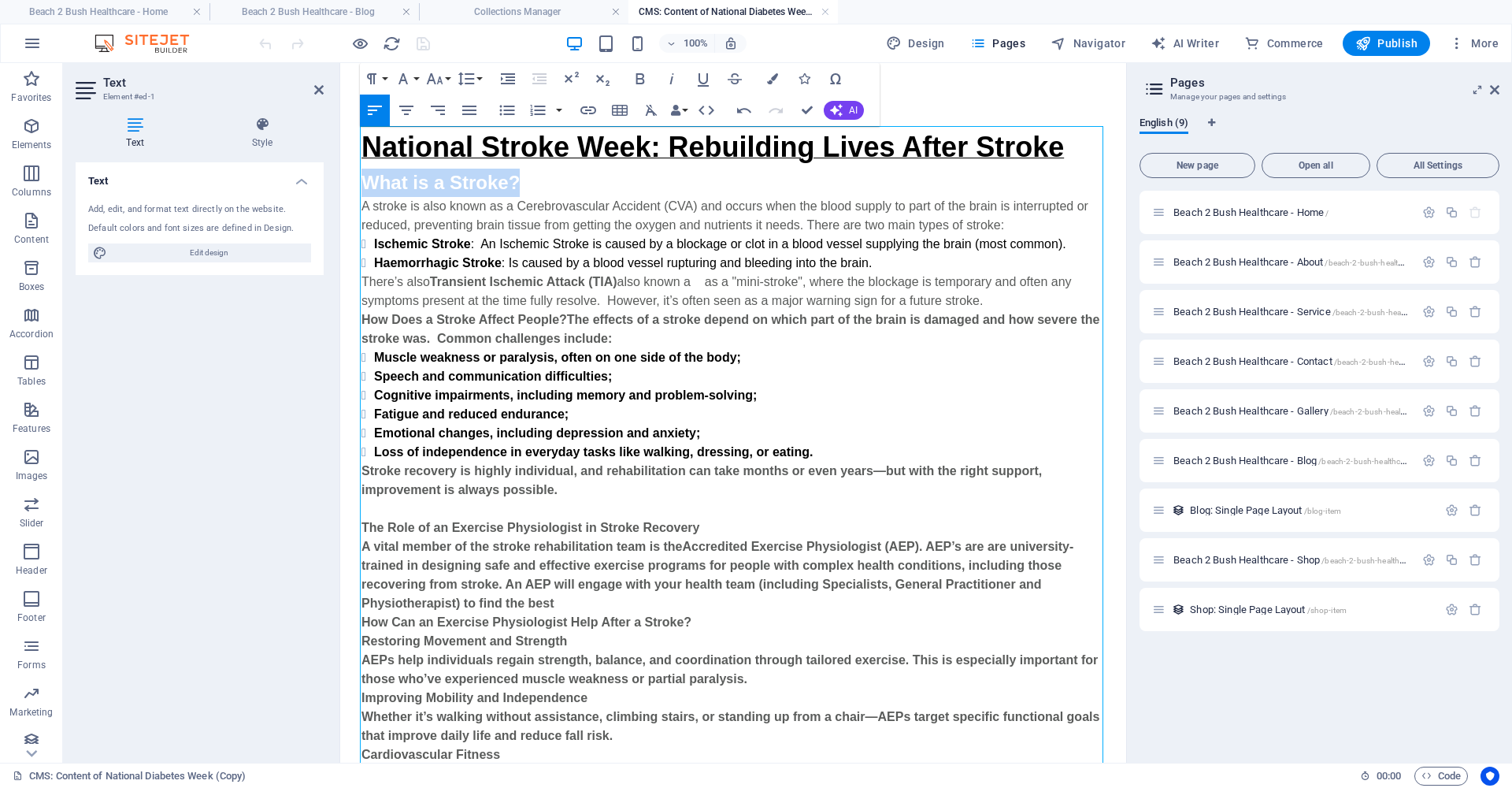 drag, startPoint x: 571, startPoint y: 188, endPoint x: 354, endPoint y: 180, distance: 217.14742 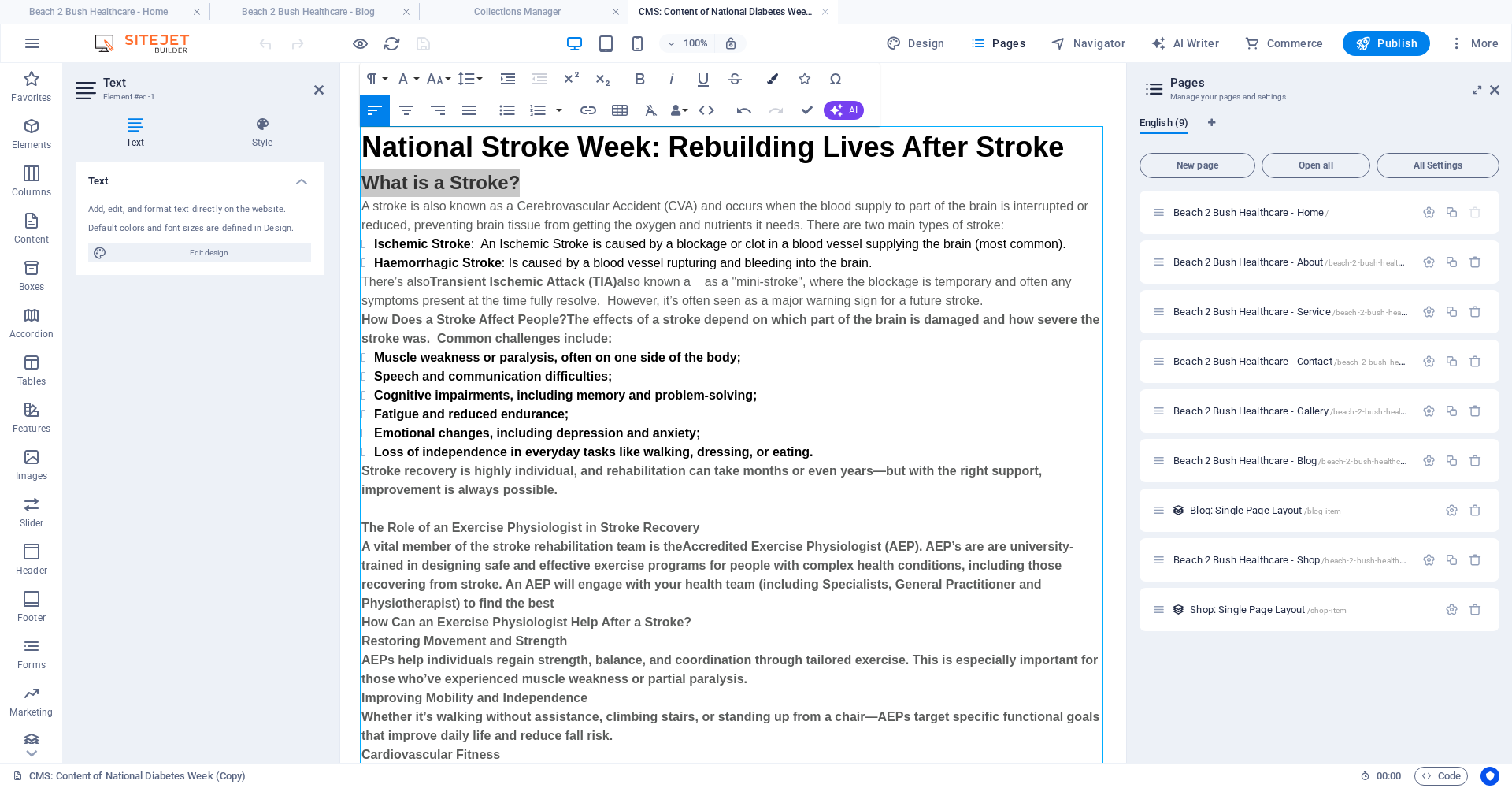 click at bounding box center (773, 79) 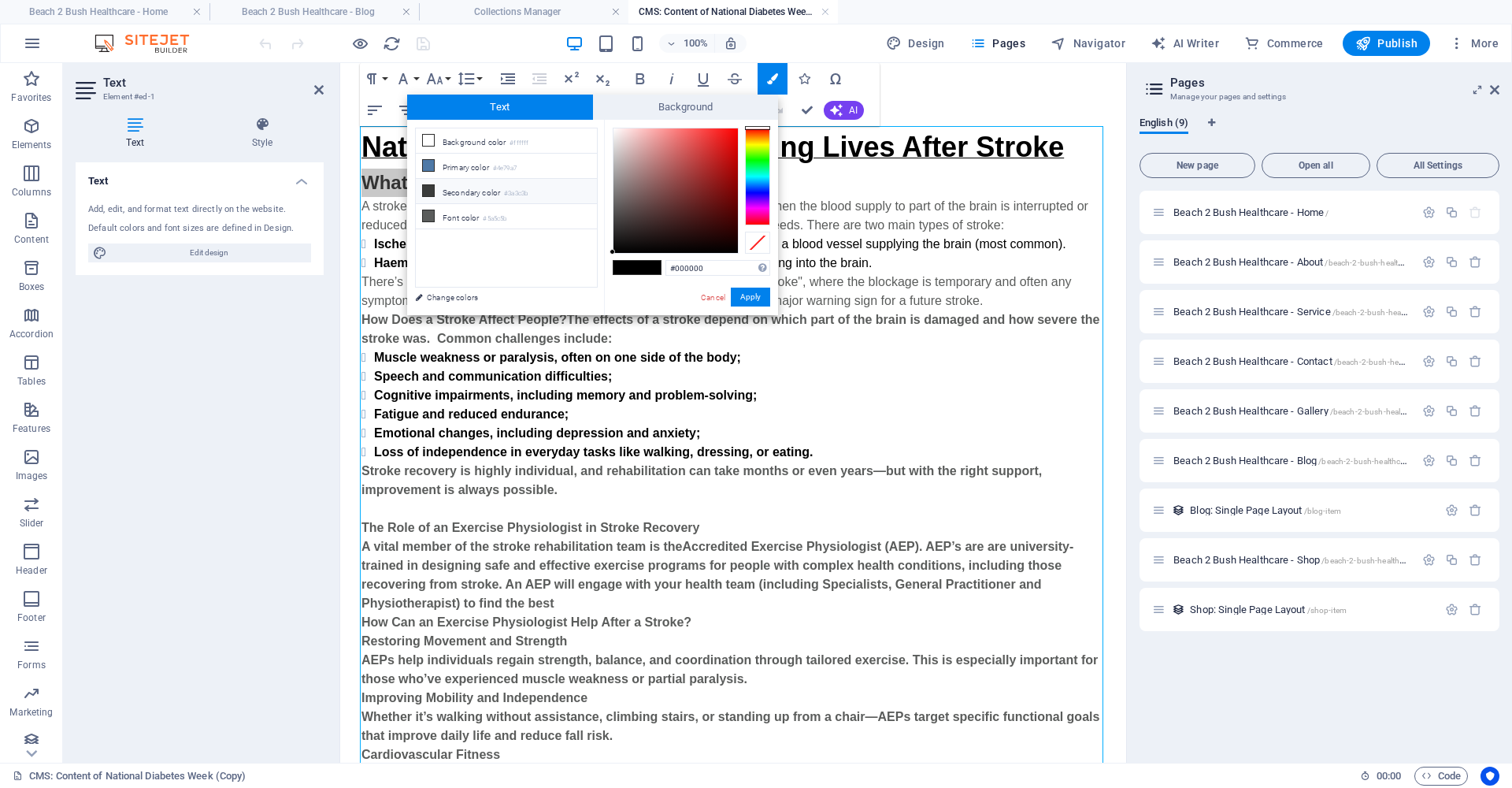 click at bounding box center [428, 191] 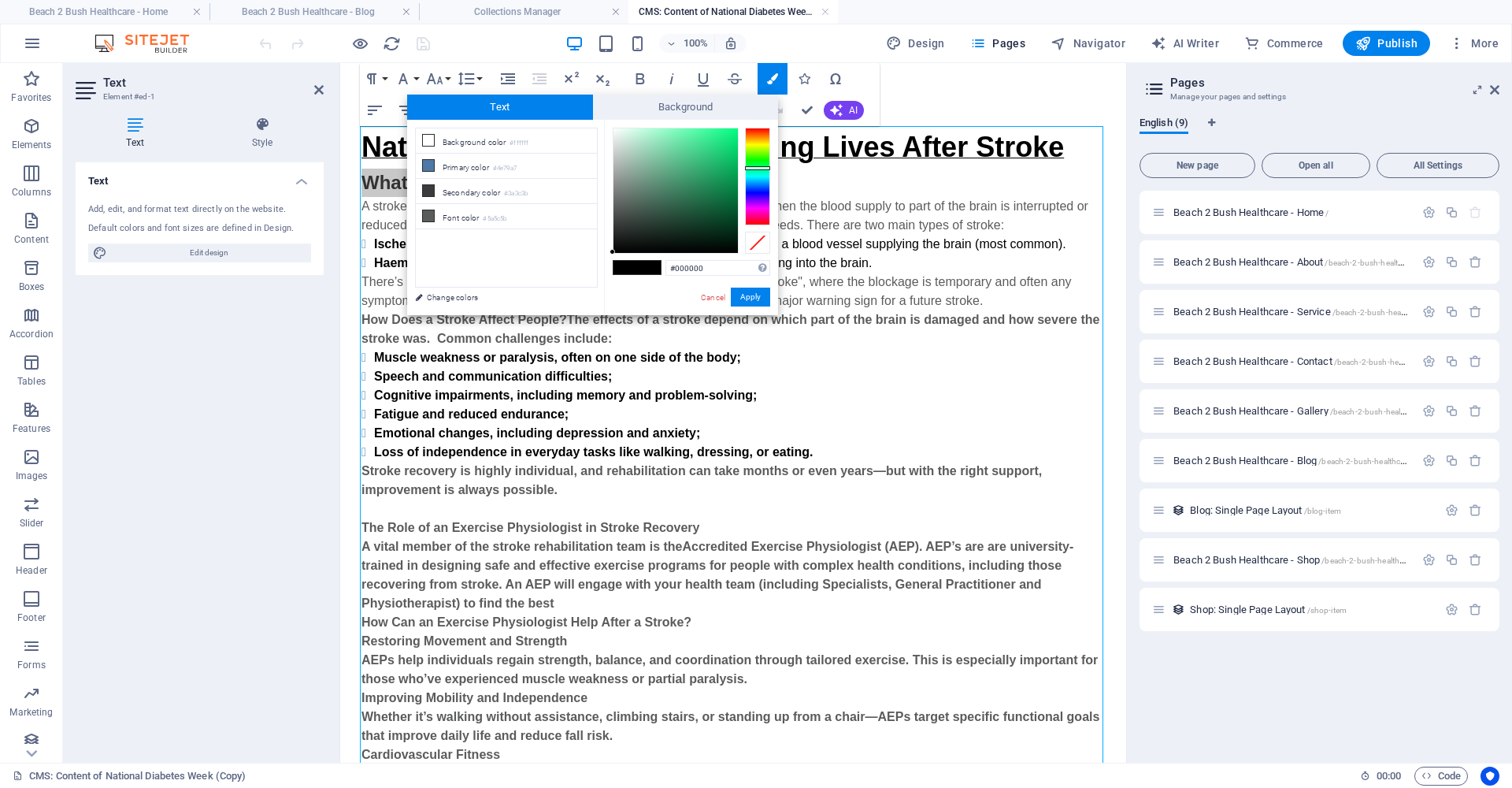 drag, startPoint x: 617, startPoint y: 225, endPoint x: 594, endPoint y: 259, distance: 41.04875 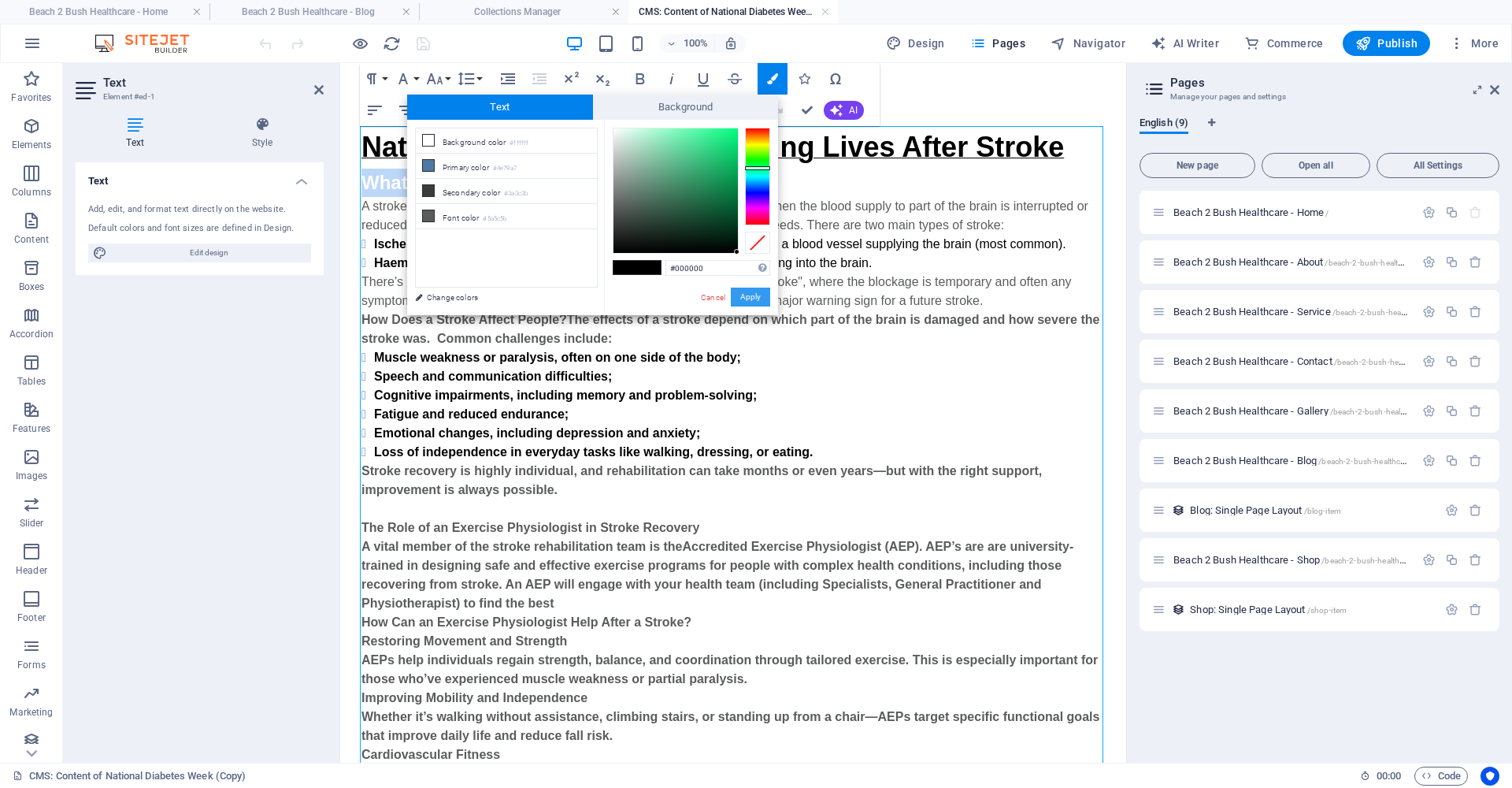 click on "Apply" at bounding box center (750, 297) 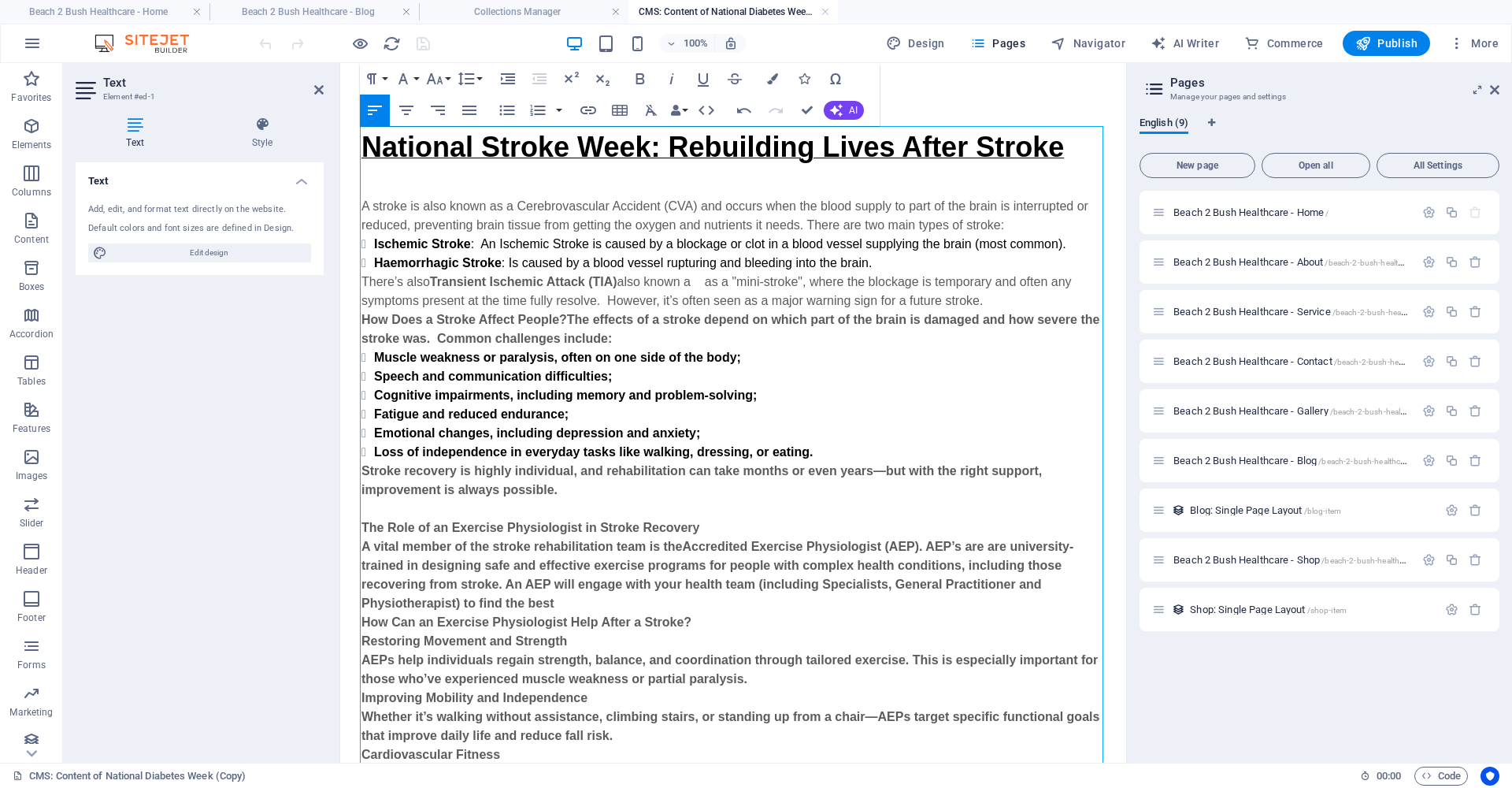 click on "Drag here to replace the existing content. Press “Ctrl” if you want to create a new element. Text Paragraph Format Normal Heading 1 Heading 2 Heading 3 Heading 4 Heading 5 Heading 6 Code Font Family Arial Georgia Impact Tahoma Times New Roman Verdana Font Size 8 9 10 11 12 14 18 24 30 36 48 60 72 96 Line Height Default Single 1.15 1.5 Double Increase Indent Decrease Indent Superscript Subscript Bold Italic Underline Strikethrough Colors Icons Special Characters Align Left Align Center Align Right Align Justify Unordered List Default Circle Disc Square Ordered List Default Lower Alpha Lower Greek Lower Roman Upper Alpha Upper Roman Insert Link Insert Table Clear Formatting Data Bindings Company First name Last name Street ZIP code City Email Phone Mobile Fax Custom field 1 Custom field 2 Custom field 3 Custom field 4 Custom field 5 Custom field 6 HTML Undo Redo Confirm (⌘+⏎) AI Improve Make shorter Make longer Fix spelling & grammar Translate to languages. Generate text" at bounding box center [733, 413] 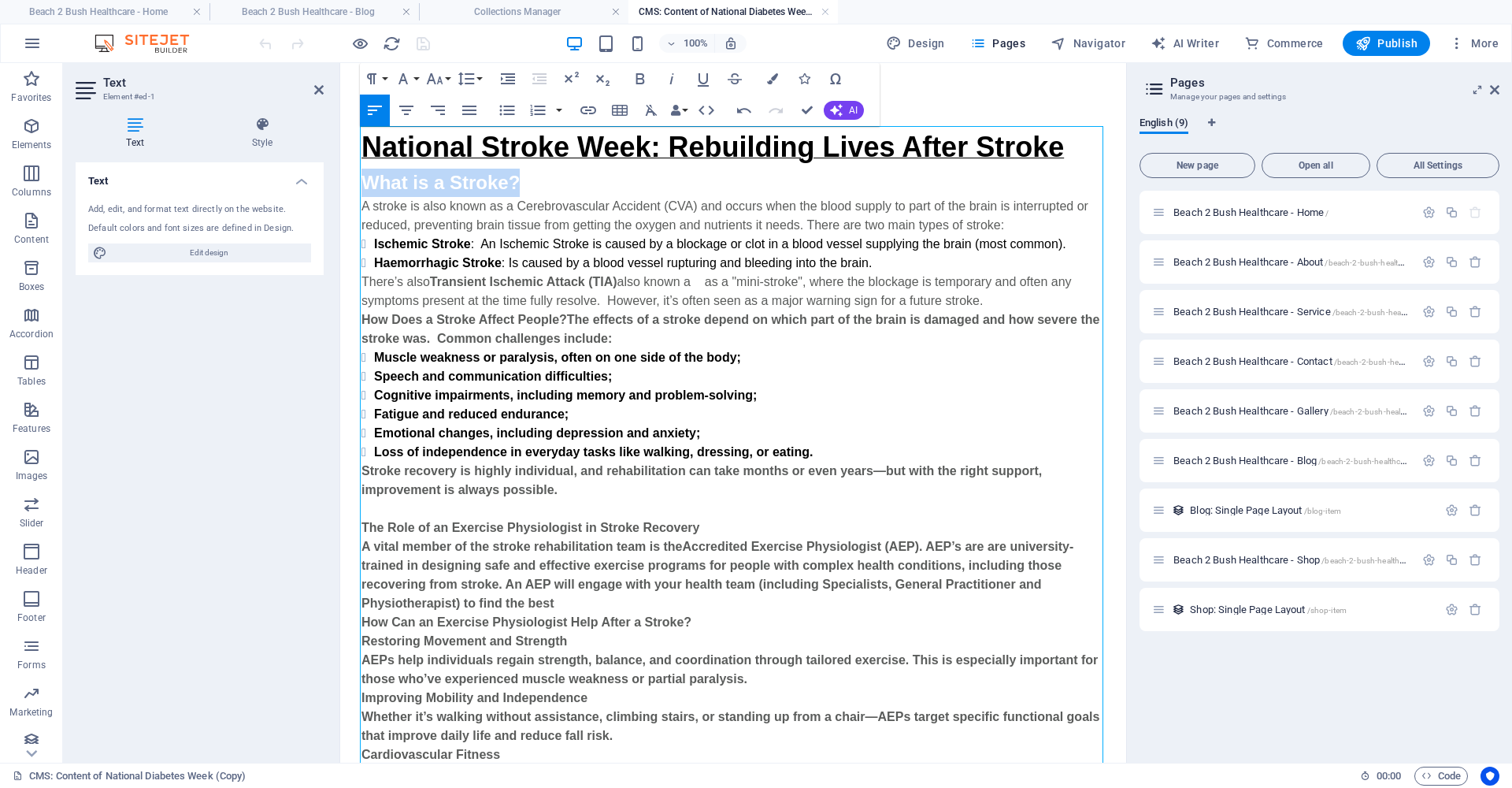 drag, startPoint x: 573, startPoint y: 184, endPoint x: 336, endPoint y: 183, distance: 237.00211 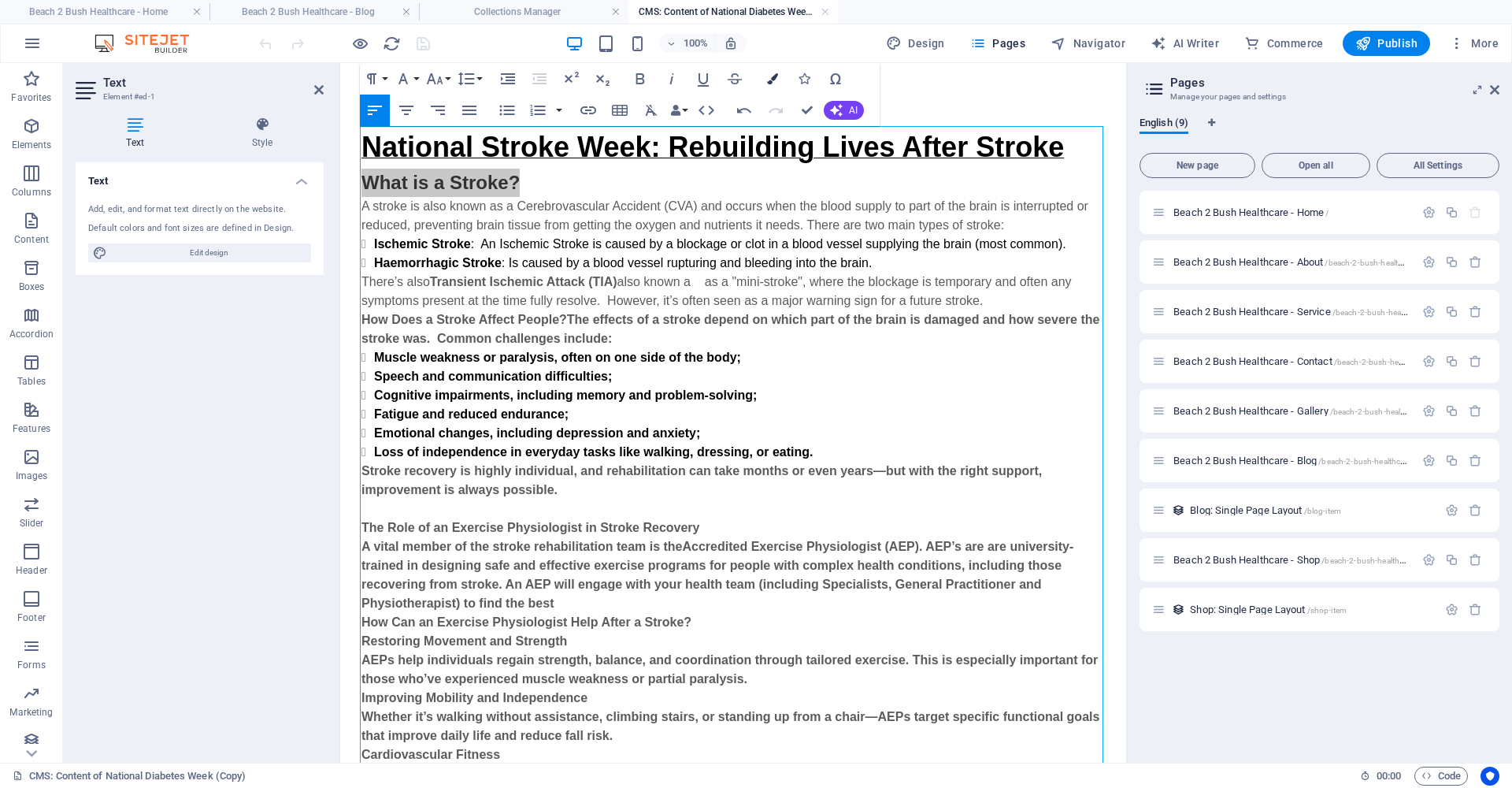 click on "Colors" at bounding box center [773, 79] 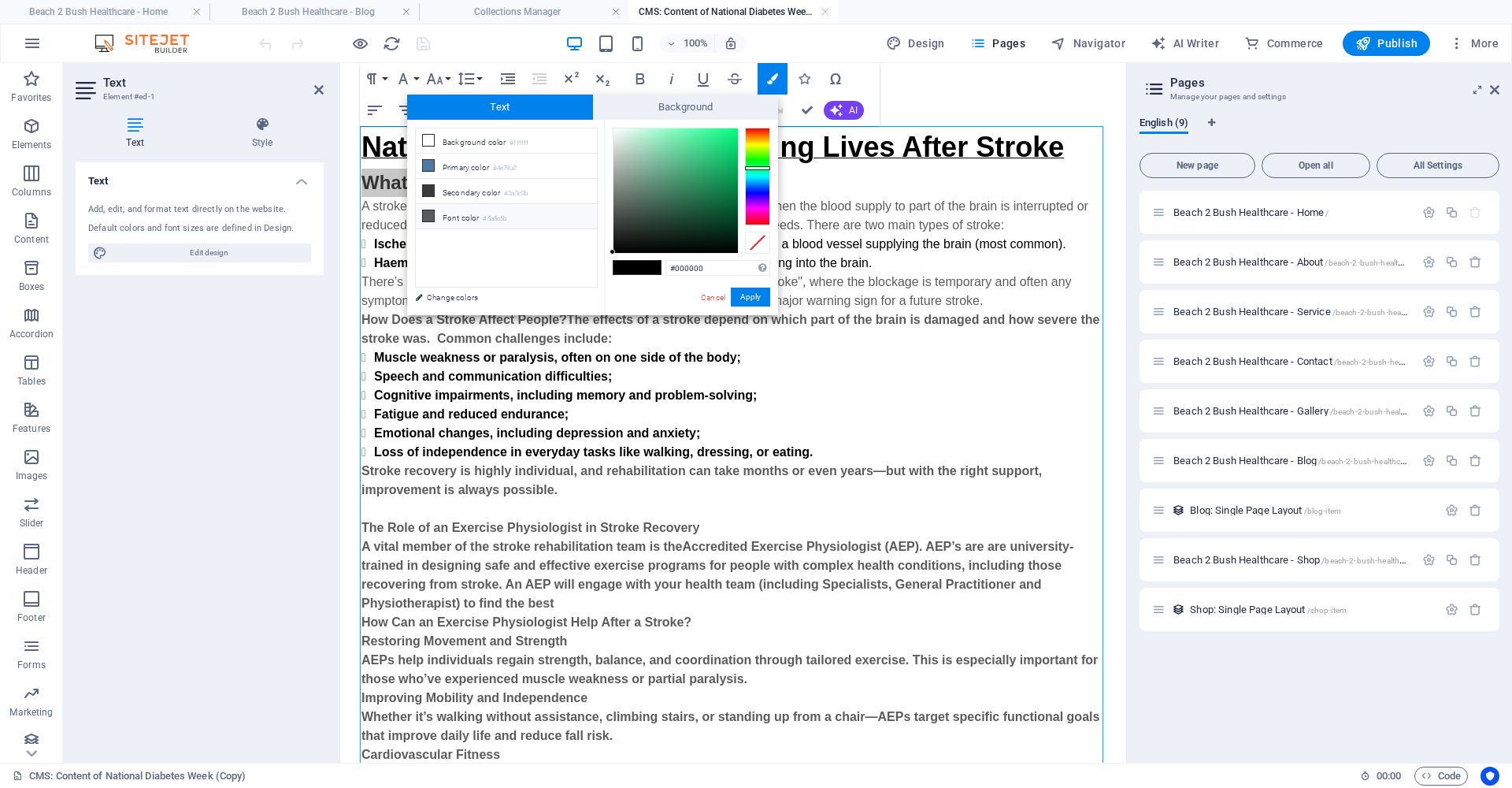 click at bounding box center (428, 216) 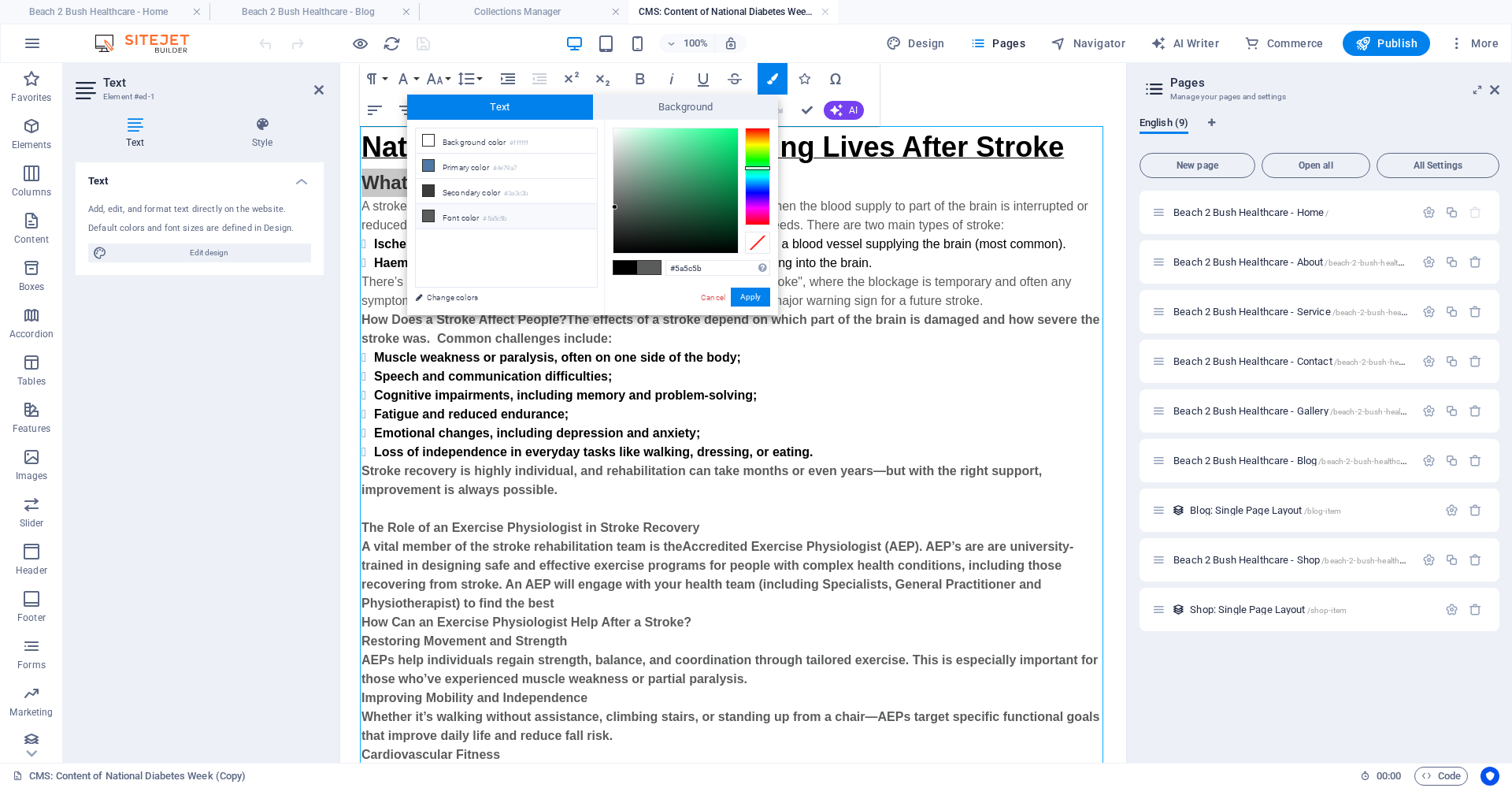 click at bounding box center [649, 267] 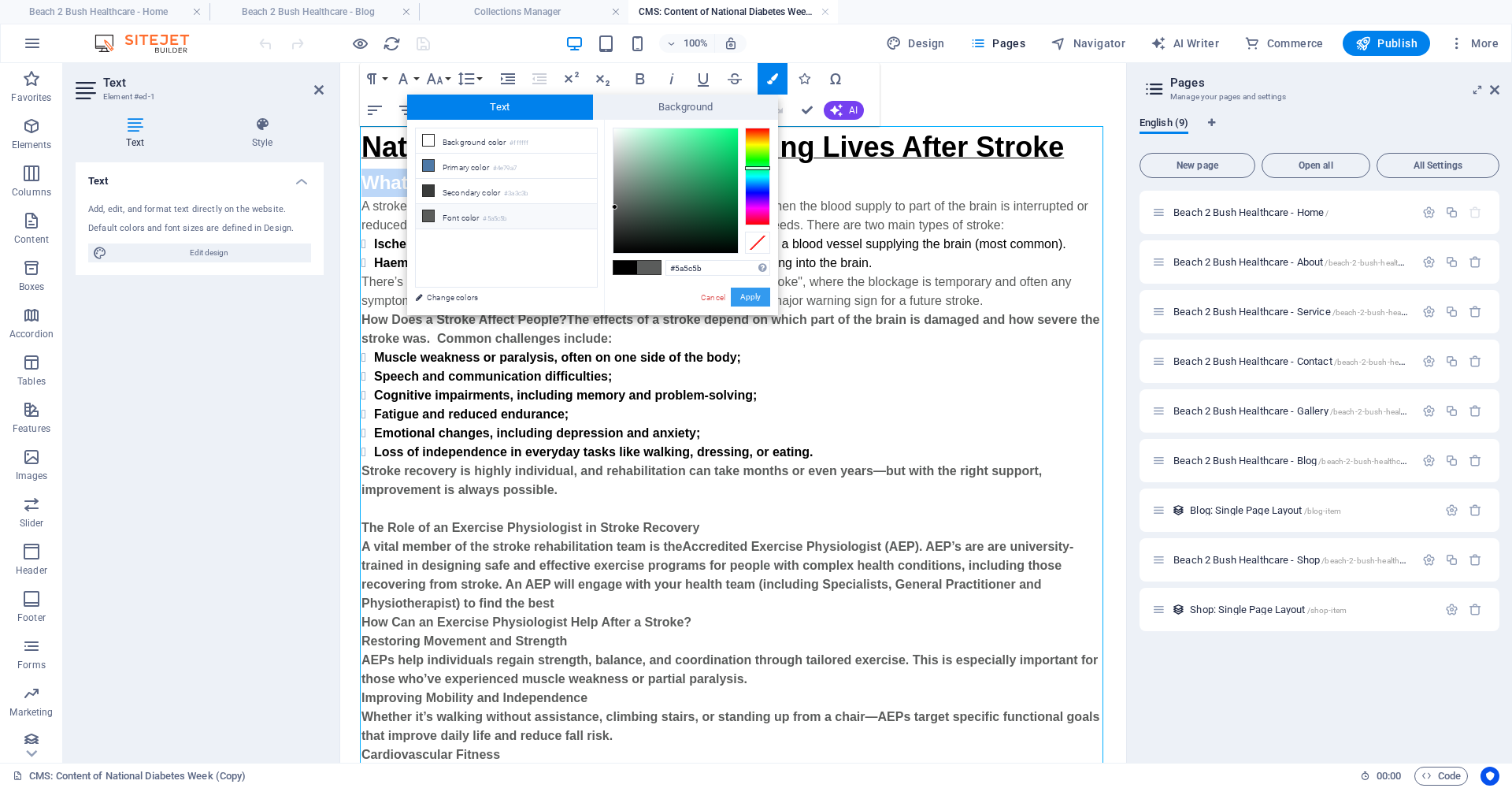 click on "Apply" at bounding box center (750, 297) 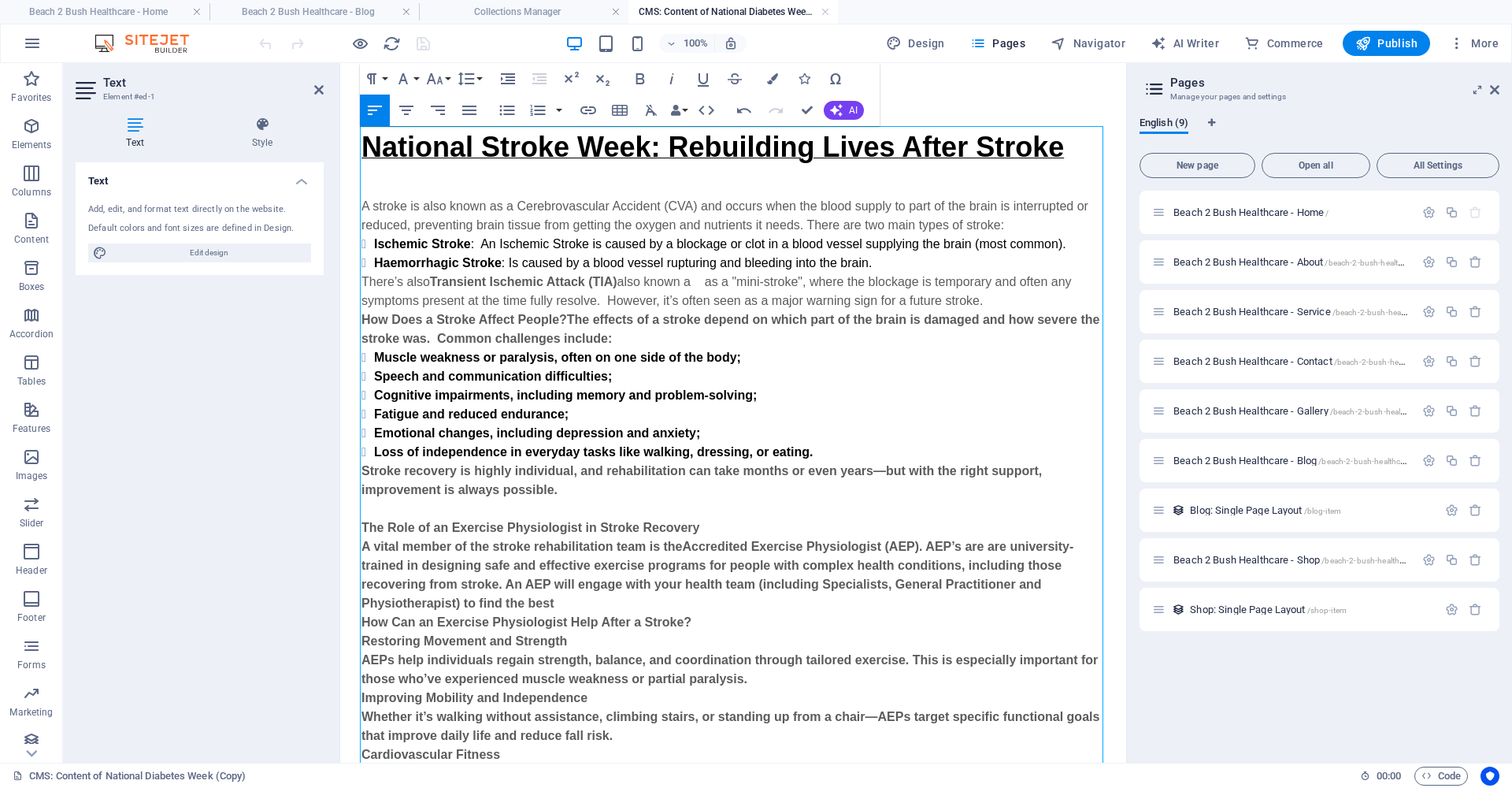 click on "How Does a Stroke Affect People?The effects of a stroke depend on which part of the brain is damaged and how severe the stroke was.  Common challenges include:" at bounding box center [733, 329] 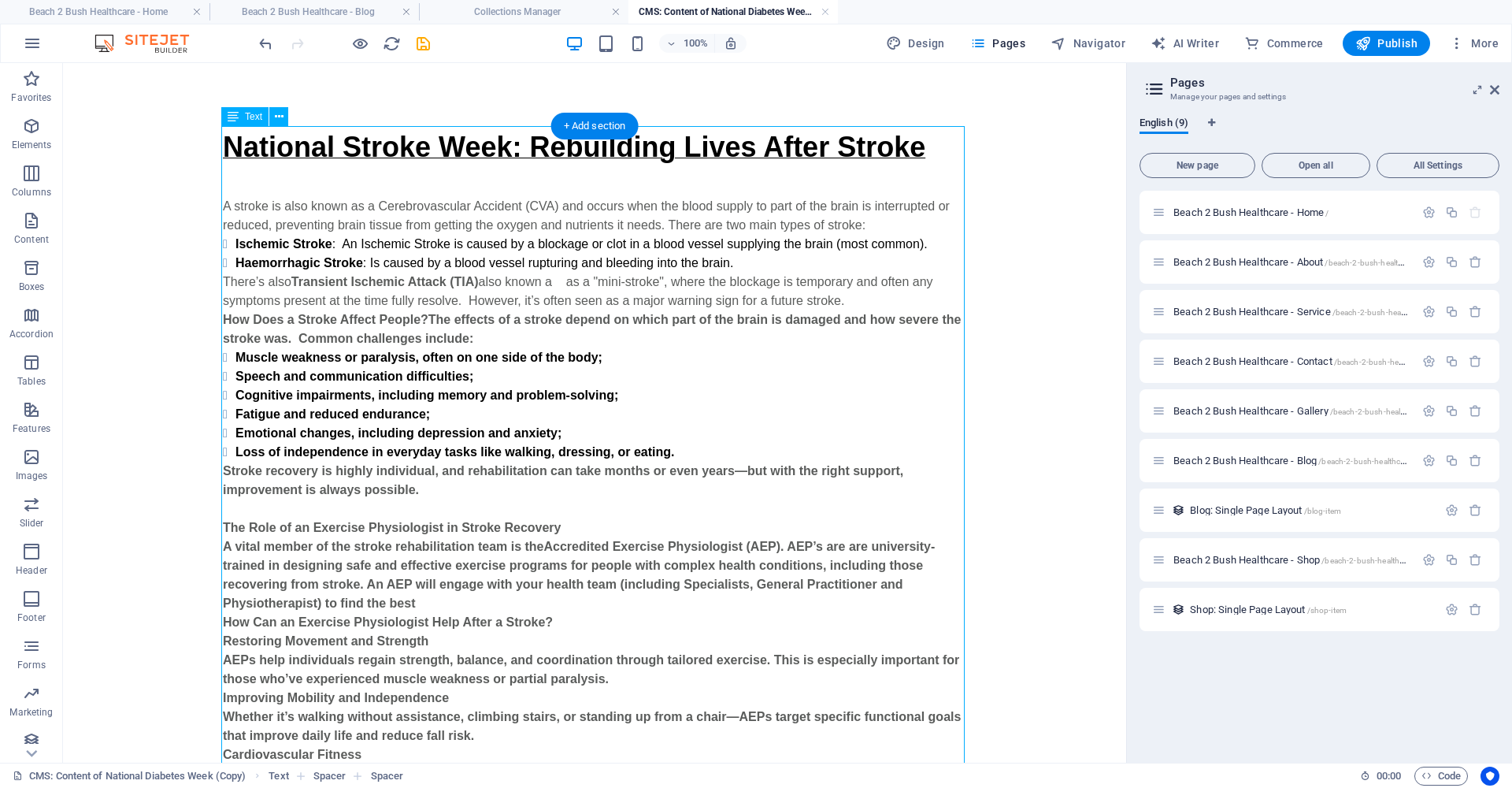 click on "National Stroke Week: Rebuilding Lives After Stroke What is a Stroke? A stroke is also known as a Cerebrovascular Accident (CVA) and occurs when the blood supply to part of the brain is interrupted or reduced, preventing brain tissue from getting the oxygen and nutrients it needs. There are two main types of stroke: Ischemic Stroke :  An Ischemic Stroke is caused by a blockage or clot in a blood vessel supplying the brain (most common). Haemorrhagic Stroke : Is caused by a blood vessel rupturing and bleeding into the brain. There’s also  Transient Ischemic Attack (TIA)  also known a      as a "mini-stroke", where the blockage is temporary and often any symptoms present at the time fully resolve.  However, it’s often seen as a major warning sign for a future stroke. How Does a Stroke Affect People?The effects of a stroke depend on which part of the brain is damaged and how severe the stroke was.  Common challenges include: Muscle weakness or paralysis, often on one side of the body;" at bounding box center (595, 634) 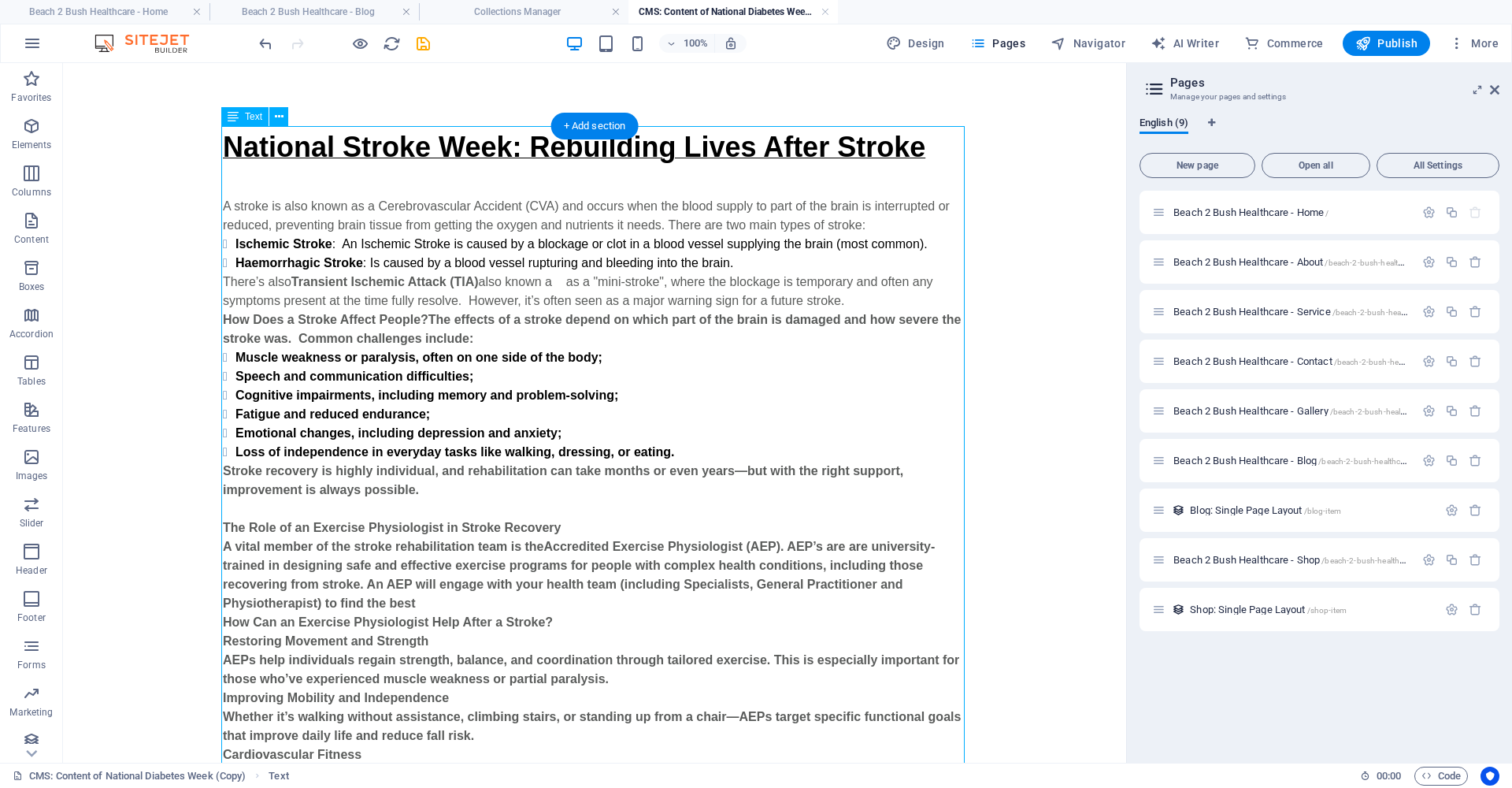 click on "National Stroke Week: Rebuilding Lives After Stroke What is a Stroke? A stroke is also known as a Cerebrovascular Accident (CVA) and occurs when the blood supply to part of the brain is interrupted or reduced, preventing brain tissue from getting the oxygen and nutrients it needs. There are two main types of stroke: Ischemic Stroke :  An Ischemic Stroke is caused by a blockage or clot in a blood vessel supplying the brain (most common). Haemorrhagic Stroke : Is caused by a blood vessel rupturing and bleeding into the brain. There’s also  Transient Ischemic Attack (TIA)  also known a      as a "mini-stroke", where the blockage is temporary and often any symptoms present at the time fully resolve.  However, it’s often seen as a major warning sign for a future stroke. How Does a Stroke Affect People?The effects of a stroke depend on which part of the brain is damaged and how severe the stroke was.  Common challenges include: Muscle weakness or paralysis, often on one side of the body;" at bounding box center (595, 634) 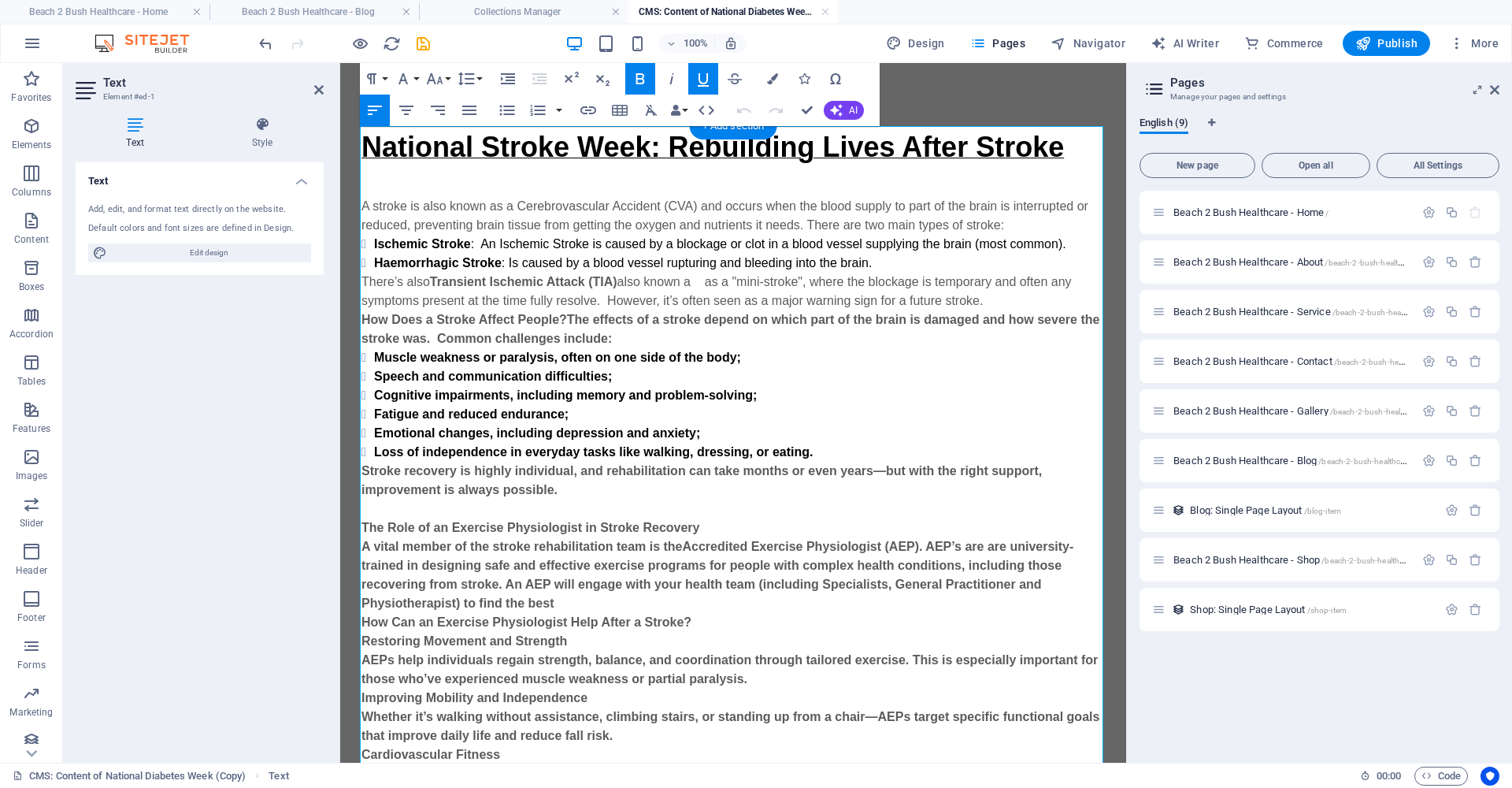 click on "There’s also  Transient Ischemic Attack (TIA)  also known a    as a "mini-stroke", where the blockage is temporary and often any symptoms present at the time fully resolve.  However, it’s often seen as a major warning sign for a future stroke." at bounding box center (733, 292) 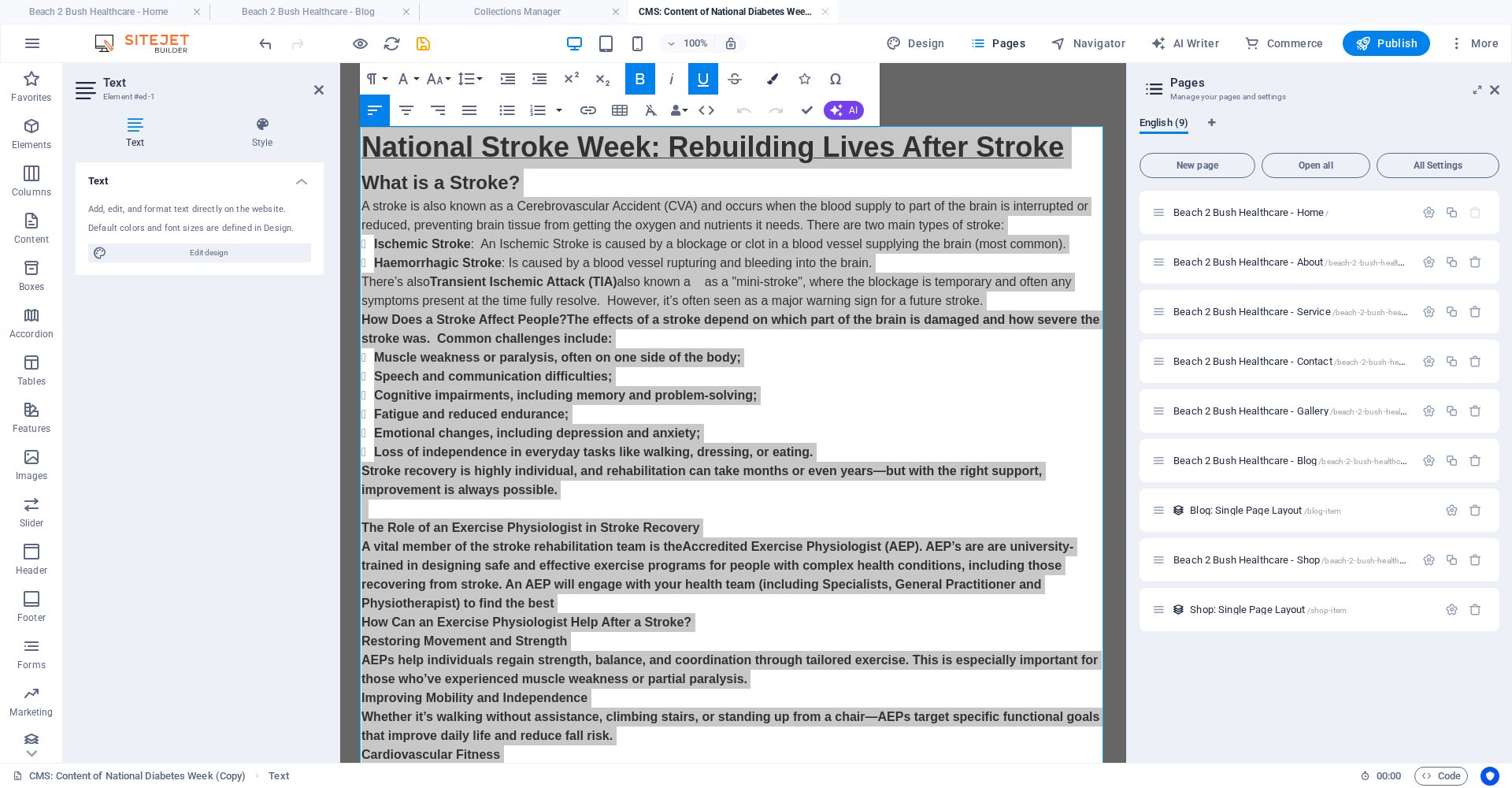 click at bounding box center (773, 79) 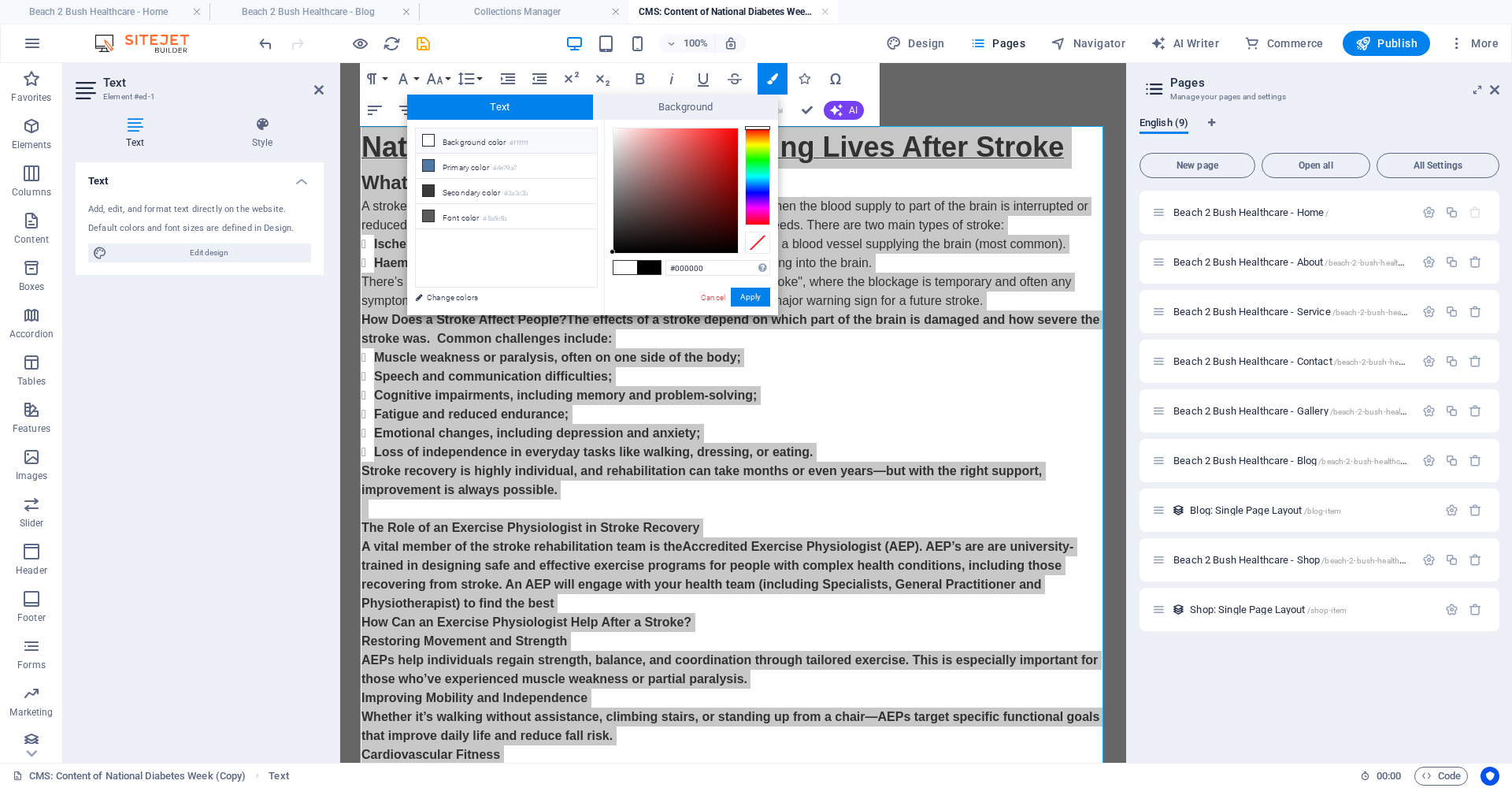 click at bounding box center [649, 267] 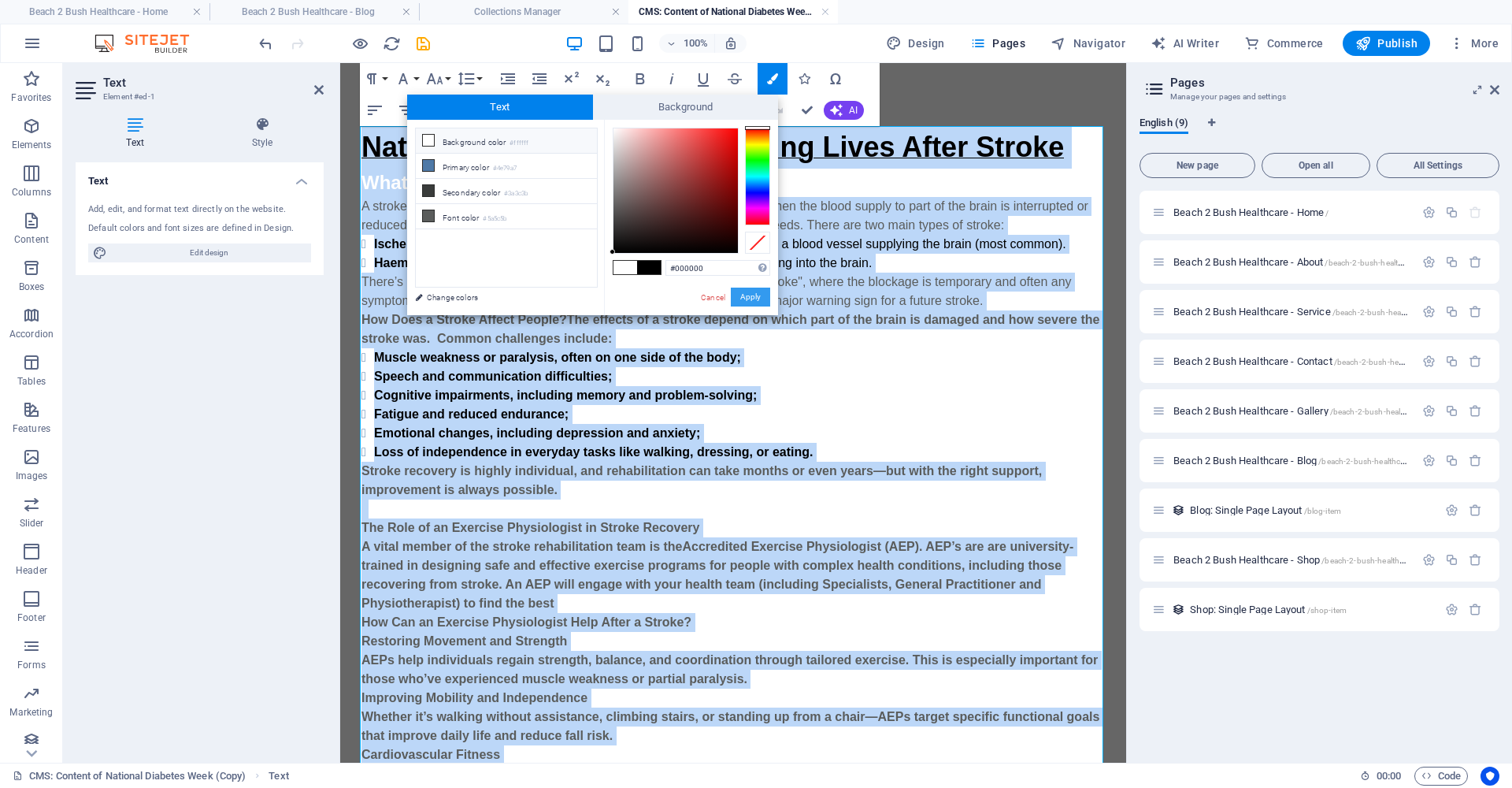 click on "Apply" at bounding box center [750, 297] 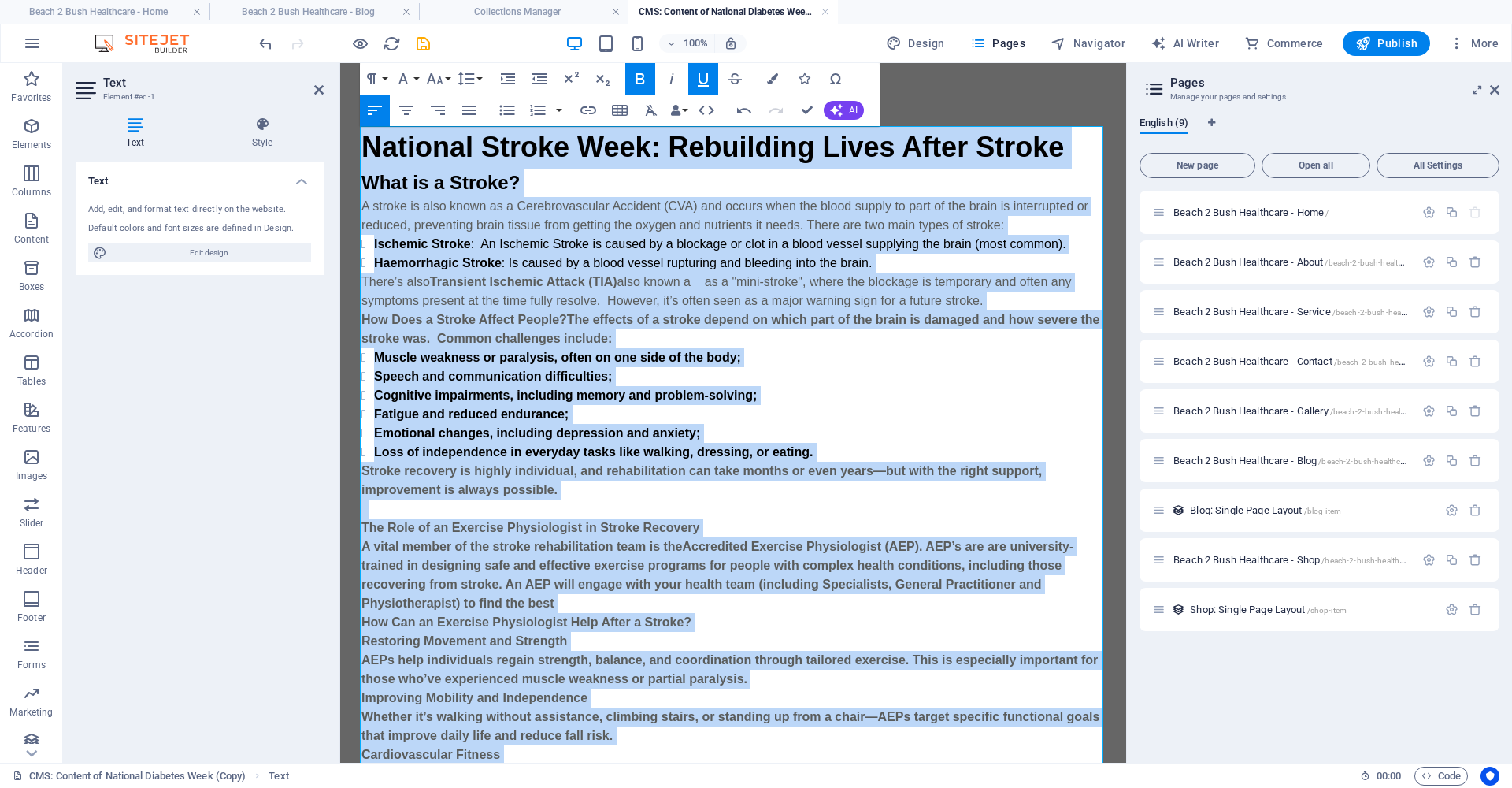 click on "Haemorrhagic Stroke : Is caused by a blood vessel rupturing and bleeding into the brain." at bounding box center [739, 263] 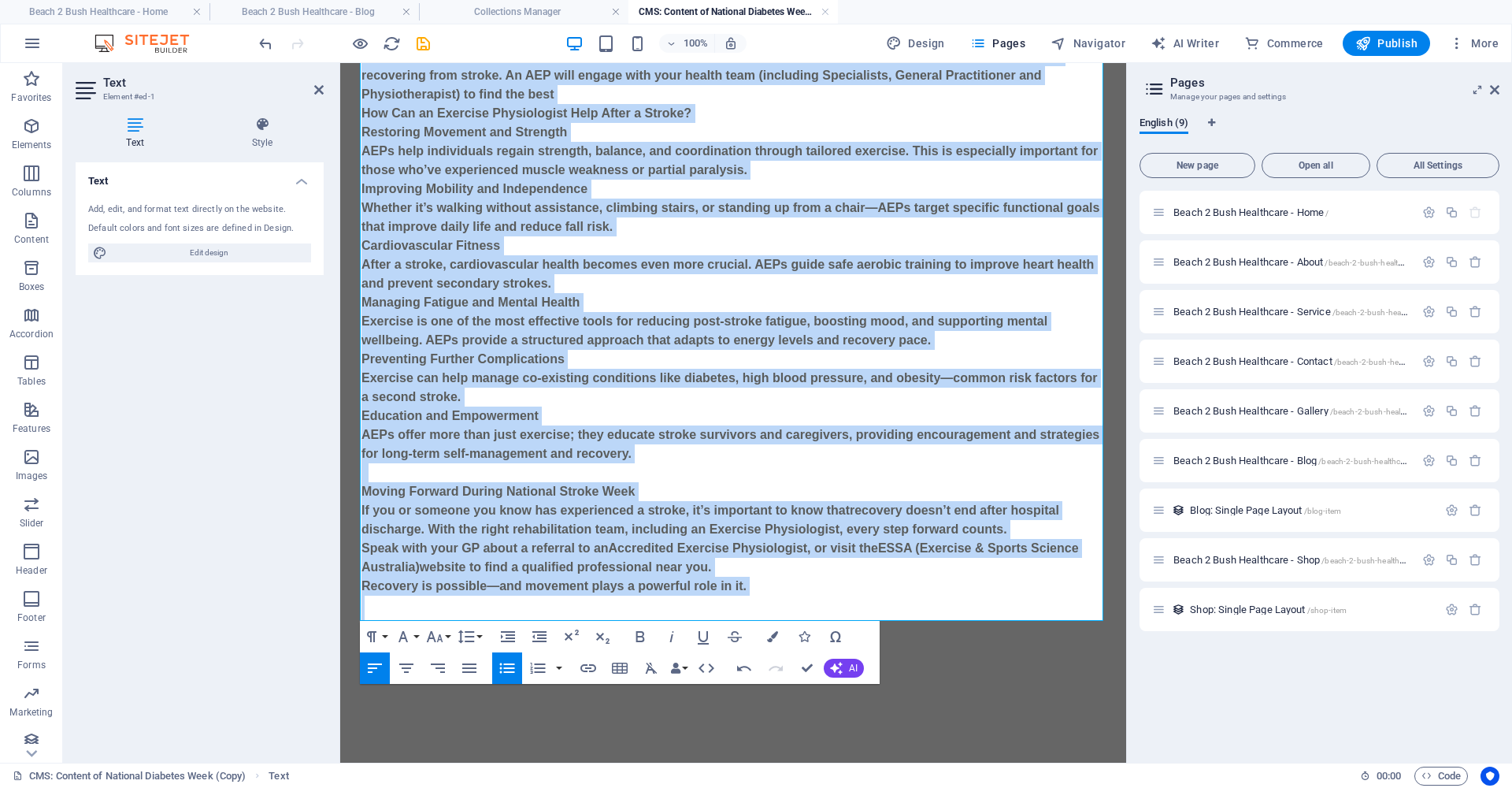 scroll, scrollTop: 522, scrollLeft: 0, axis: vertical 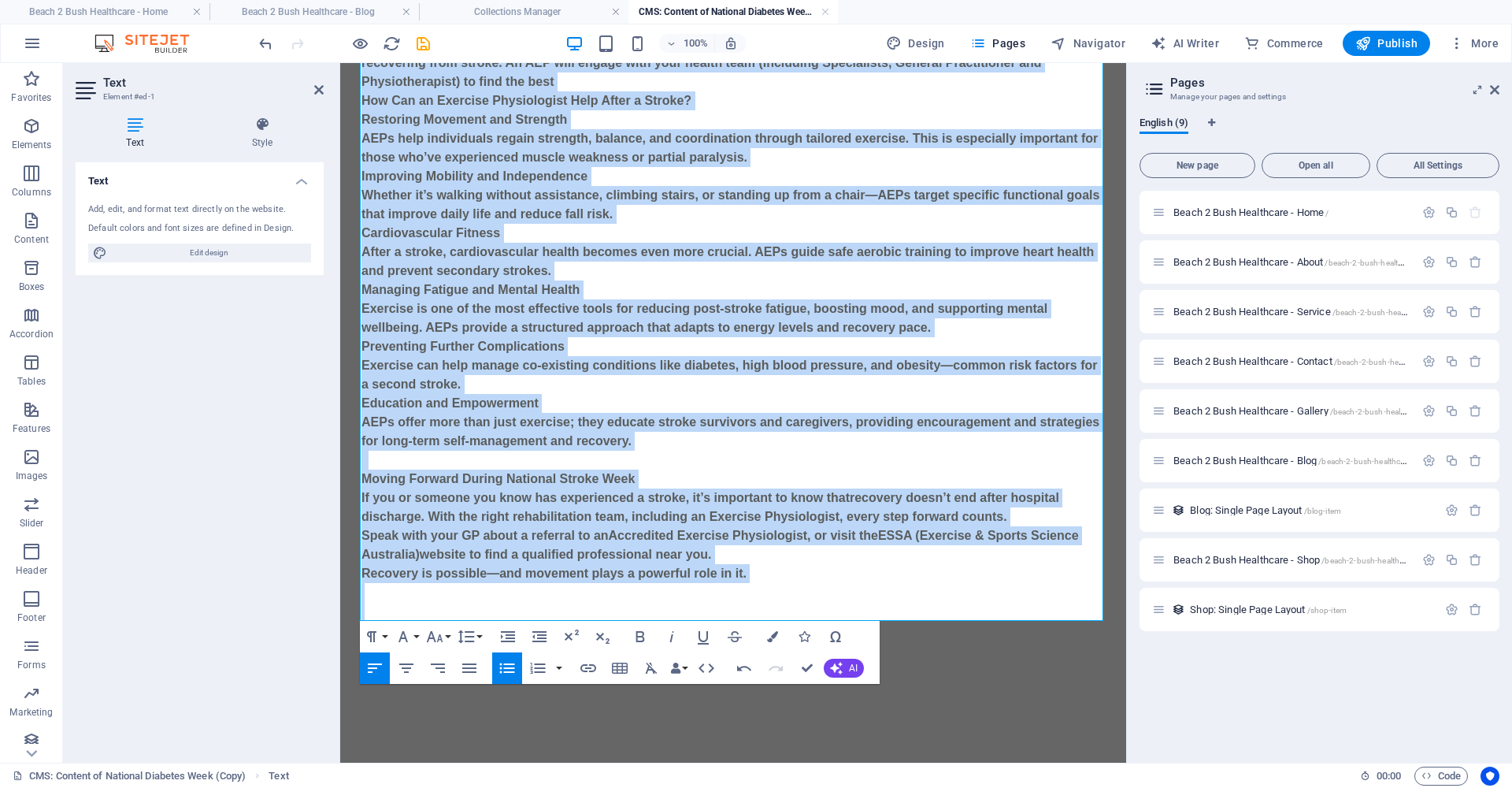 drag, startPoint x: 362, startPoint y: 165, endPoint x: 929, endPoint y: 836, distance: 878.4816 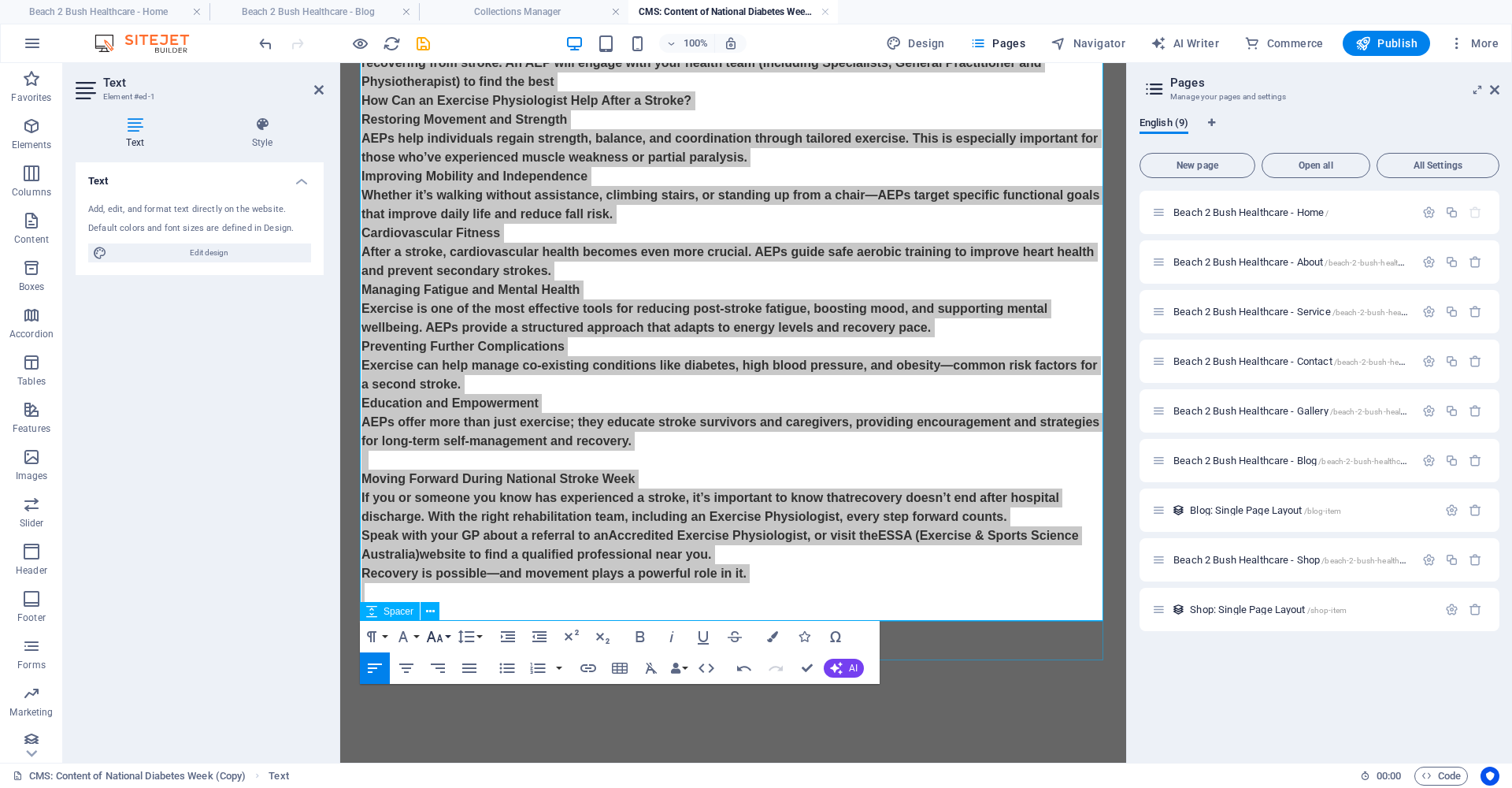 click 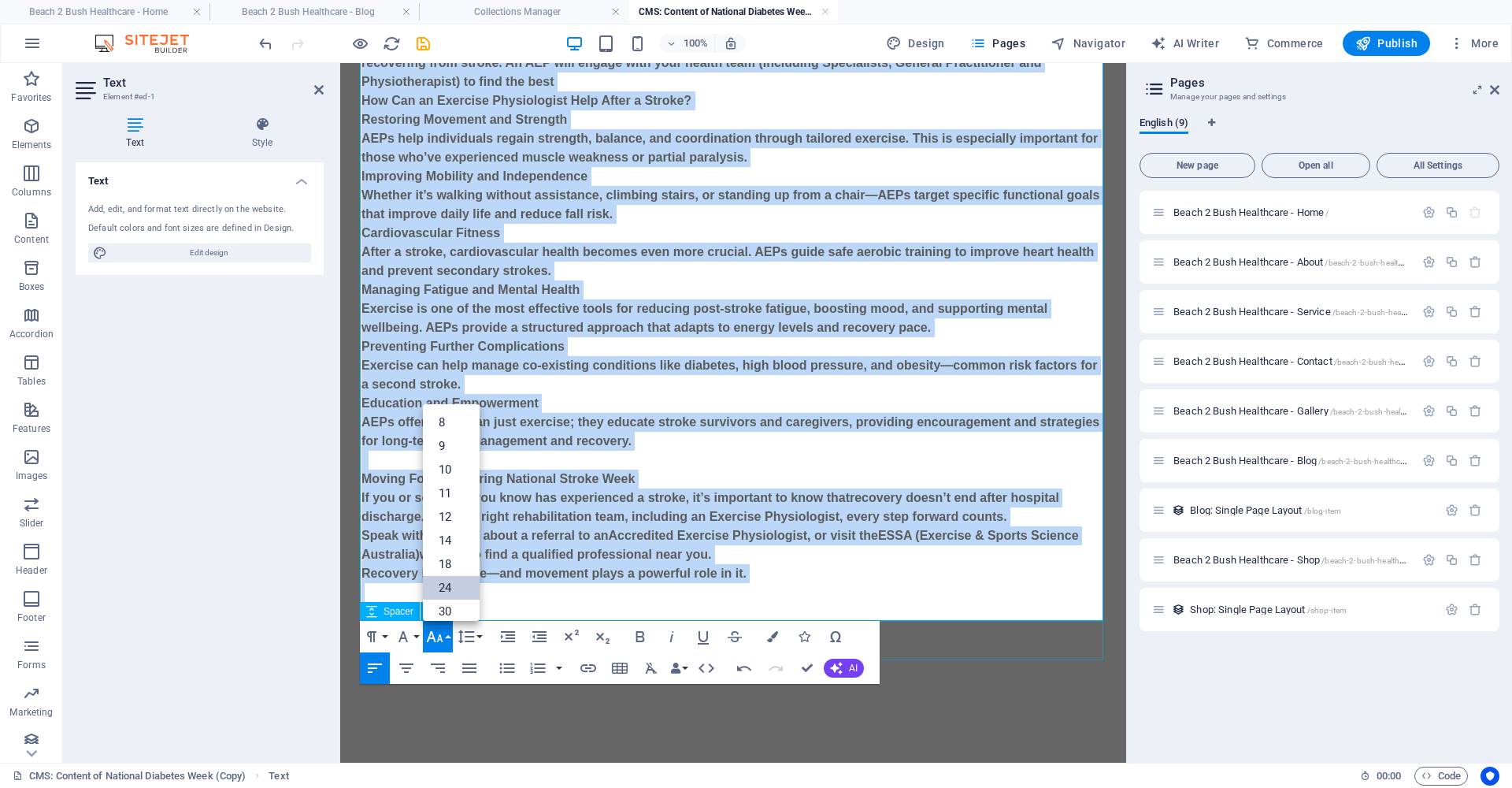 click on "24" at bounding box center [451, 588] 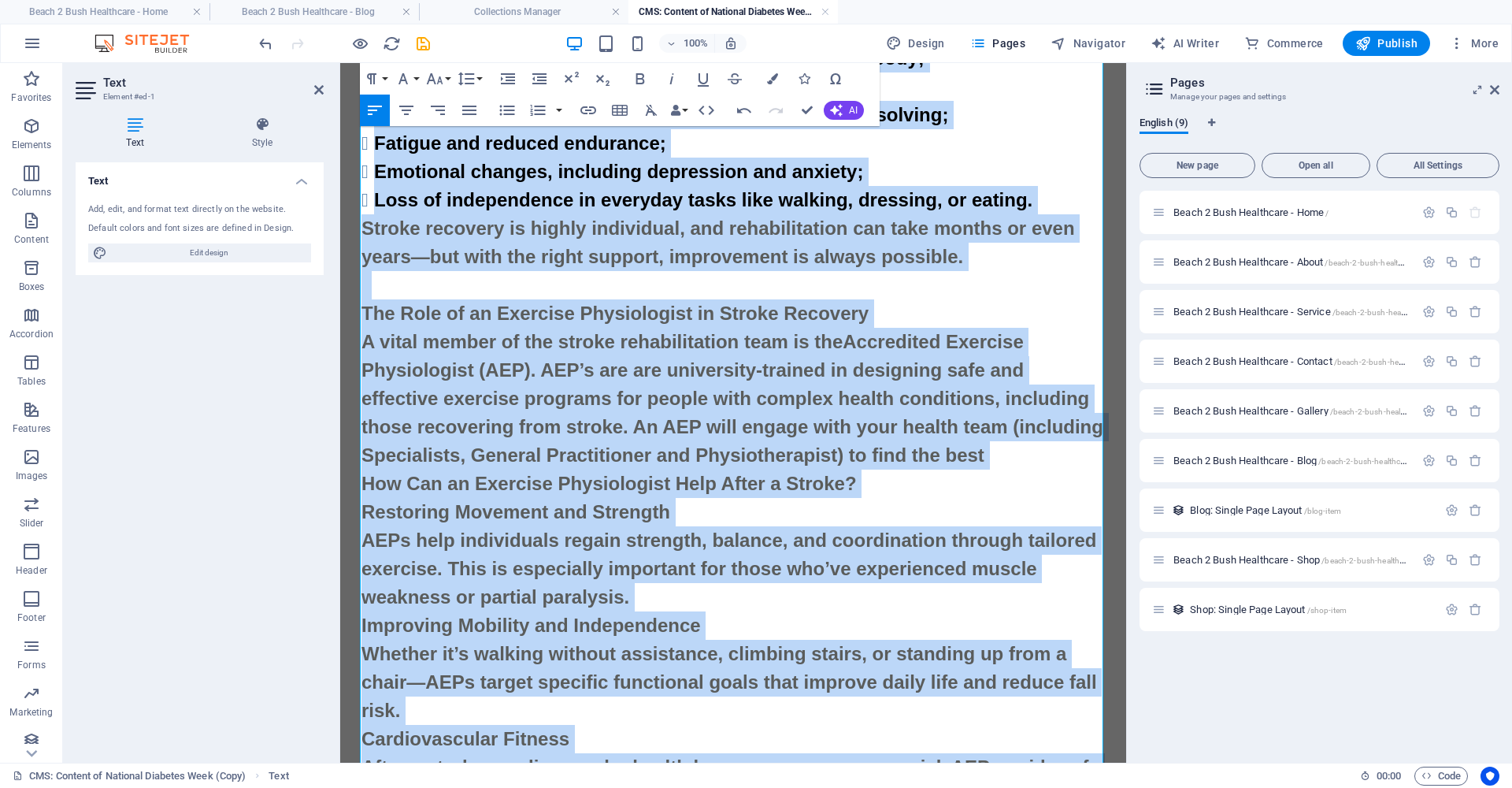 drag, startPoint x: 434, startPoint y: 75, endPoint x: 447, endPoint y: 105, distance: 32.69557 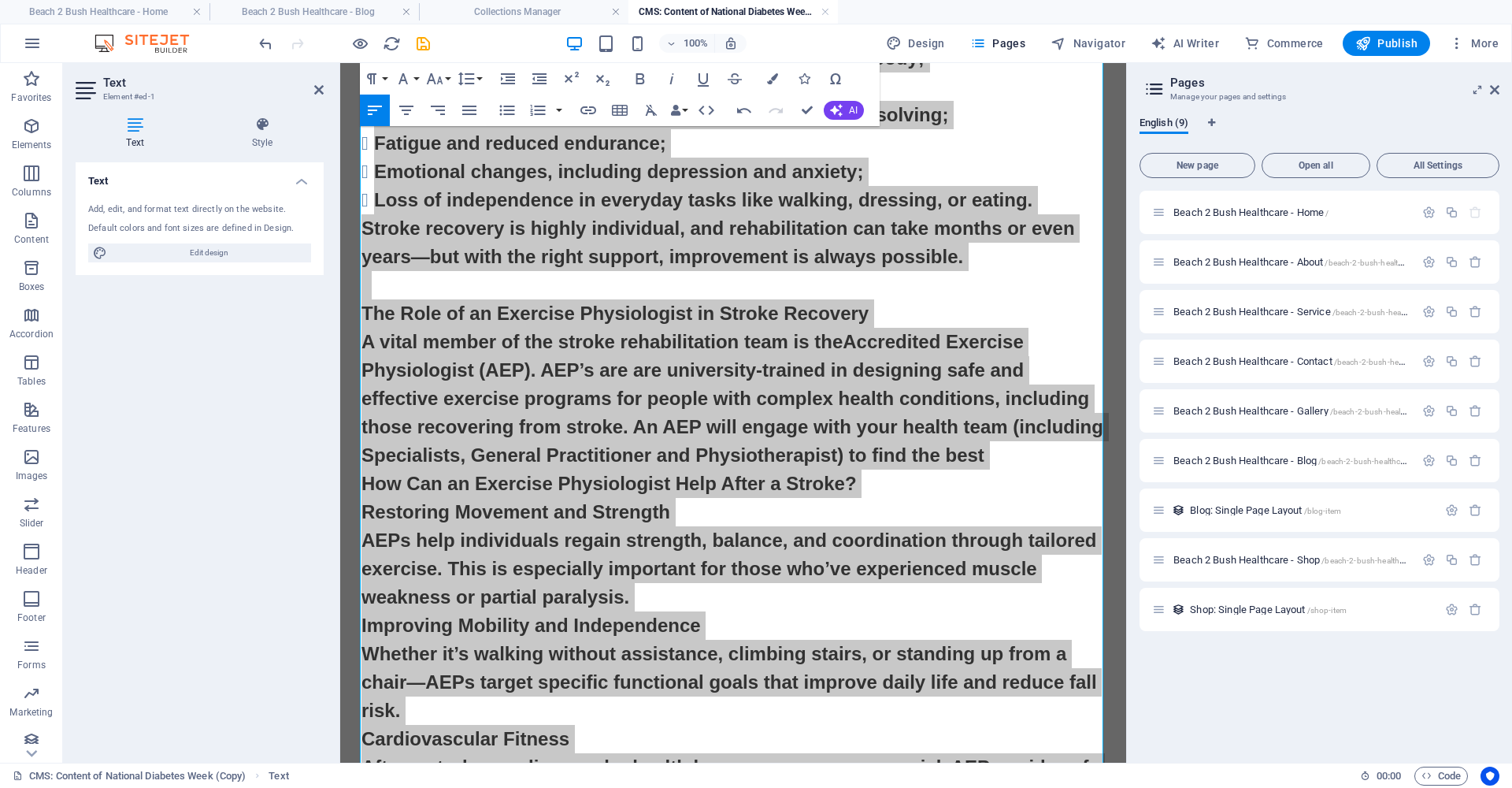click 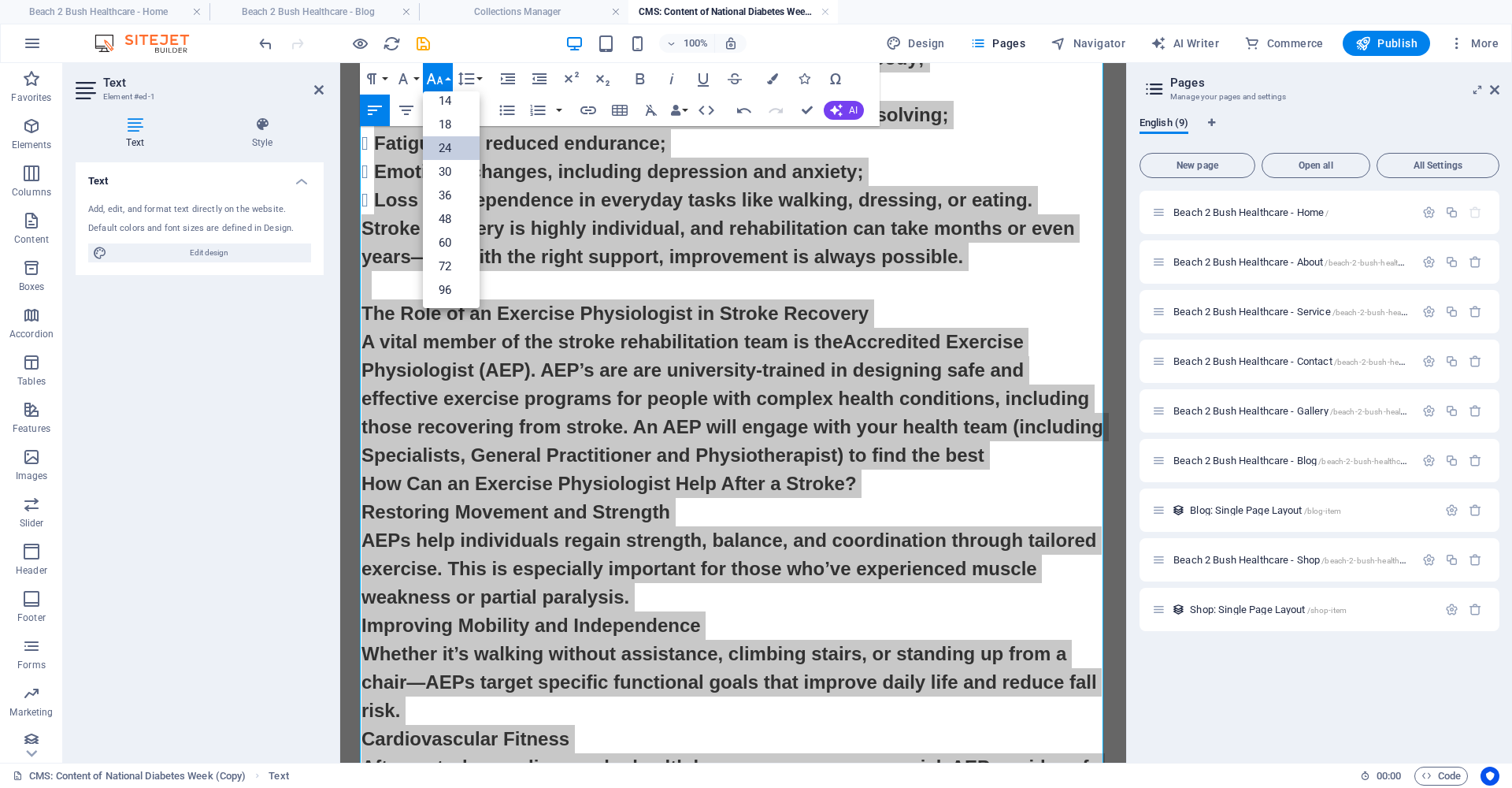 scroll, scrollTop: 127, scrollLeft: 0, axis: vertical 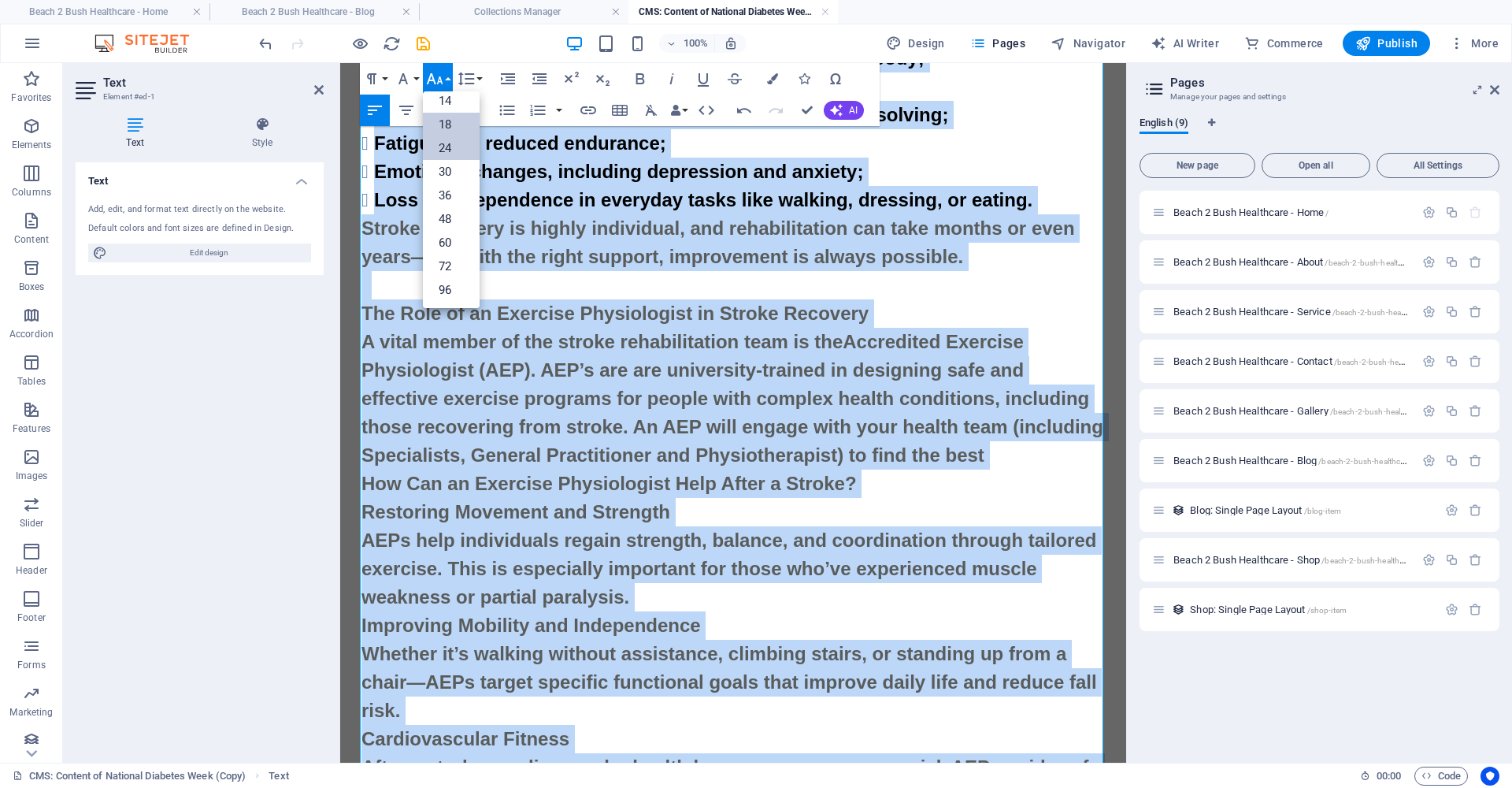 click on "18" at bounding box center [451, 125] 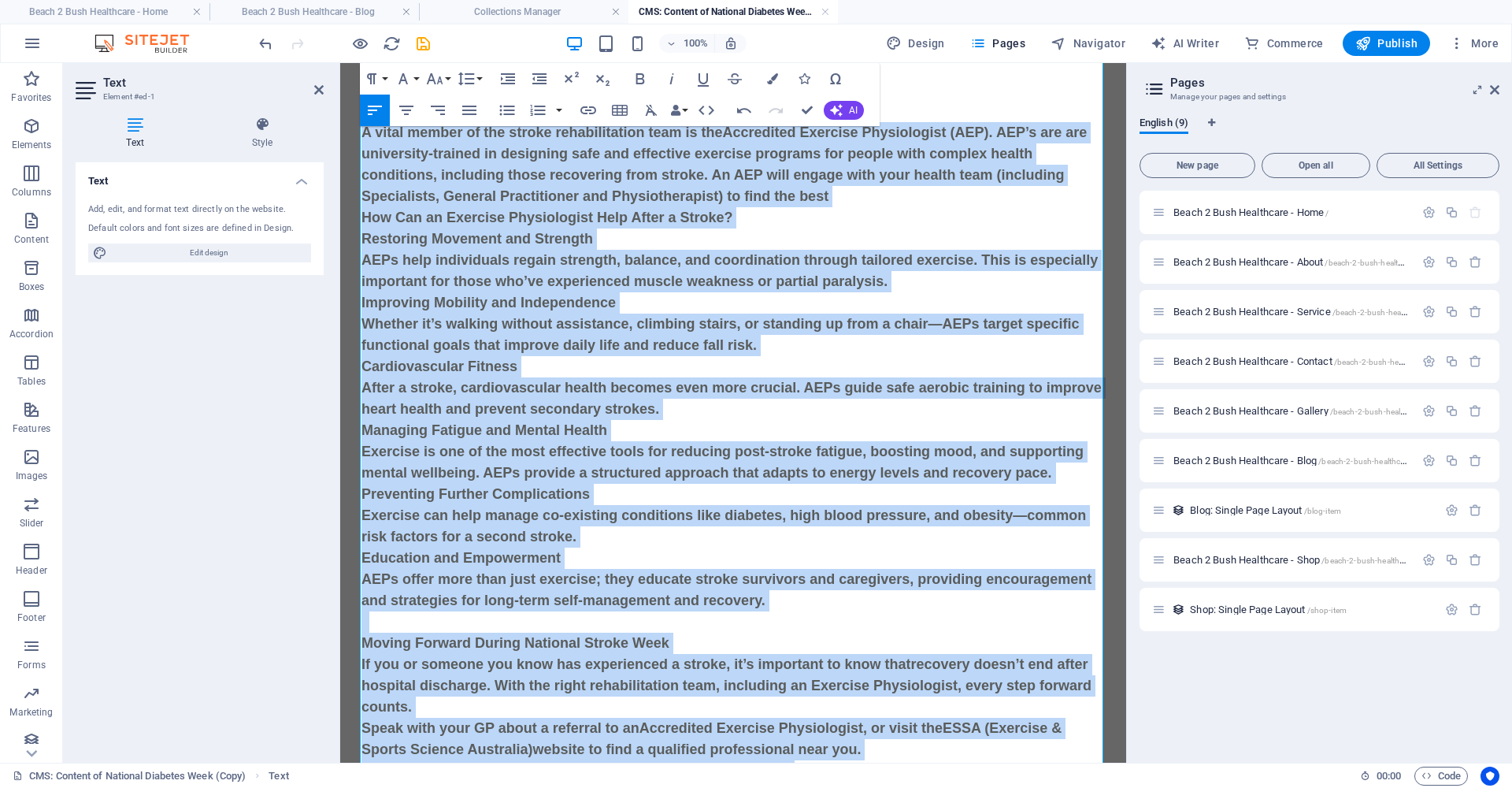 click on "Improving Mobility and Independence Whether it’s walking without assistance, climbing stairs, or standing up from a chair—AEPs target specific functional goals that improve daily life and reduce fall risk." at bounding box center [721, 324] 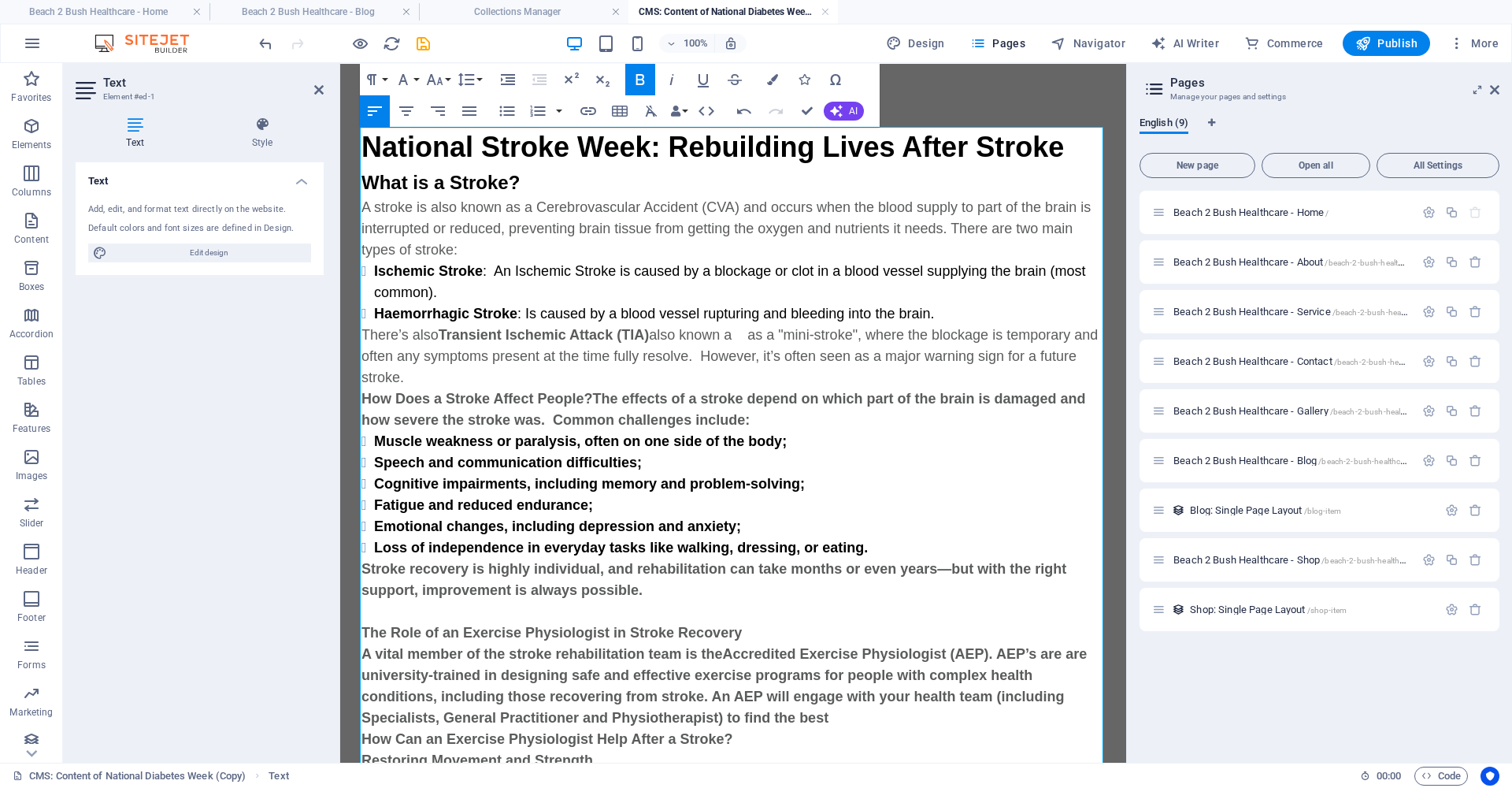scroll, scrollTop: 0, scrollLeft: 0, axis: both 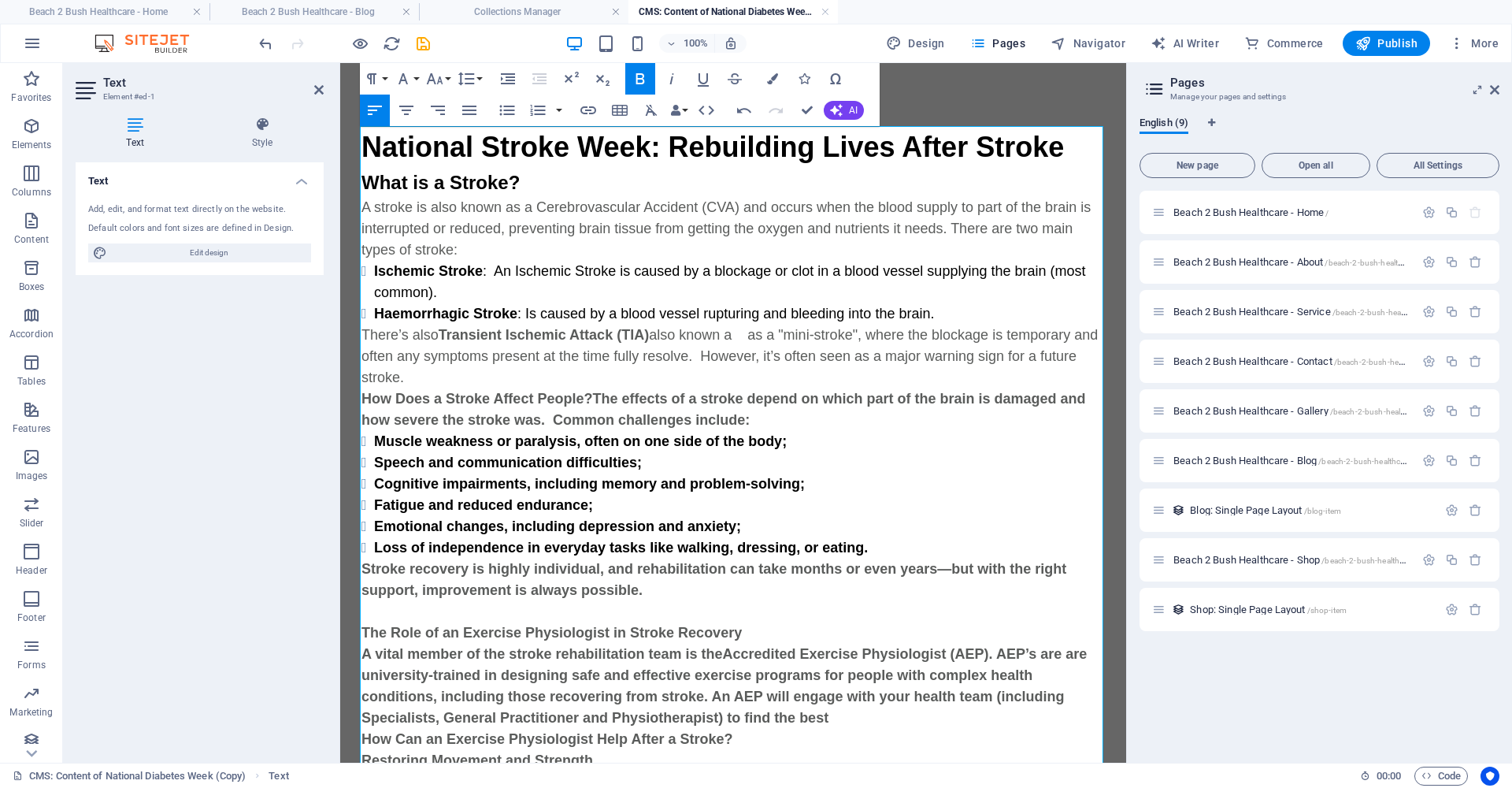 click on "How Does a Stroke Affect People?The effects of a stroke depend on which part of the brain is damaged and how severe the stroke was.  Common challenges include:" at bounding box center (724, 409) 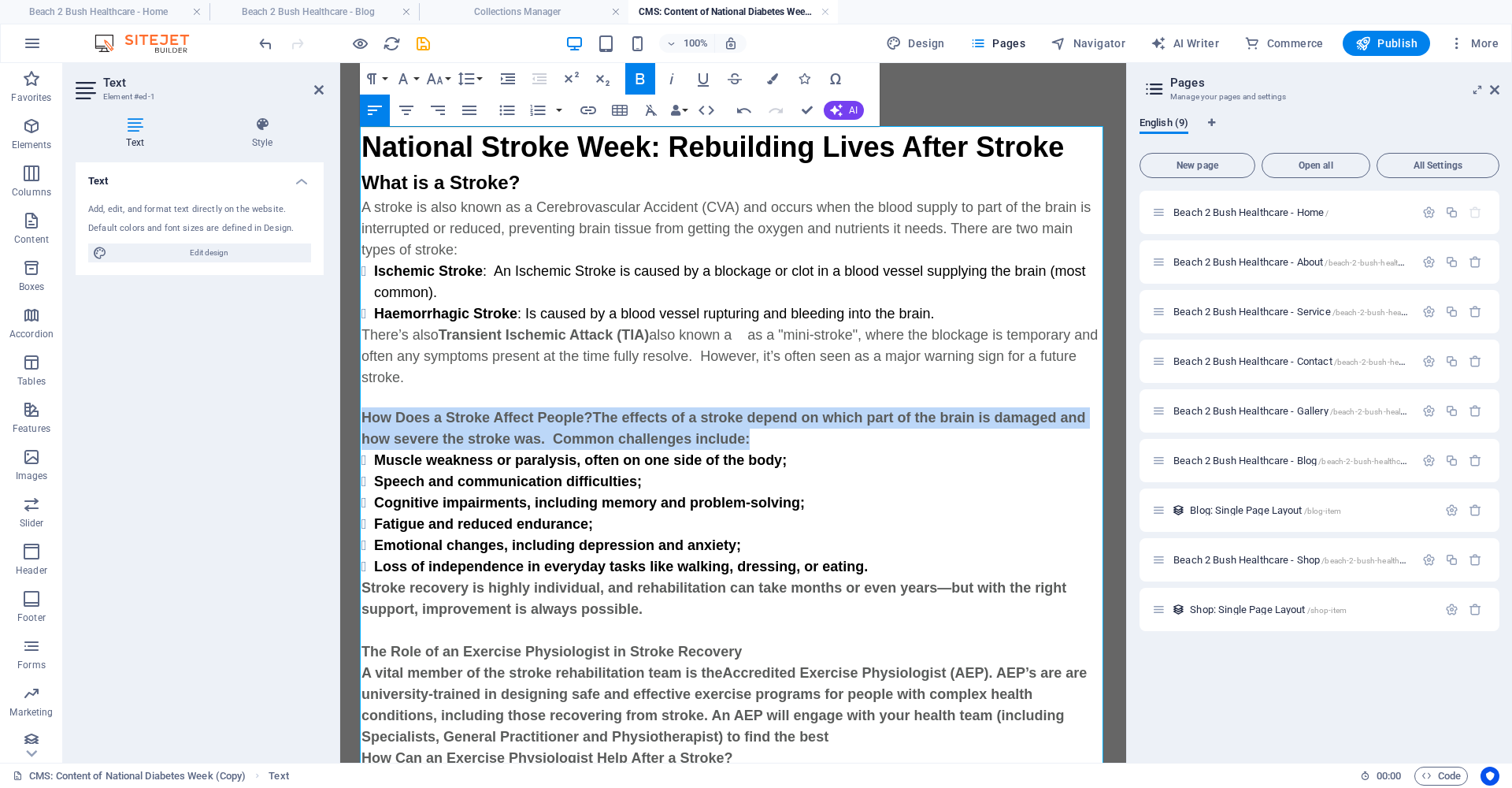 drag, startPoint x: 755, startPoint y: 445, endPoint x: 346, endPoint y: 421, distance: 409.7036 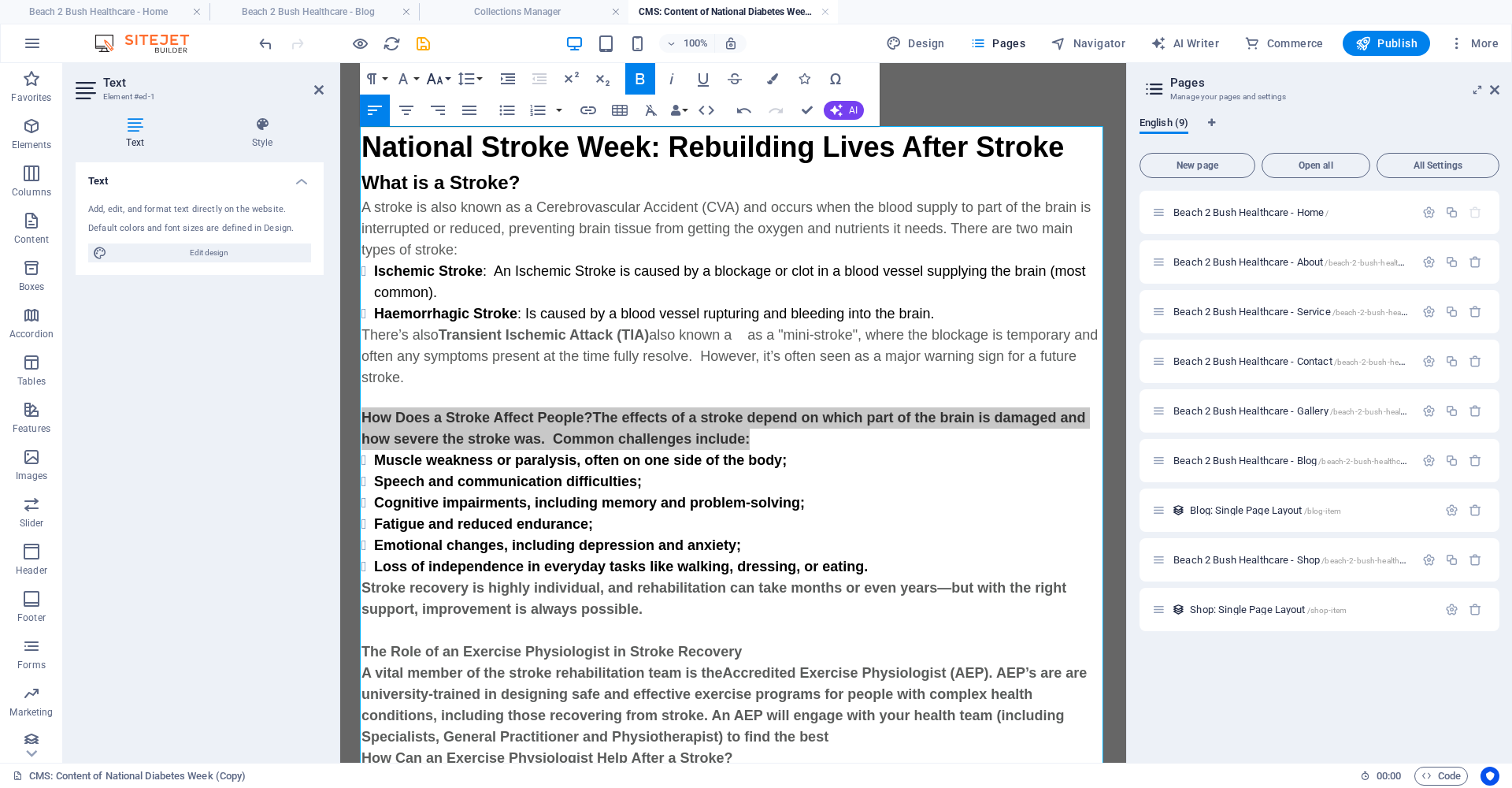 click 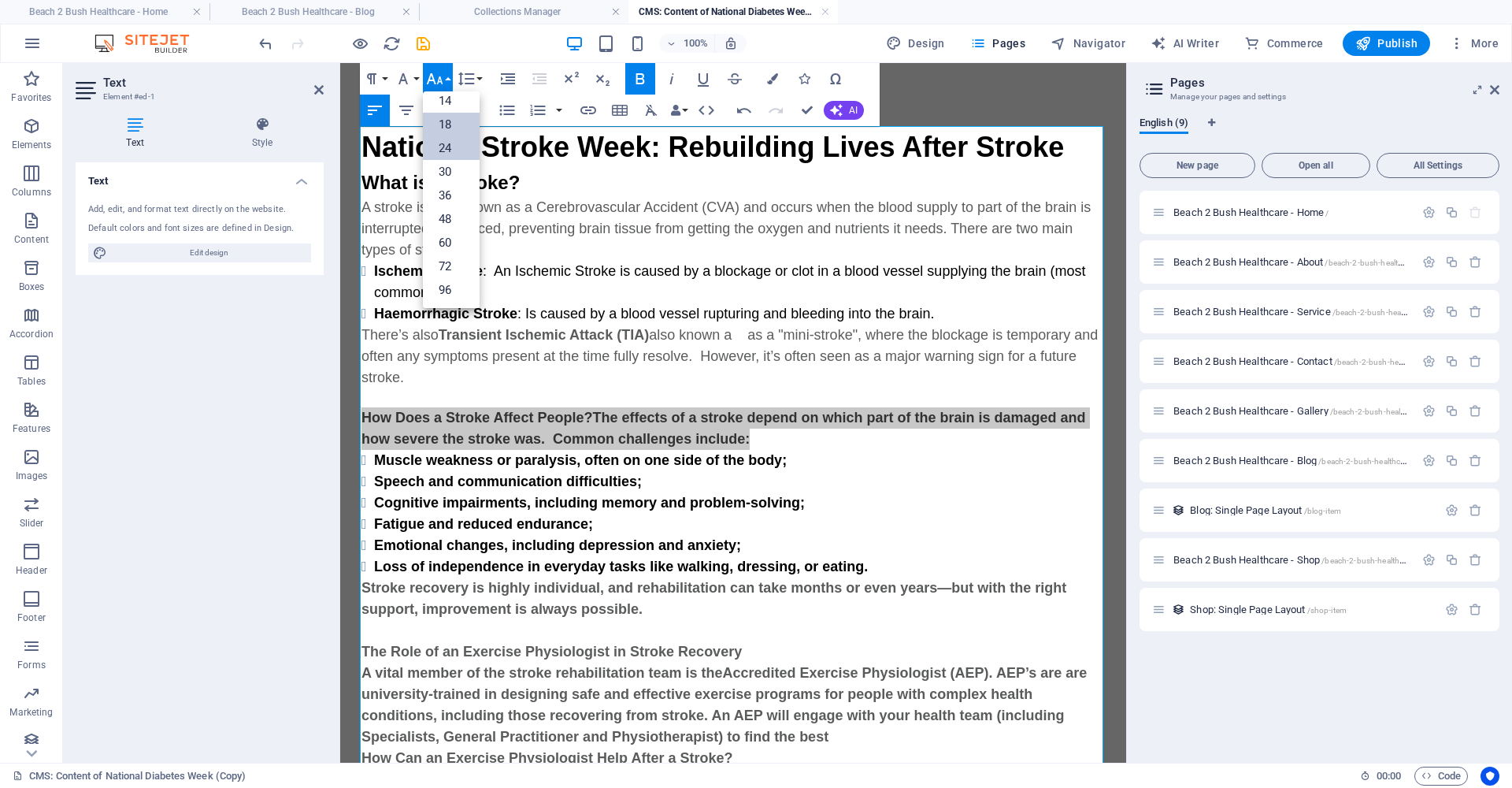 scroll, scrollTop: 127, scrollLeft: 0, axis: vertical 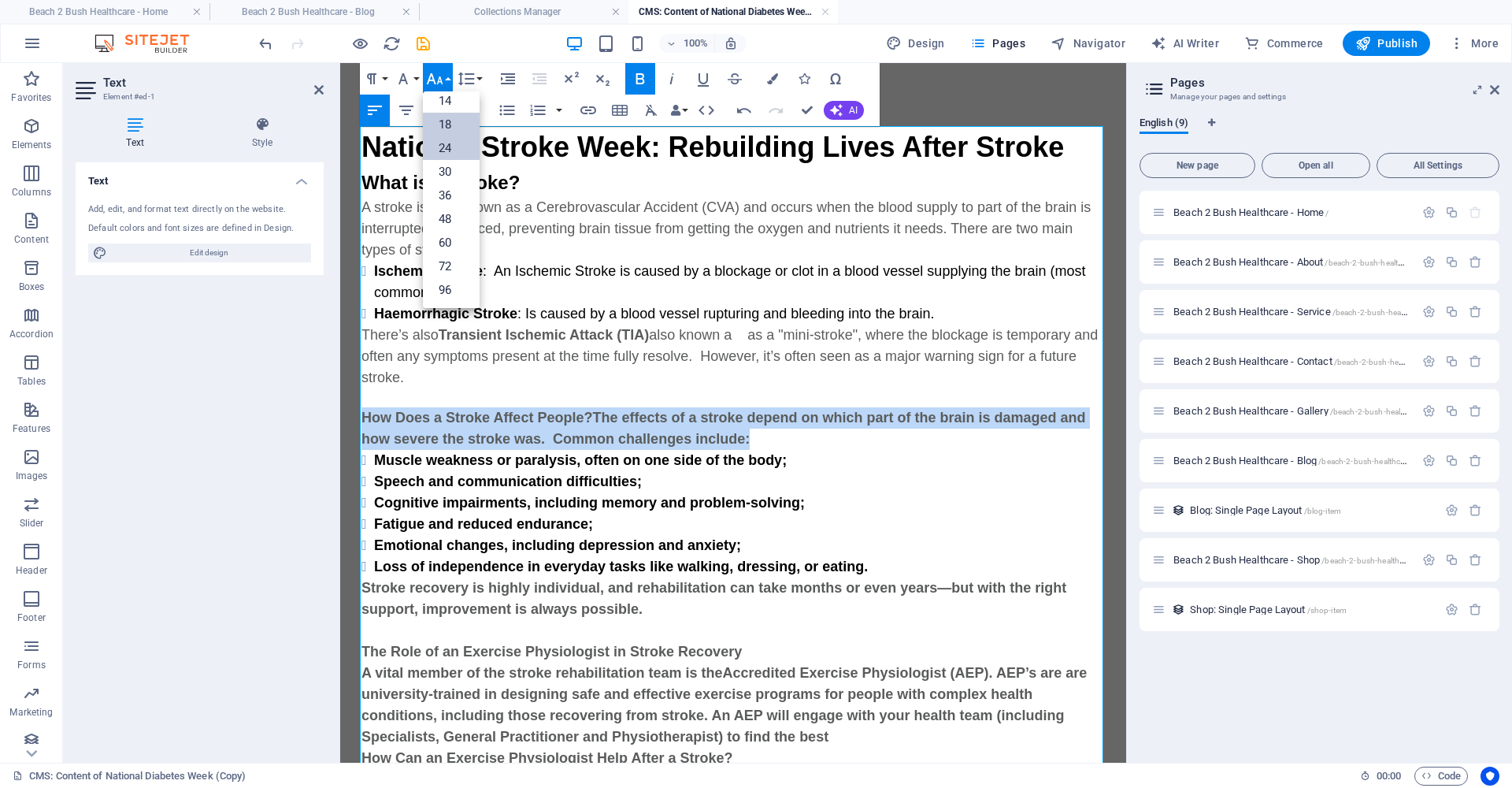 click on "24" at bounding box center [451, 148] 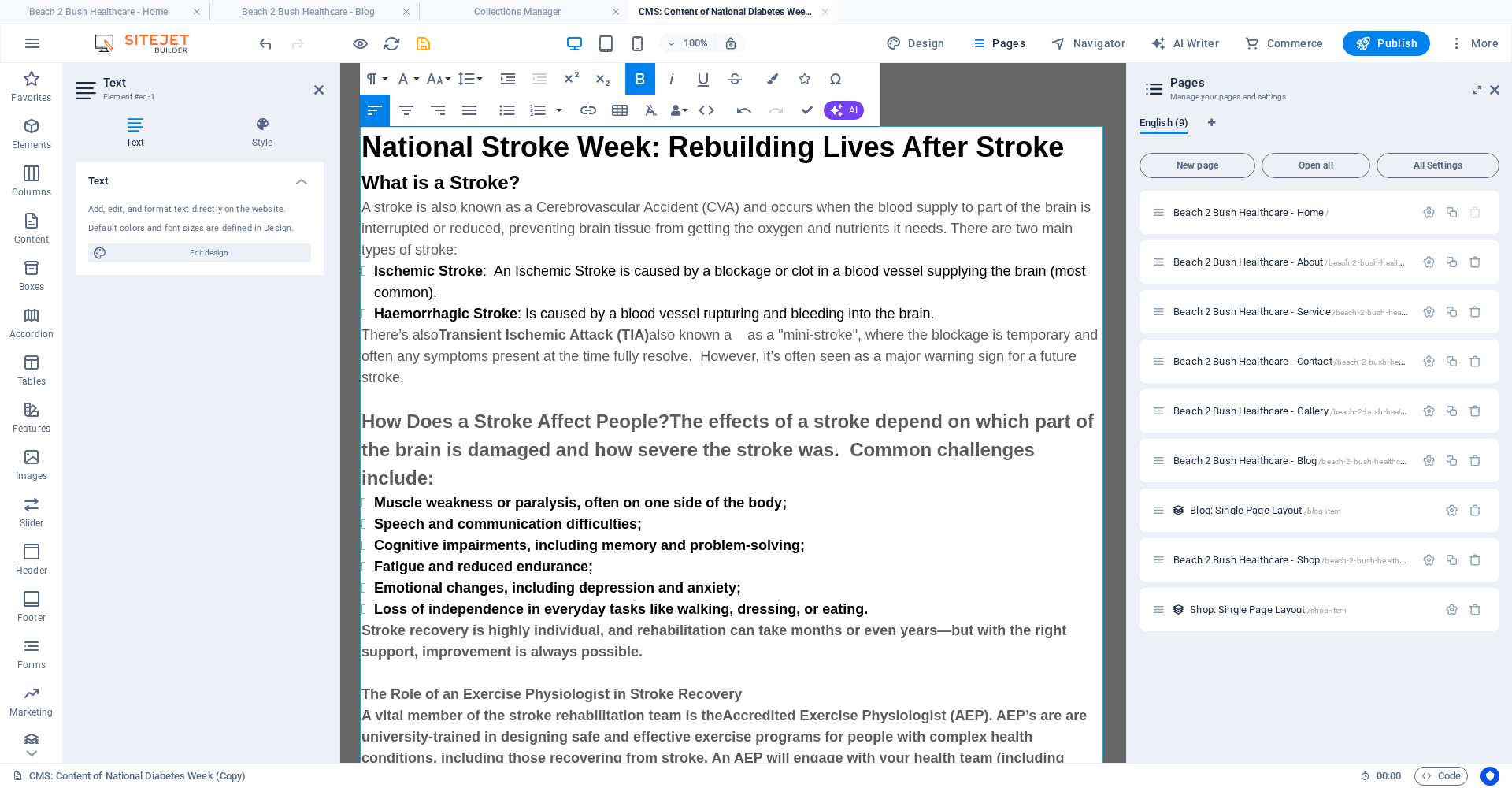 click on "There’s also  Transient Ischemic Attack (TIA)  also known a    as a "mini-stroke", where the blockage is temporary and often any symptoms present at the time fully resolve.  However, it’s often seen as a major warning sign for a future stroke." at bounding box center [733, 356] 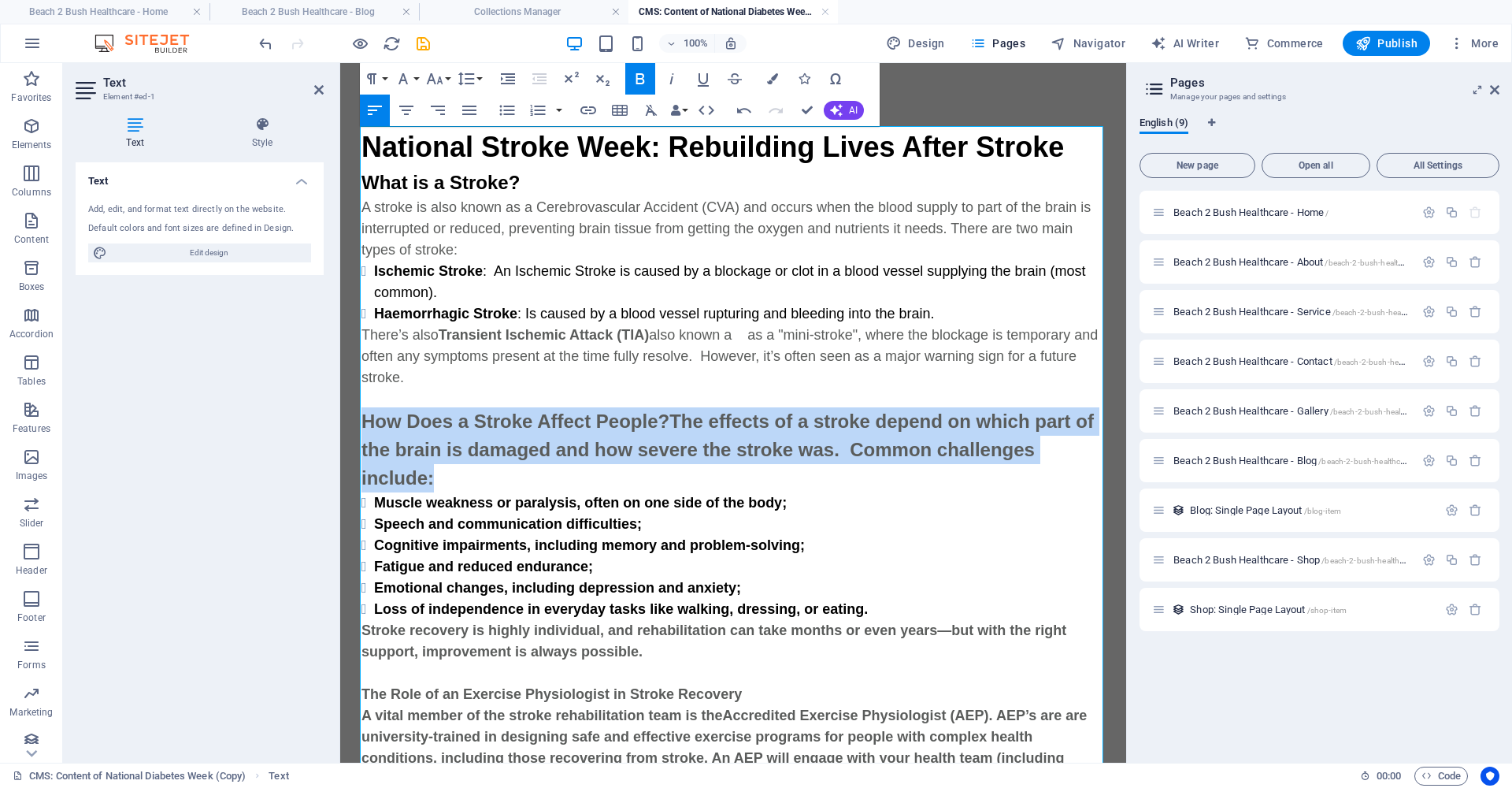 drag, startPoint x: 1080, startPoint y: 454, endPoint x: 342, endPoint y: 420, distance: 738.78278 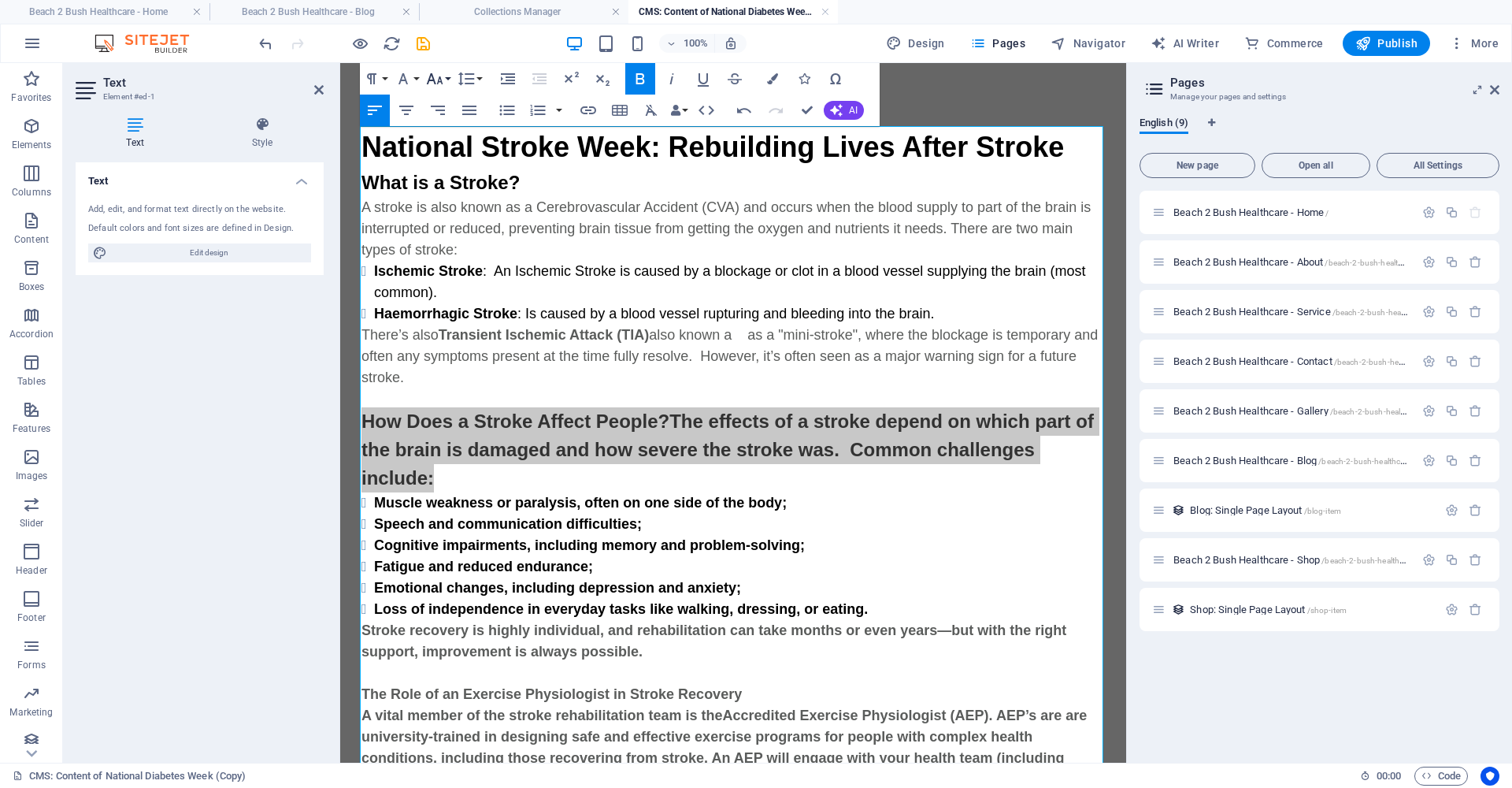 click 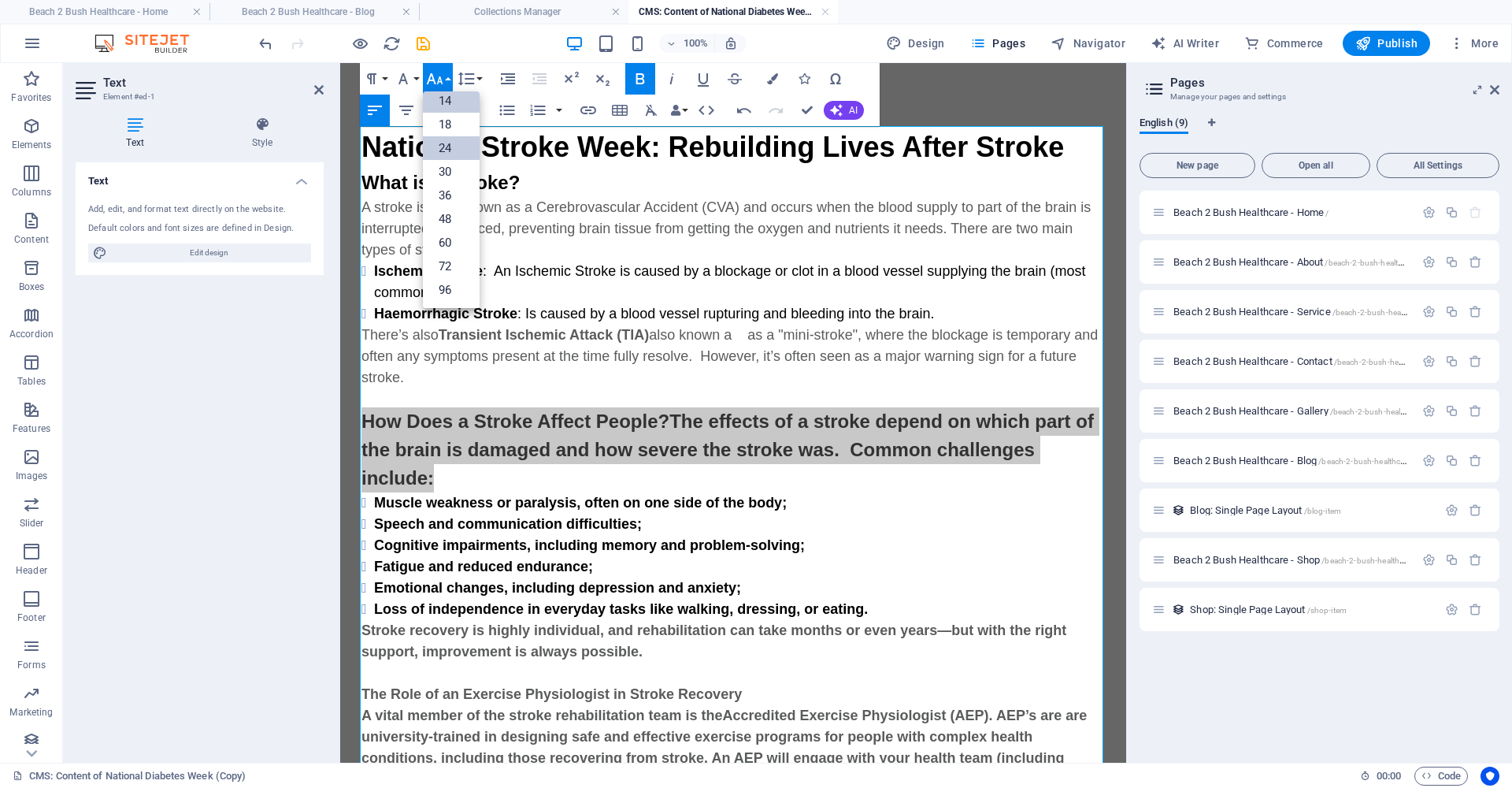 scroll, scrollTop: 127, scrollLeft: 0, axis: vertical 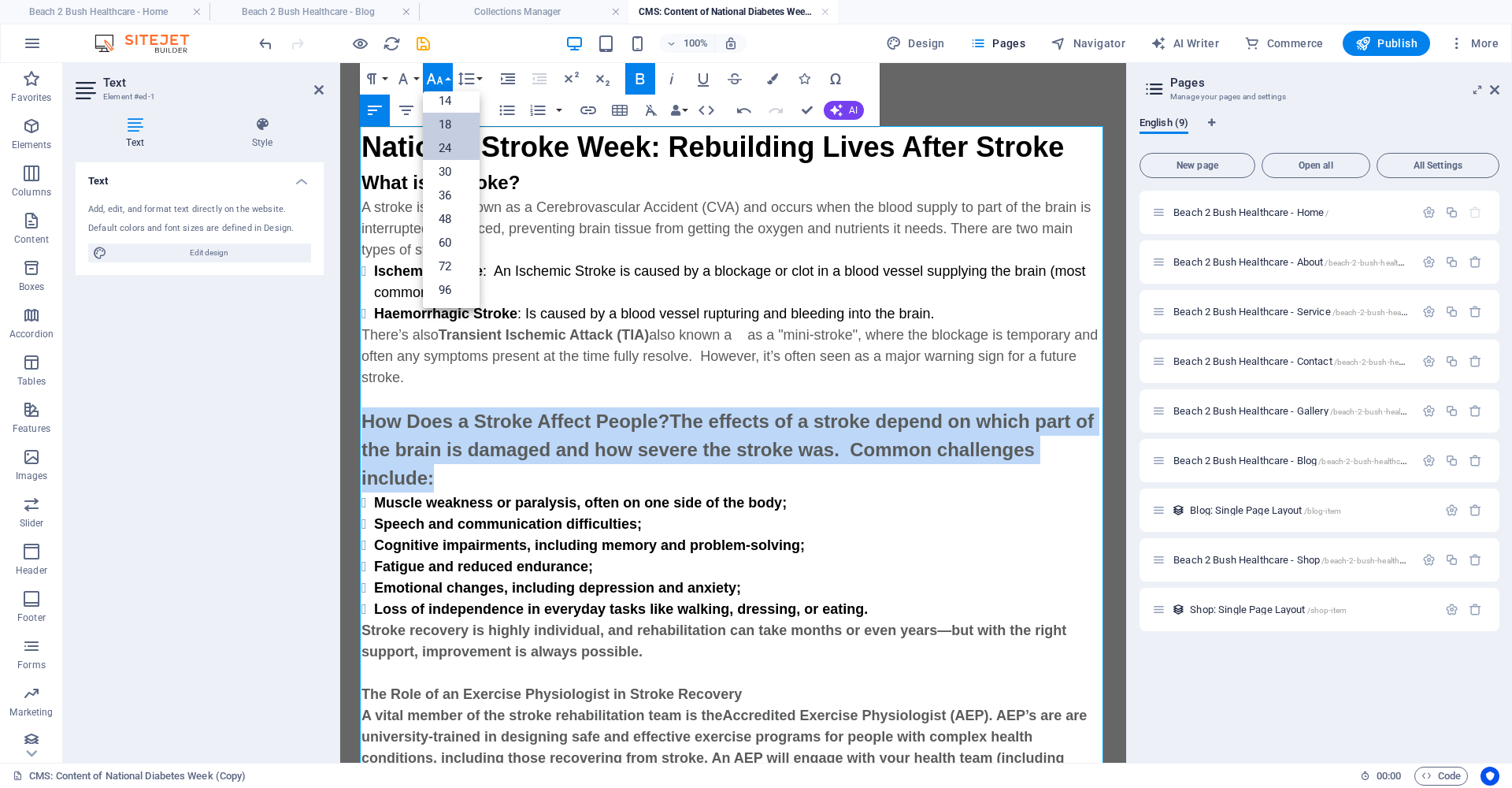 click on "18" at bounding box center (451, 125) 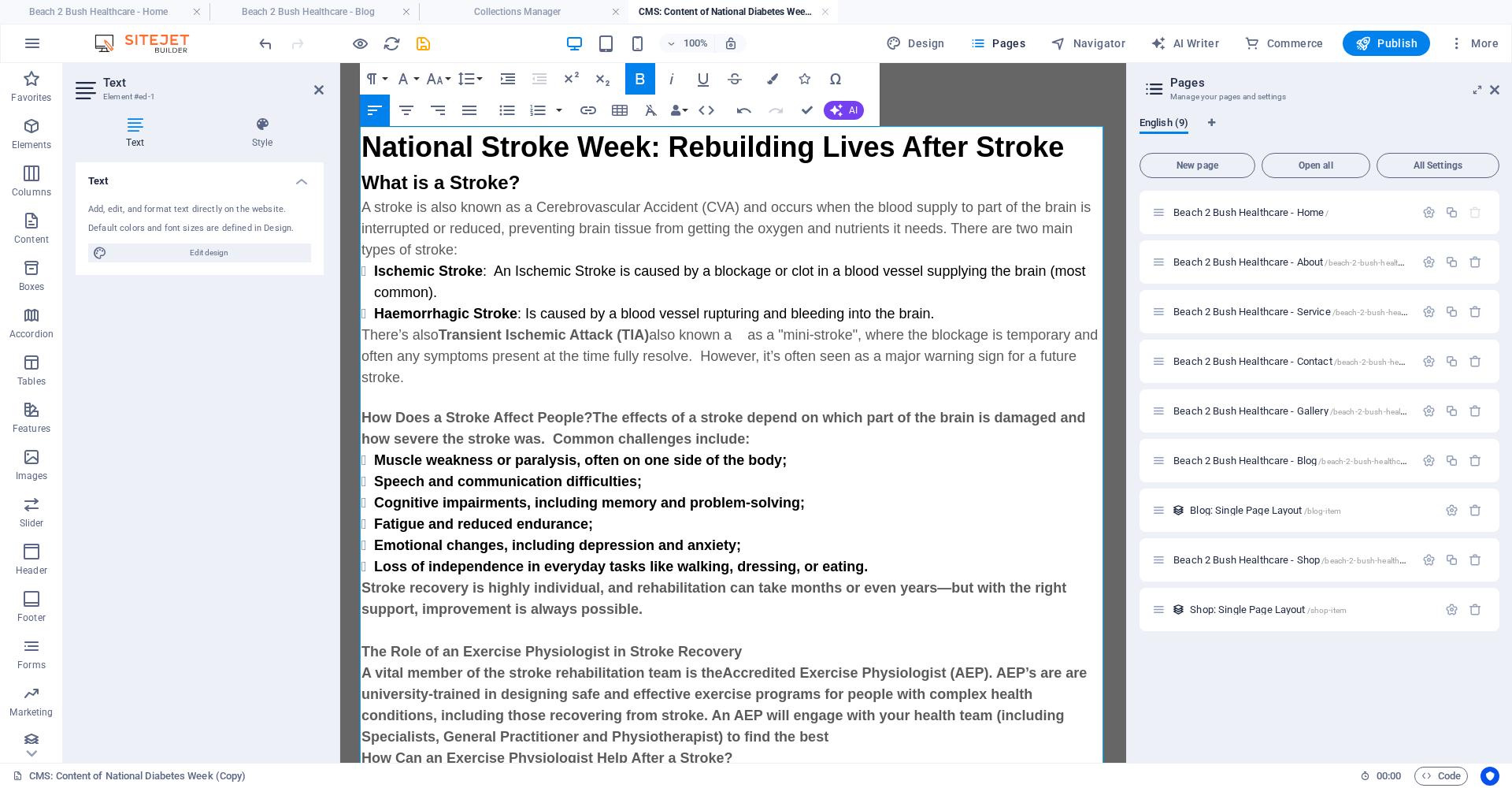 click on "Emotional changes, including depression and anxiety;" at bounding box center (558, 545) 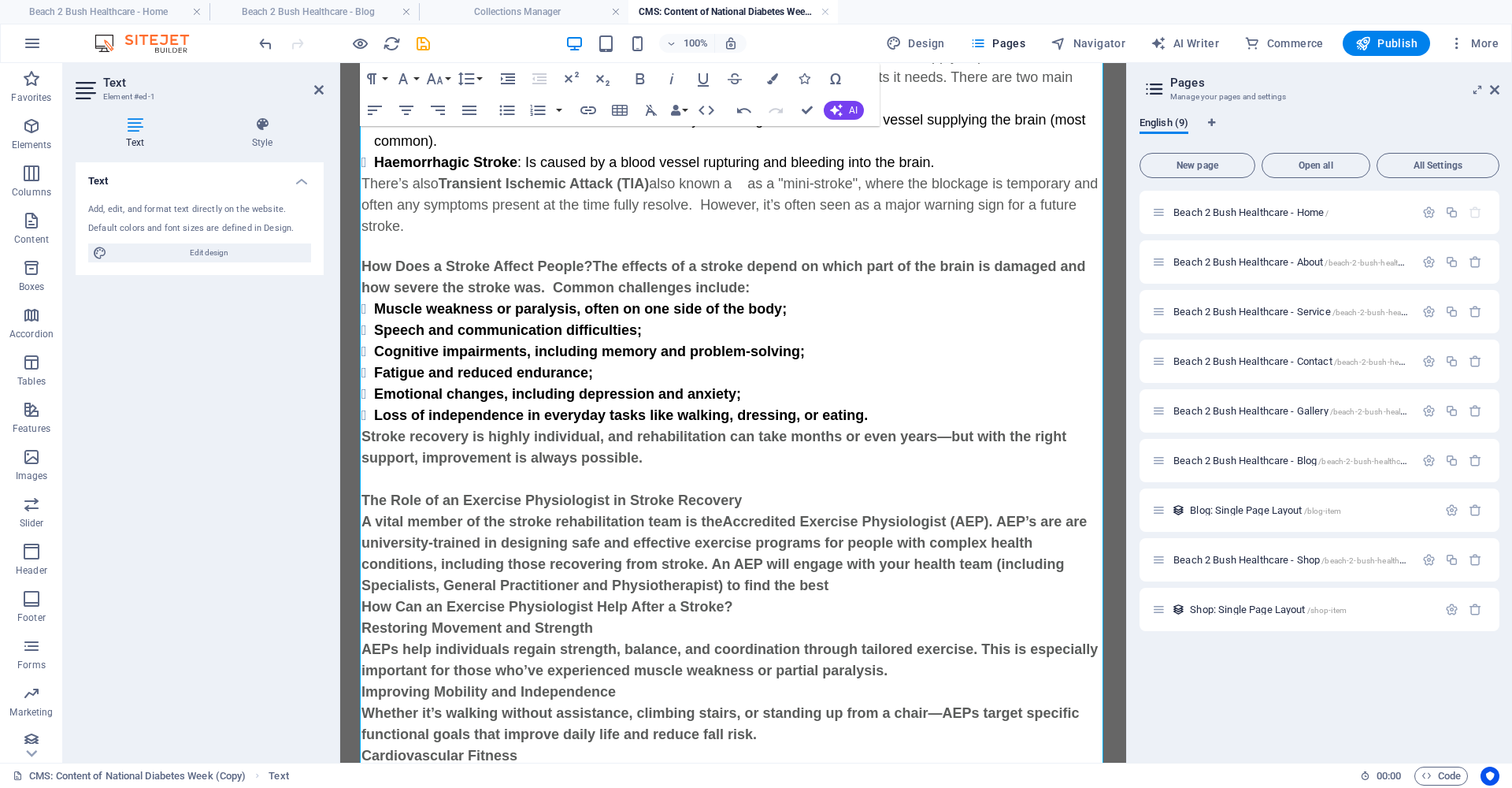scroll, scrollTop: 158, scrollLeft: 0, axis: vertical 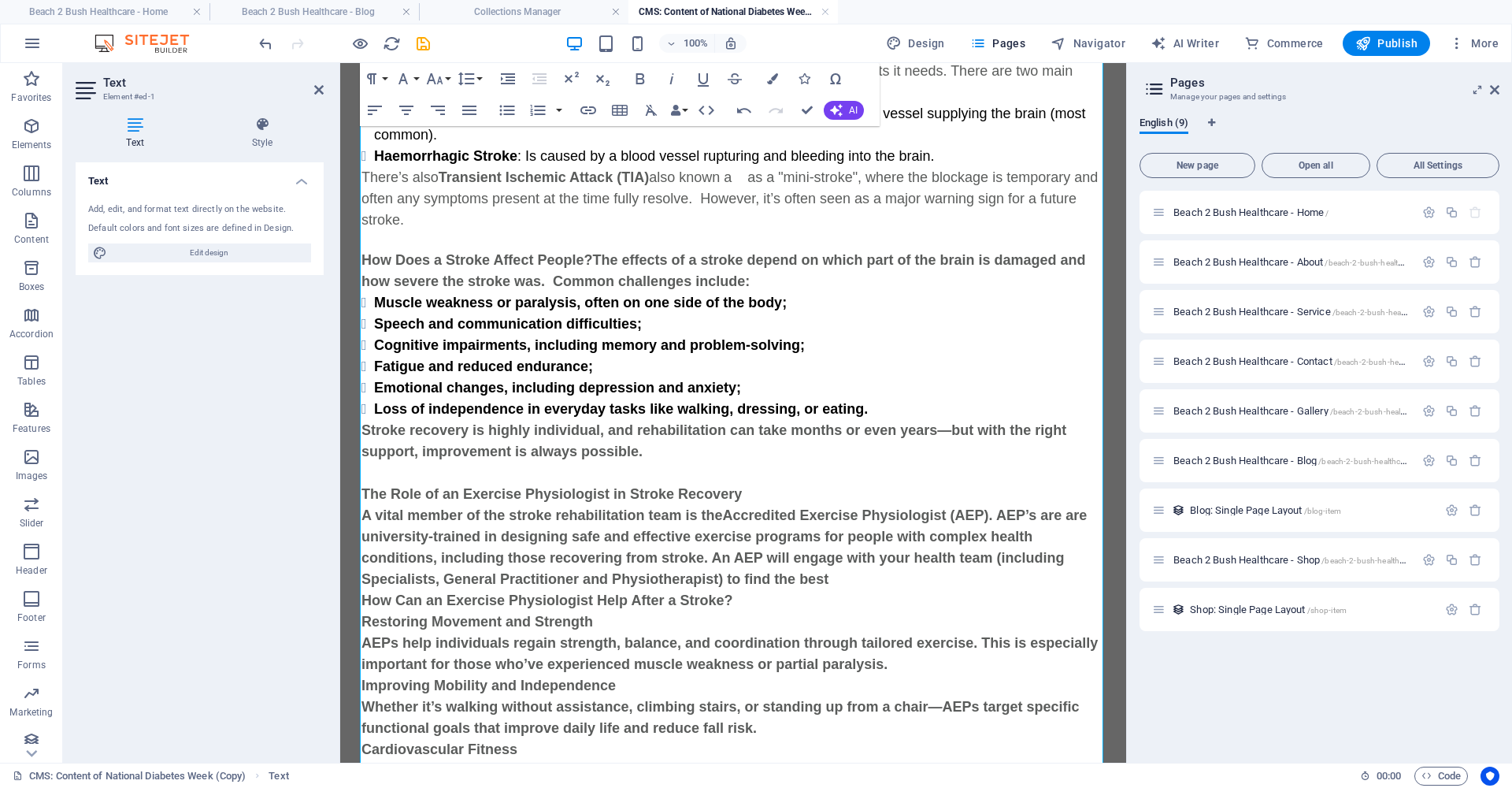 click on "The Role of an Exercise Physiologist in Stroke Recovery" at bounding box center [733, 494] 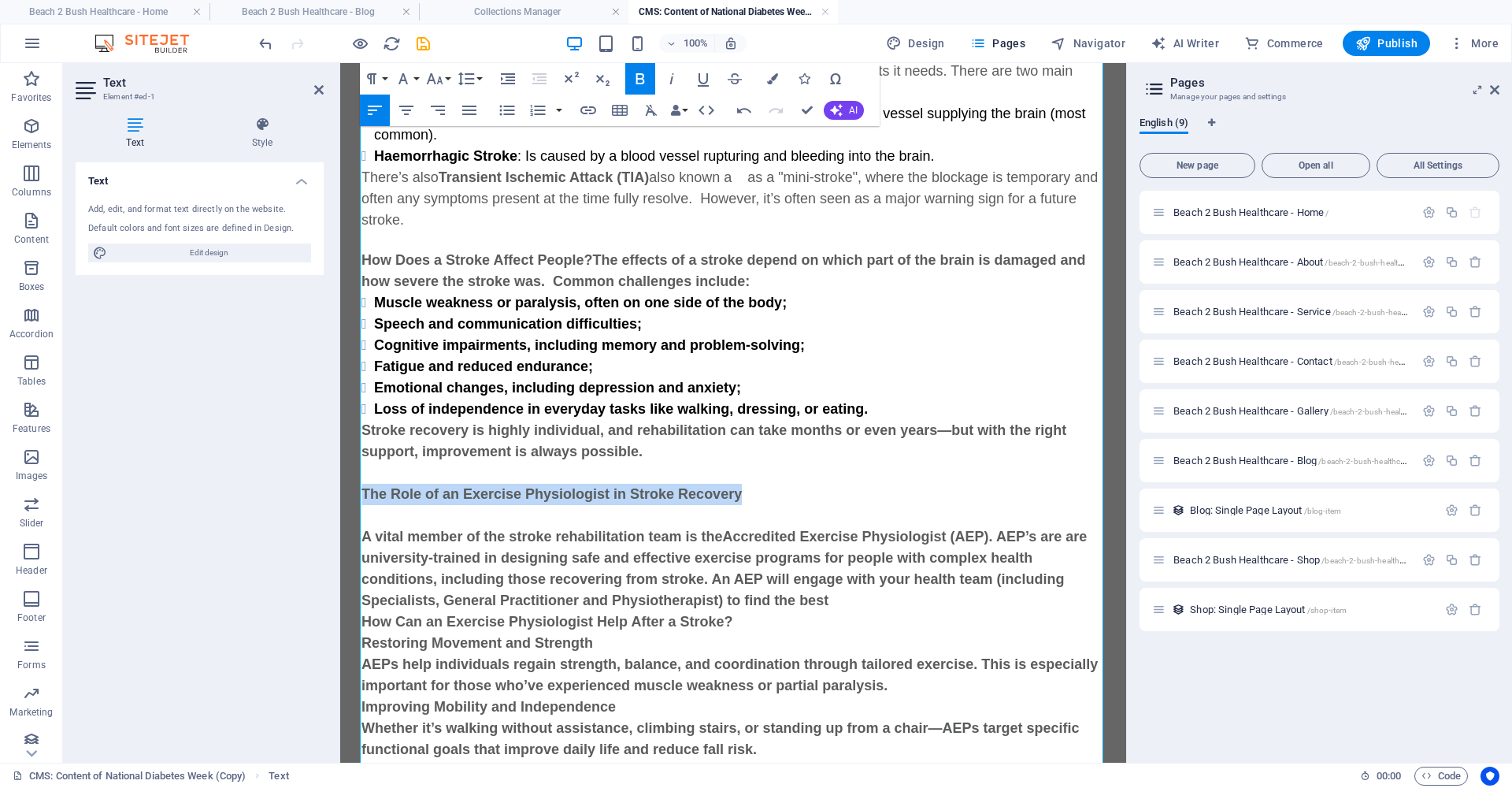 drag, startPoint x: 759, startPoint y: 499, endPoint x: 354, endPoint y: 504, distance: 405.031 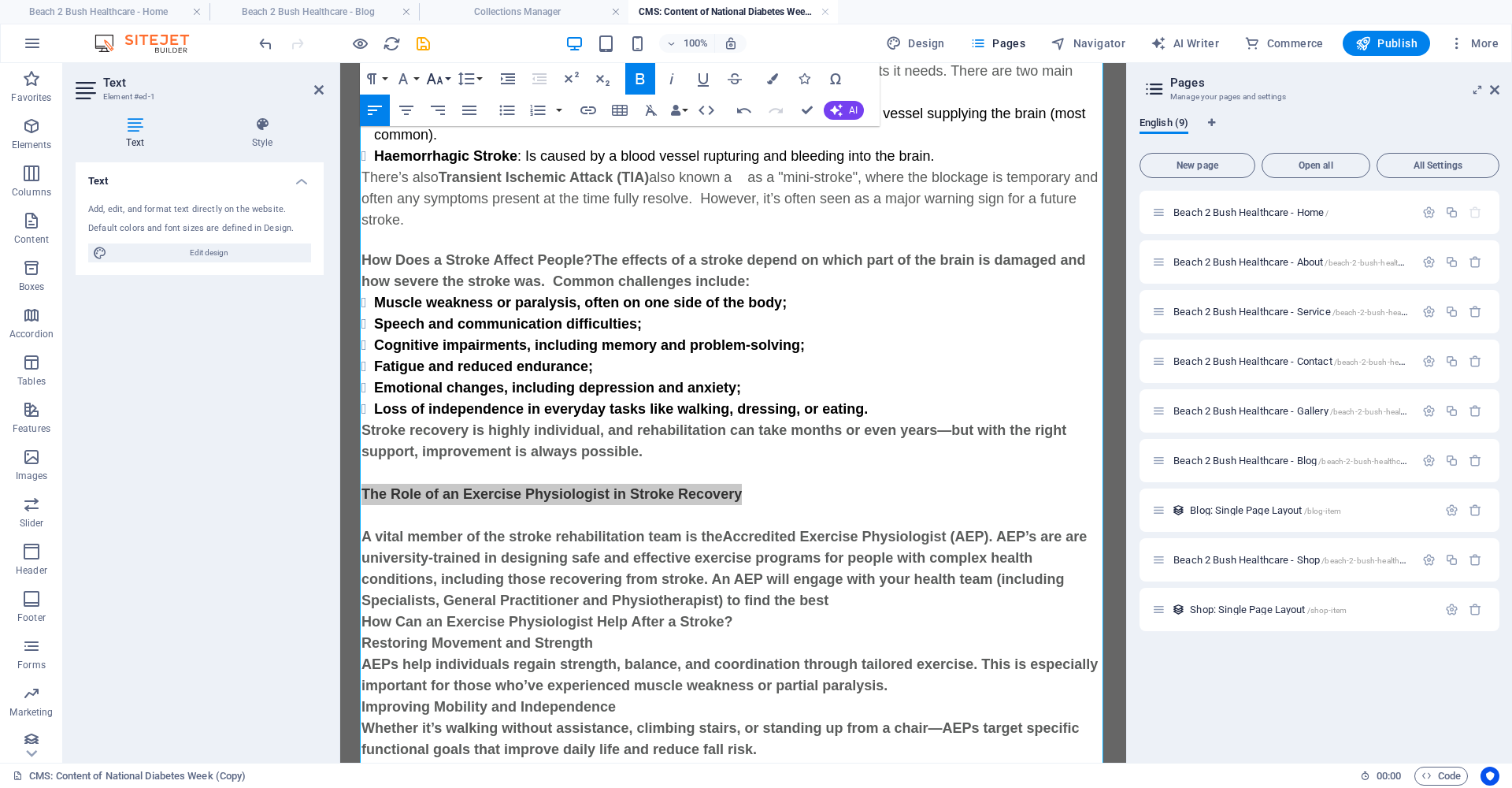 click 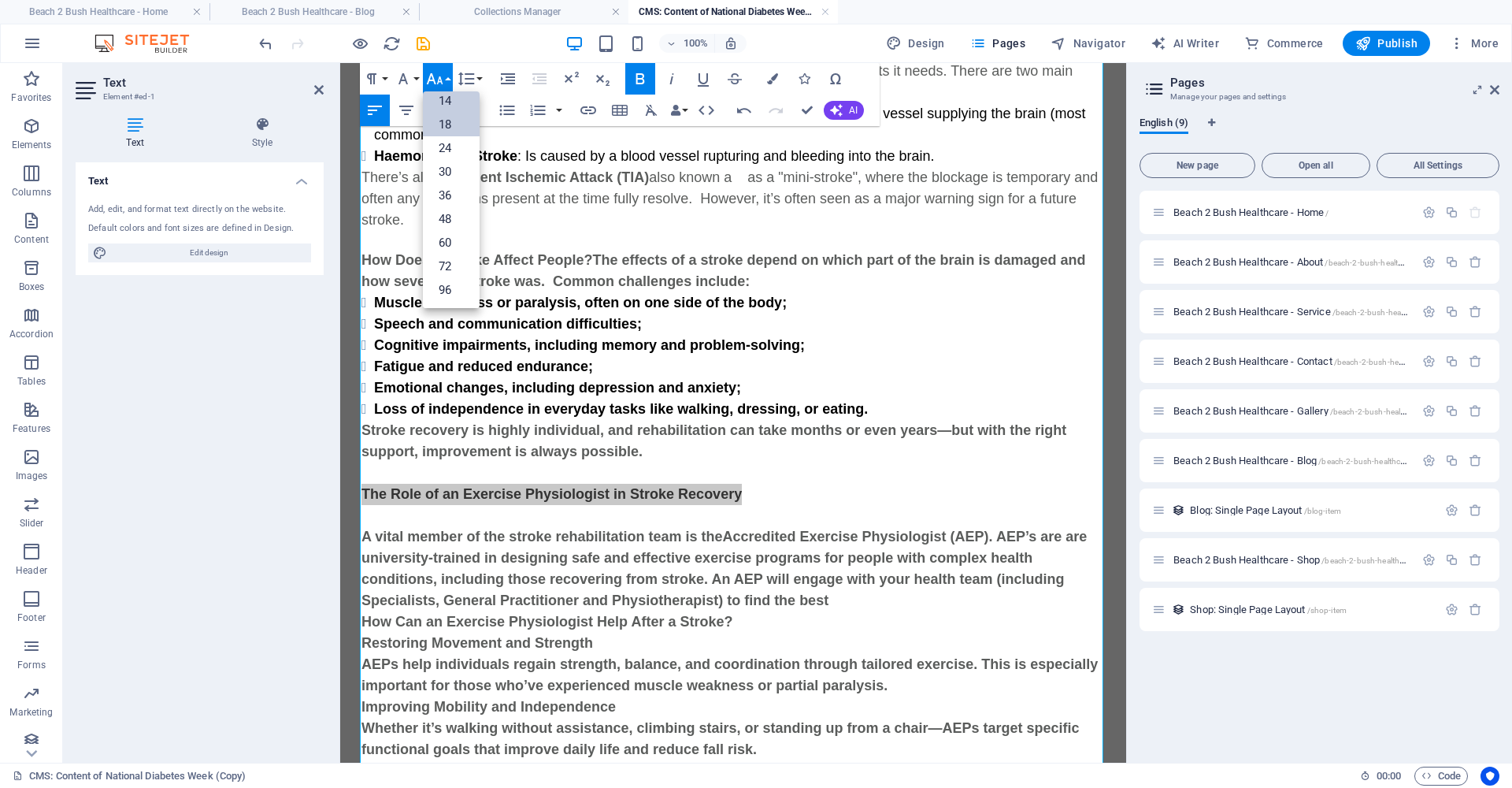 scroll, scrollTop: 127, scrollLeft: 0, axis: vertical 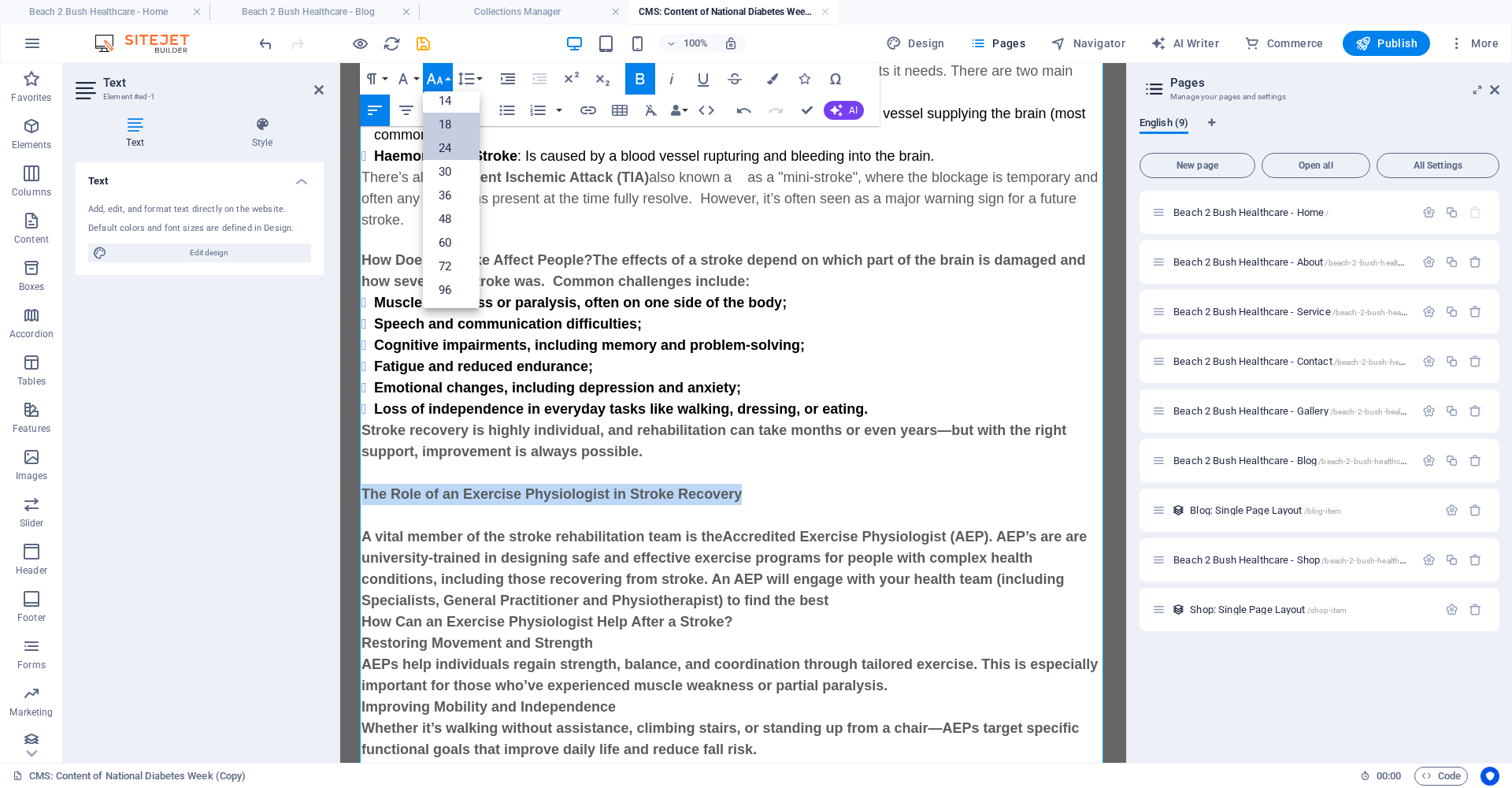 click on "24" at bounding box center (451, 148) 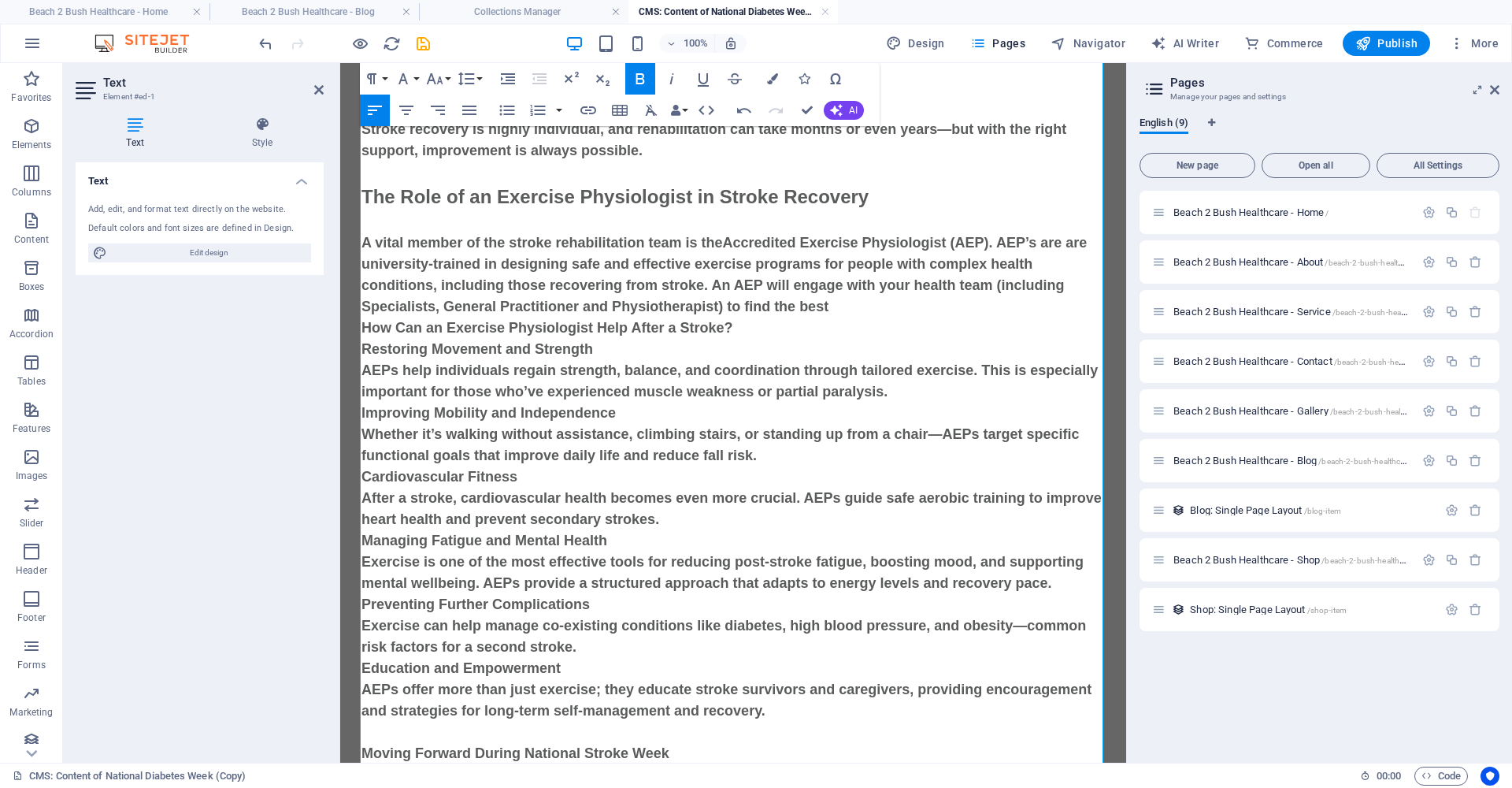 scroll, scrollTop: 473, scrollLeft: 0, axis: vertical 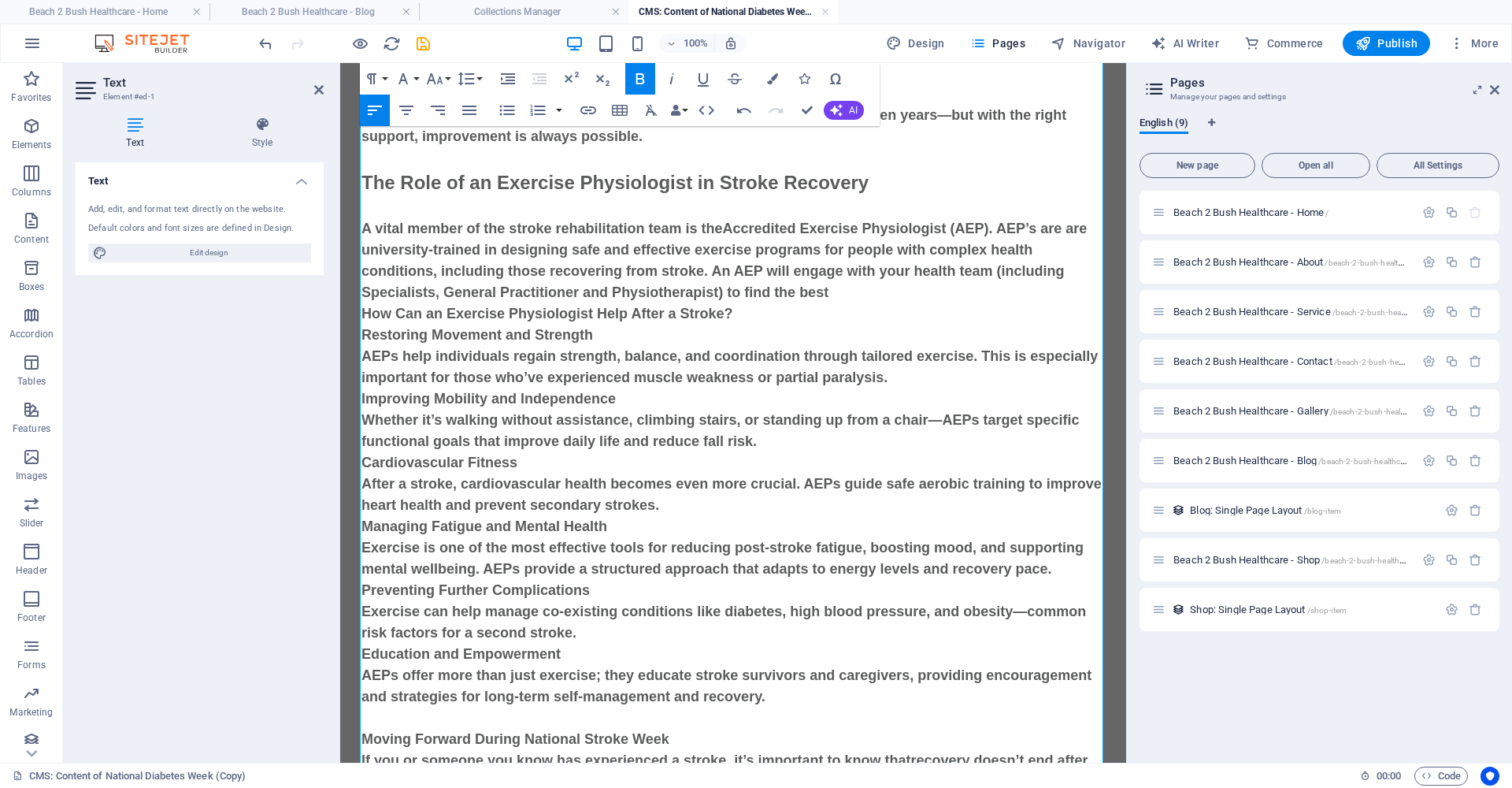 click on "A vital member of the stroke rehabilitation team is the Accredited Exercise Physiologist (AEP). AEP’s are are university-trained in designing safe and effective exercise programs for people with complex health conditions, including those recovering from stroke. An AEP will engage with your health team (including Specialists, General Practitioner and Physiotherapist) to find the best" at bounding box center (733, 261) 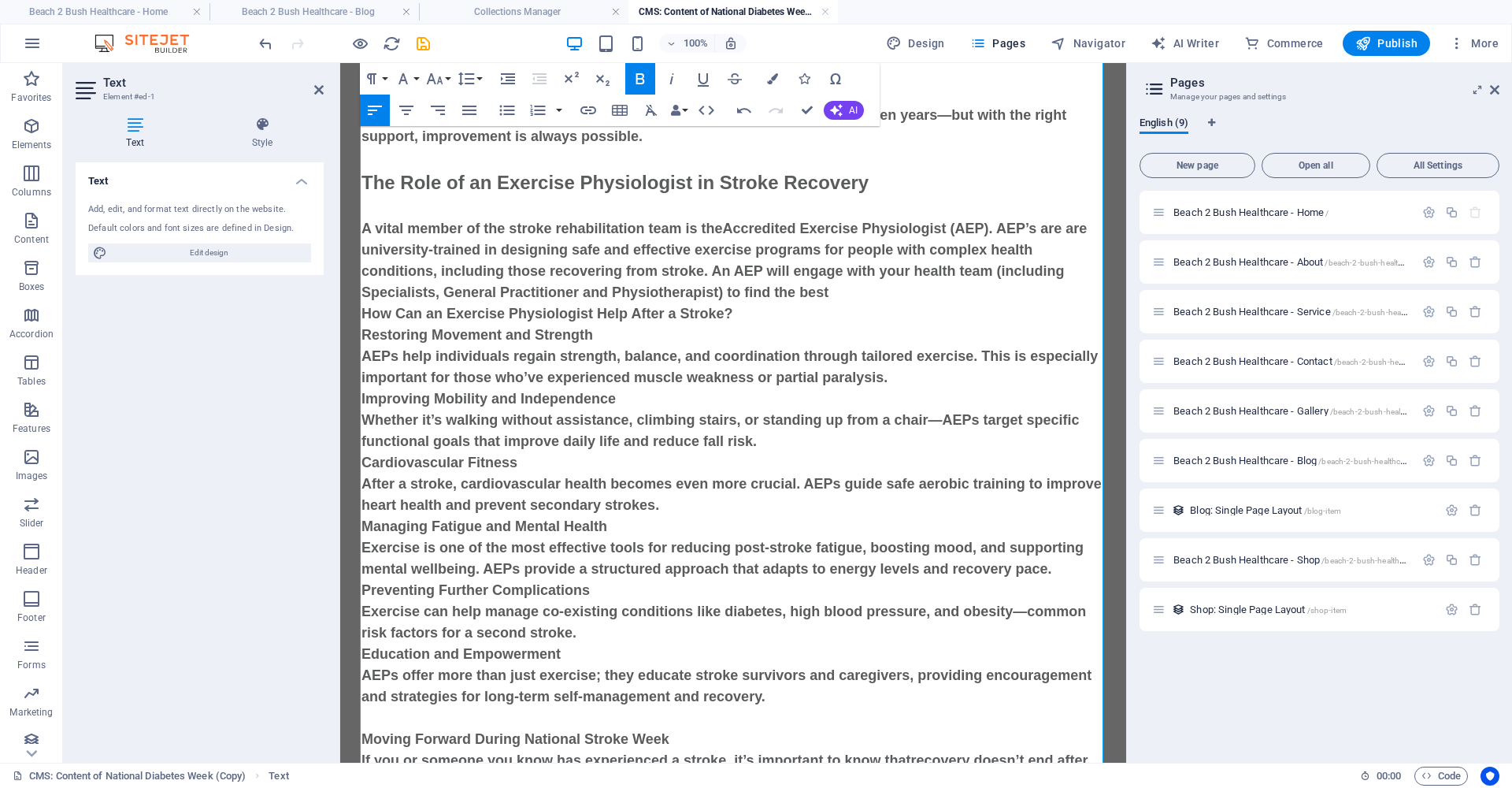 drag, startPoint x: 1077, startPoint y: 303, endPoint x: 791, endPoint y: 296, distance: 286.08565 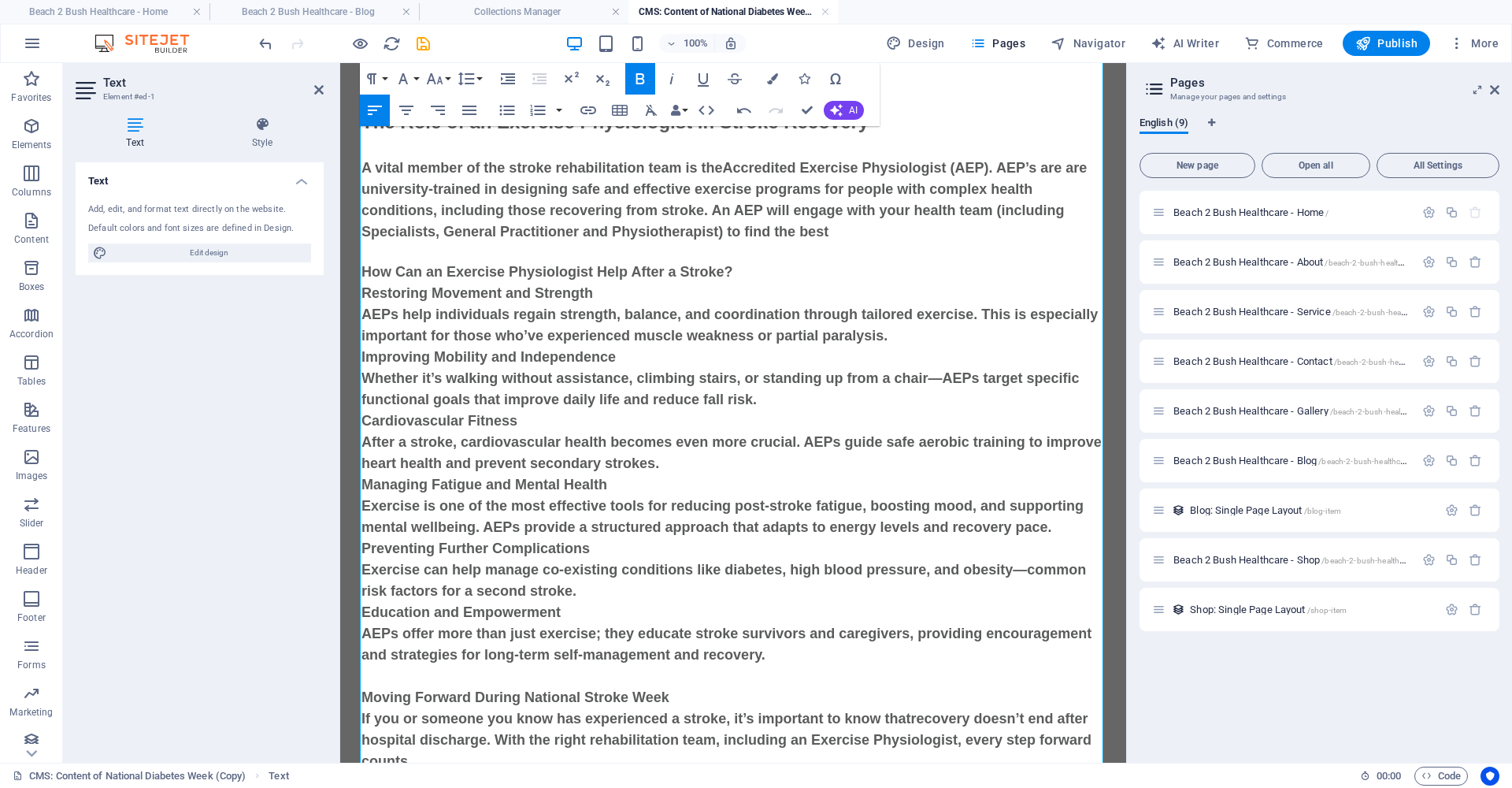 scroll, scrollTop: 541, scrollLeft: 0, axis: vertical 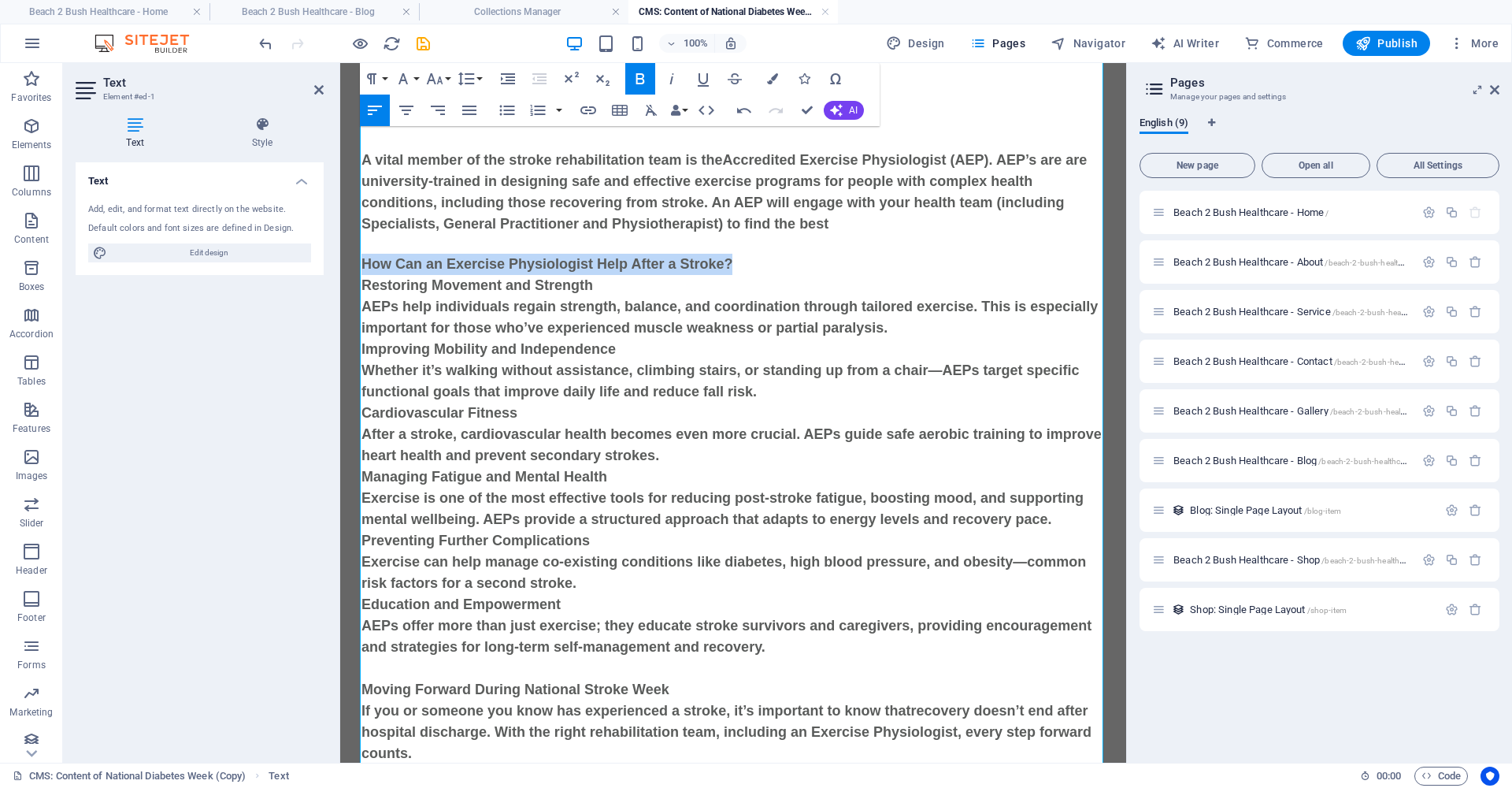 drag, startPoint x: 739, startPoint y: 273, endPoint x: 358, endPoint y: 276, distance: 381.0118 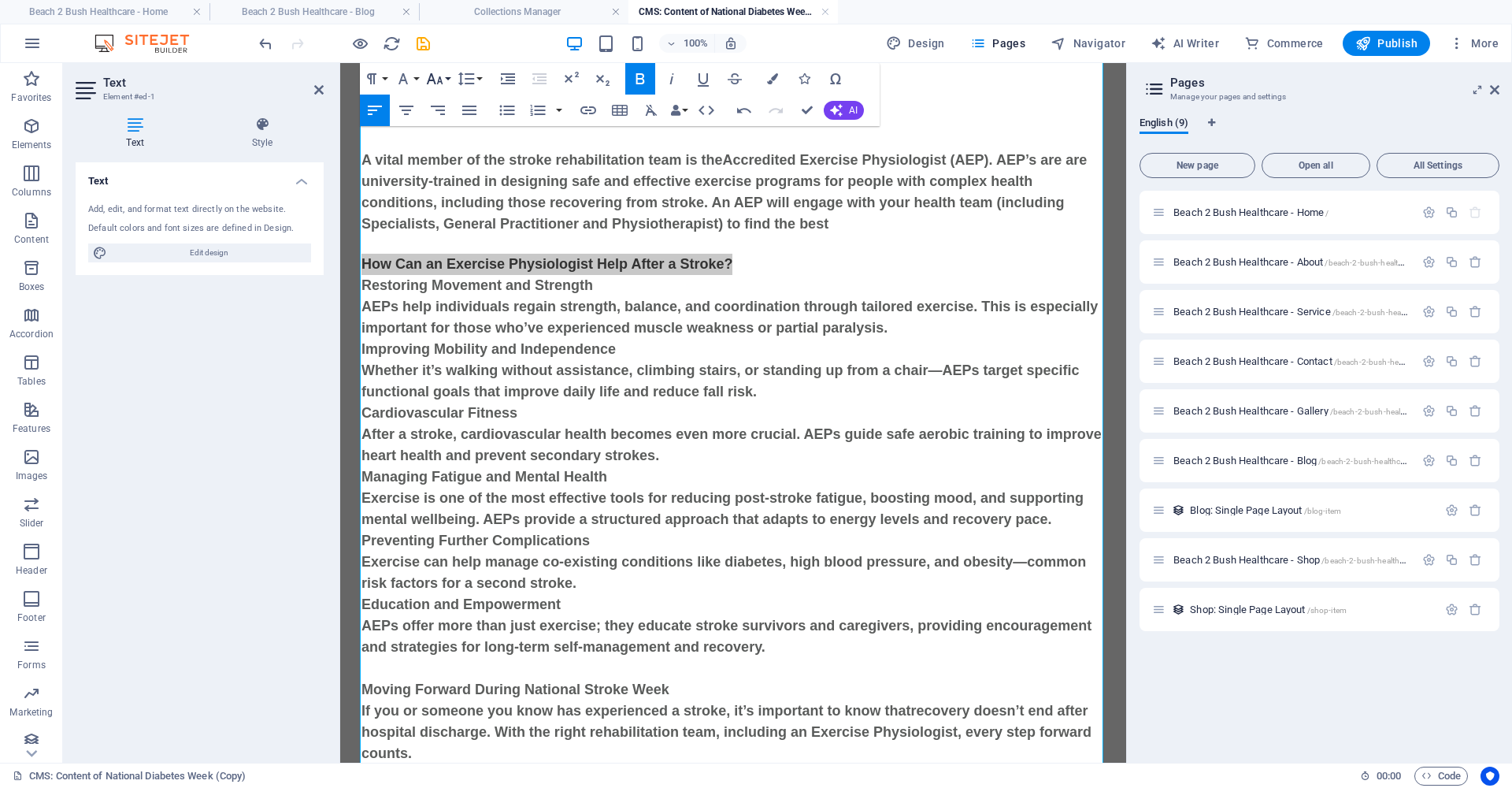 click 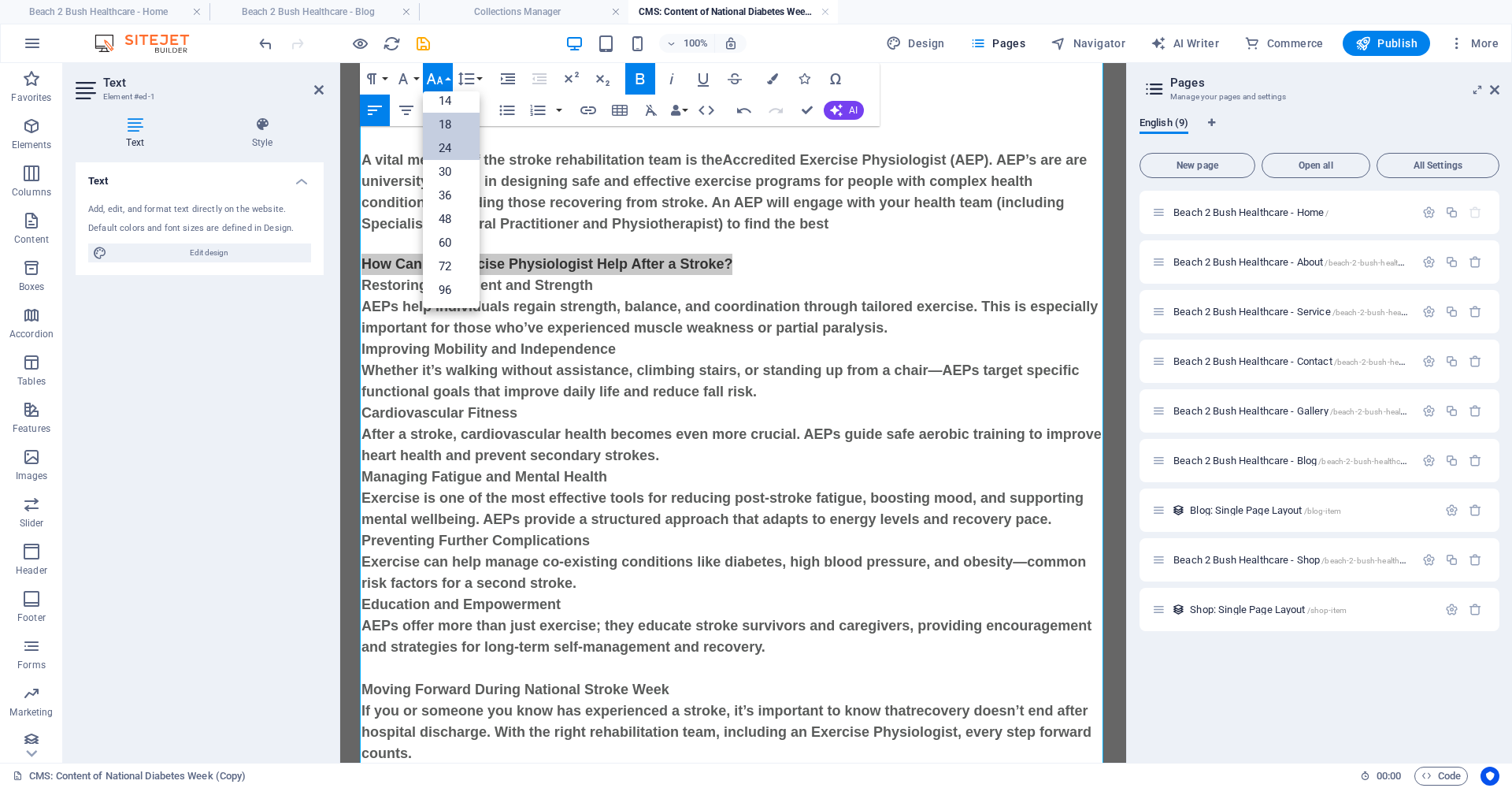scroll, scrollTop: 127, scrollLeft: 0, axis: vertical 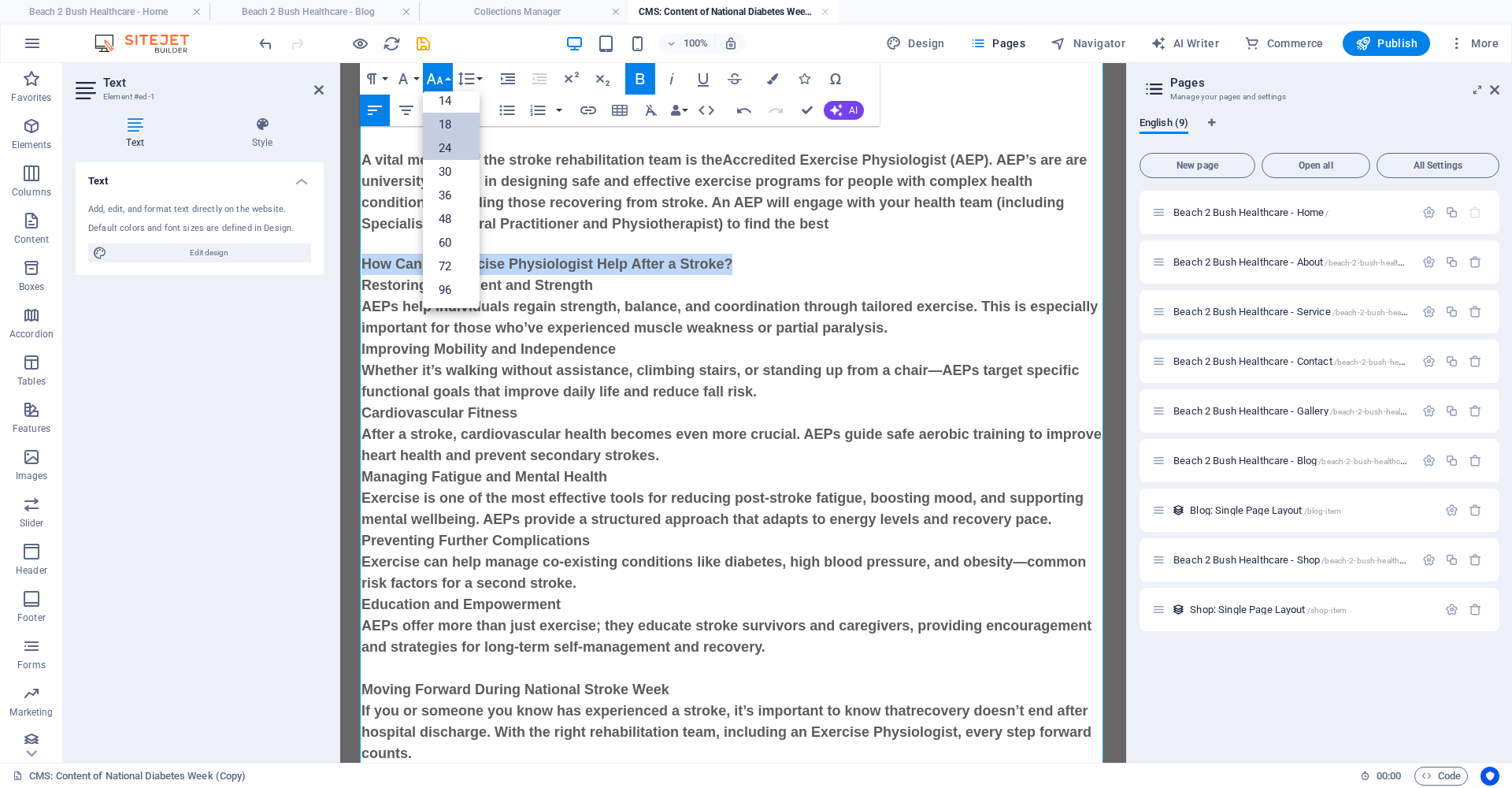 click on "24" at bounding box center (451, 148) 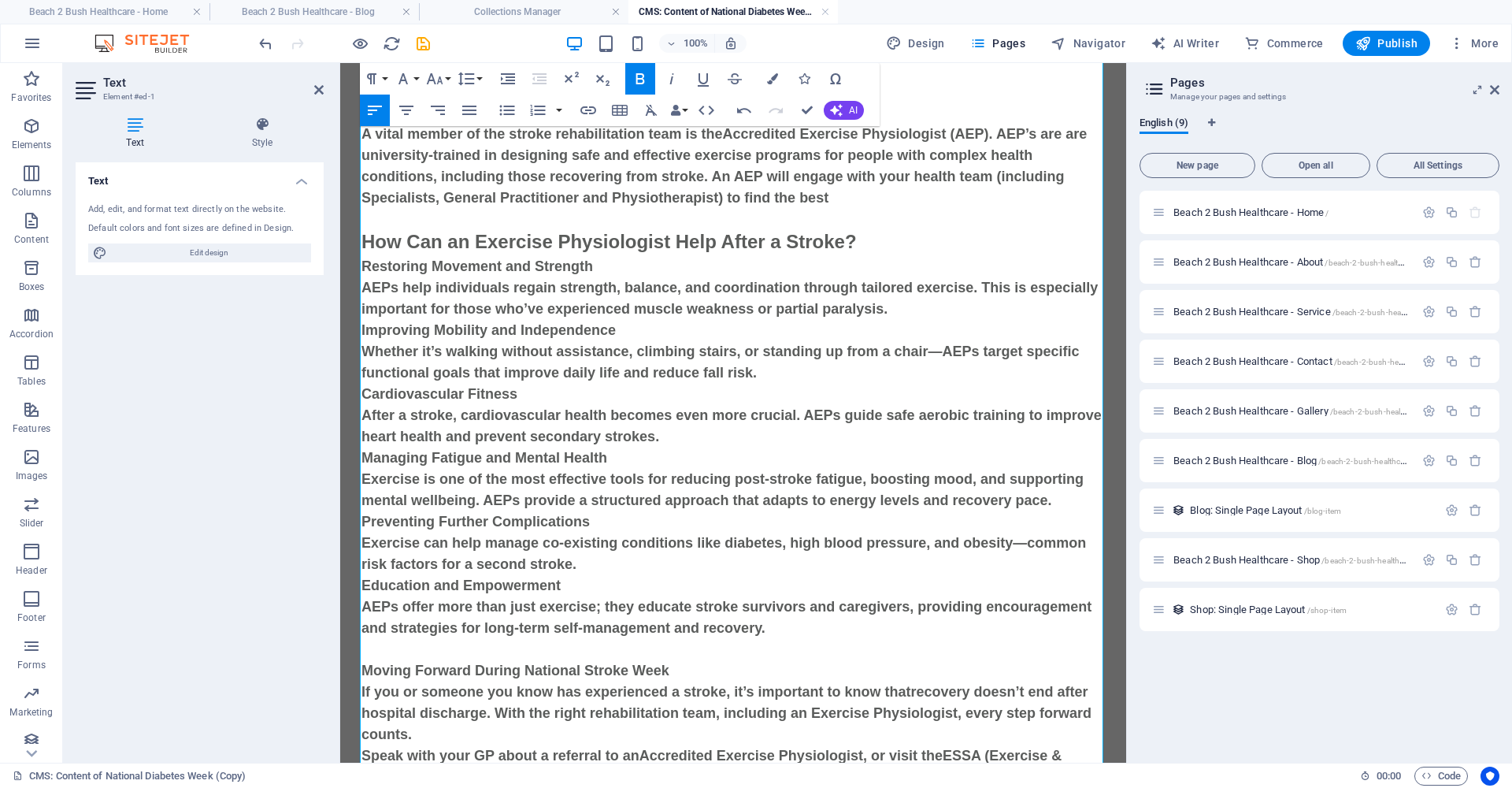 scroll, scrollTop: 570, scrollLeft: 0, axis: vertical 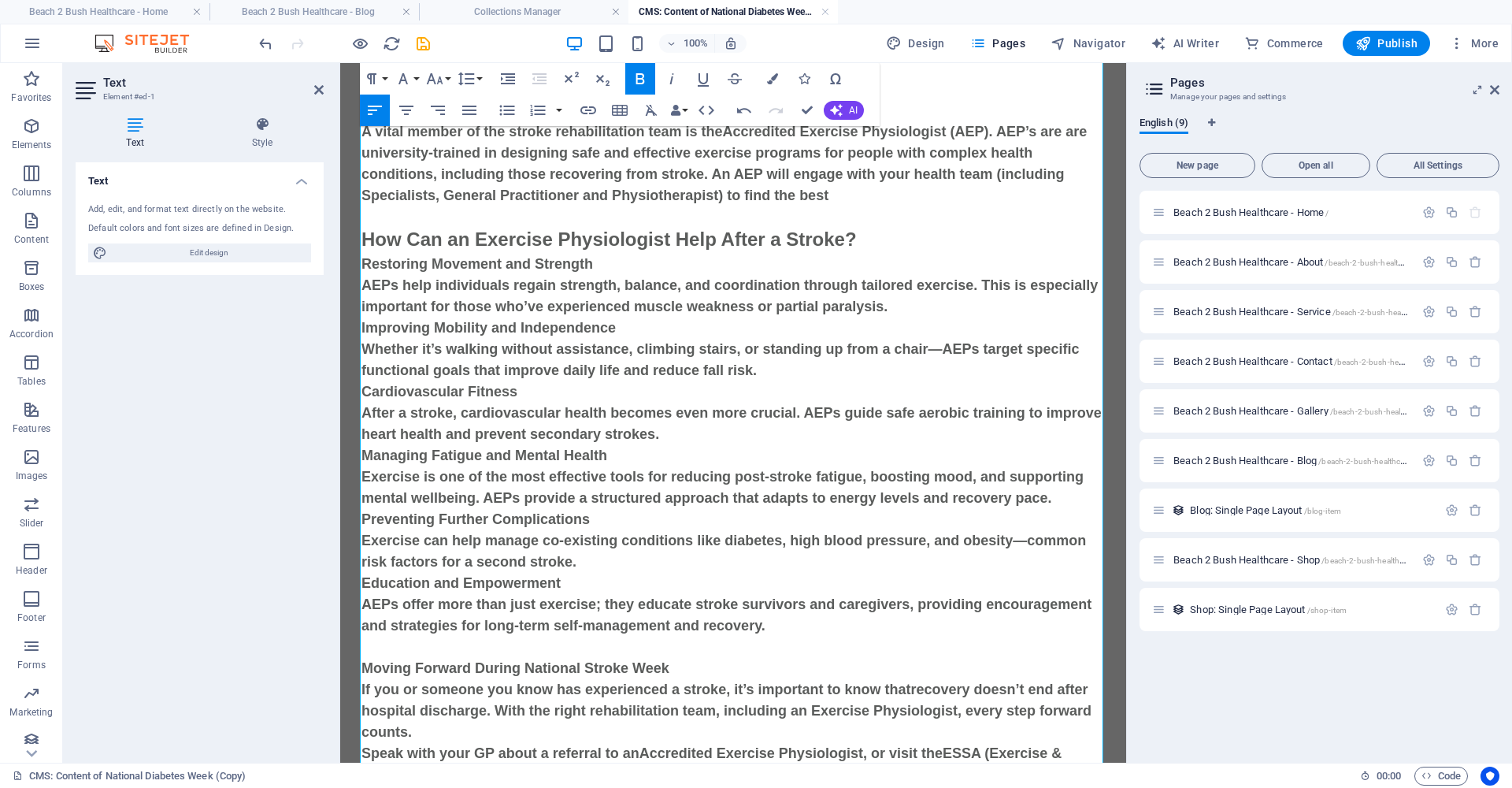 click on "How Can an Exercise Physiologist Help After a Stroke?" at bounding box center [733, 240] 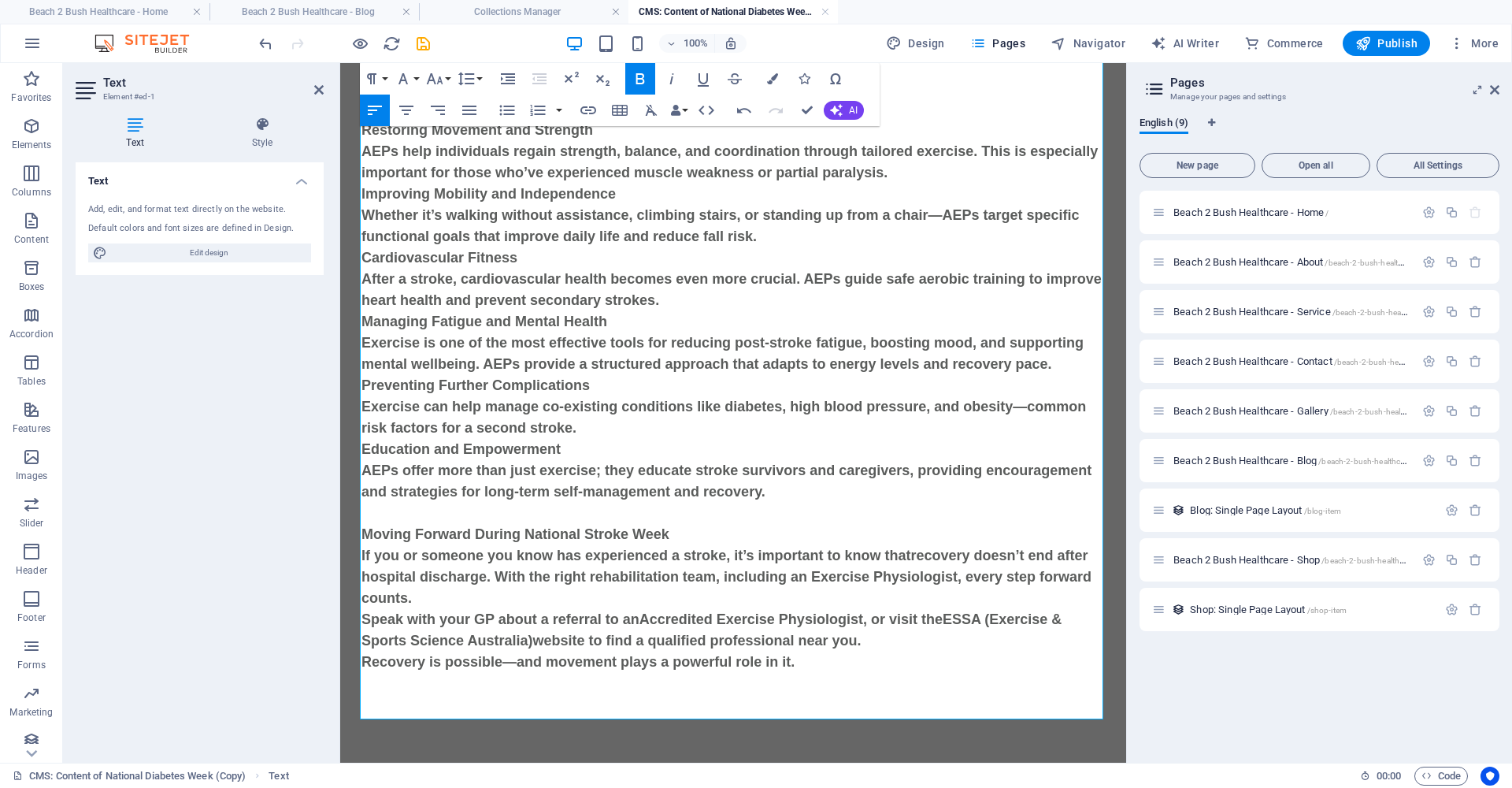 scroll, scrollTop: 738, scrollLeft: 0, axis: vertical 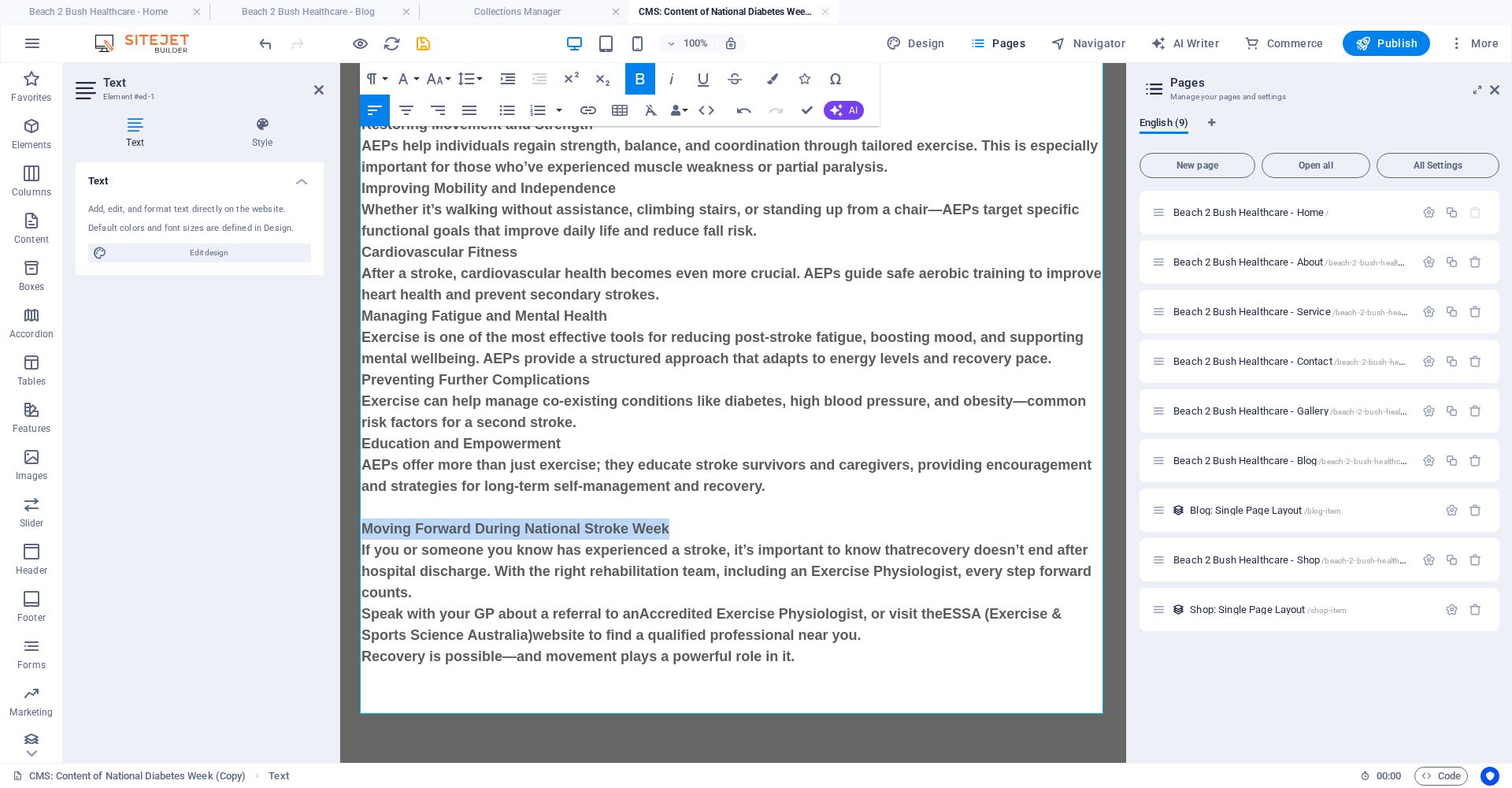 drag, startPoint x: 678, startPoint y: 535, endPoint x: 343, endPoint y: 533, distance: 335.006 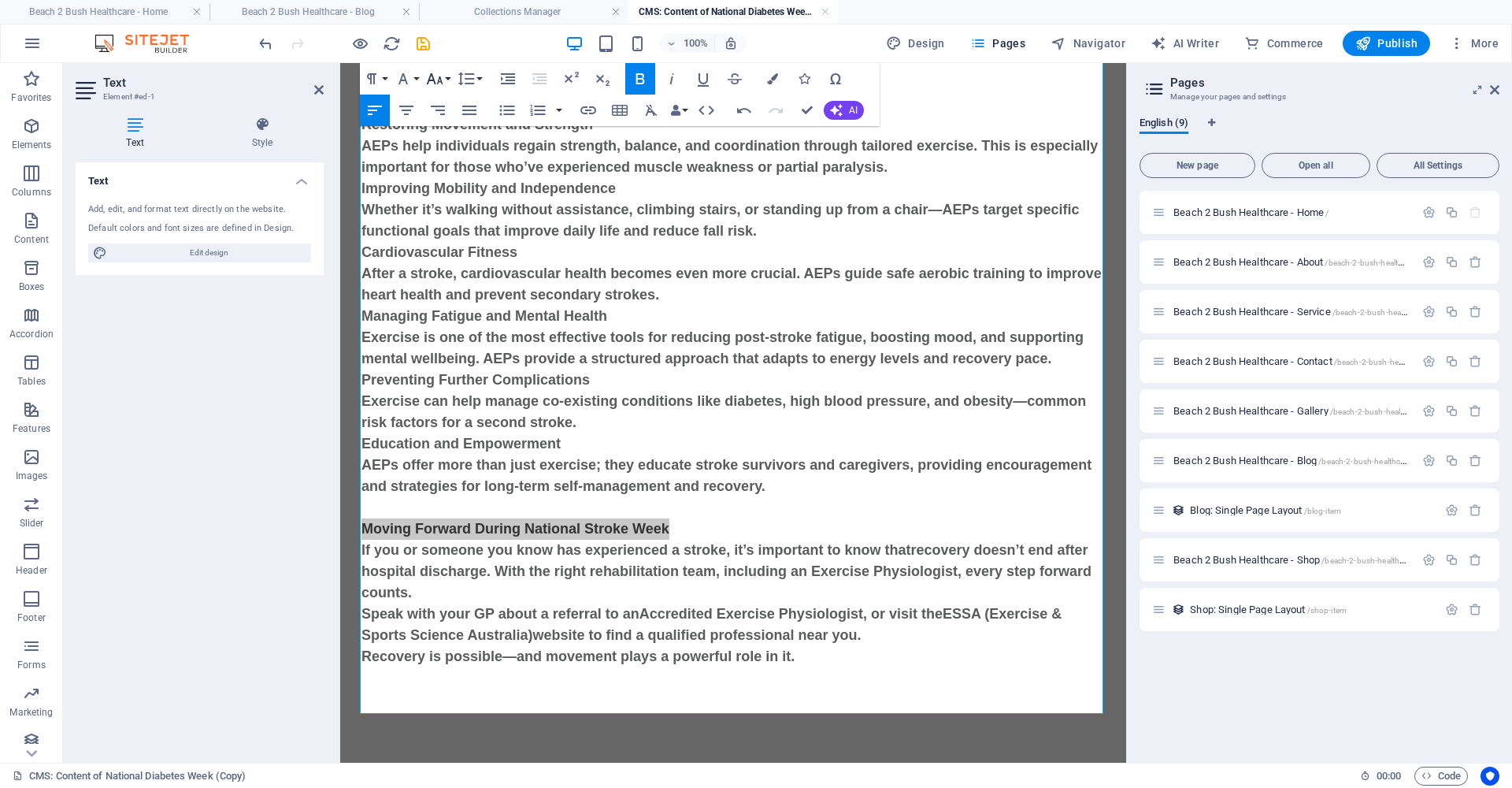 click 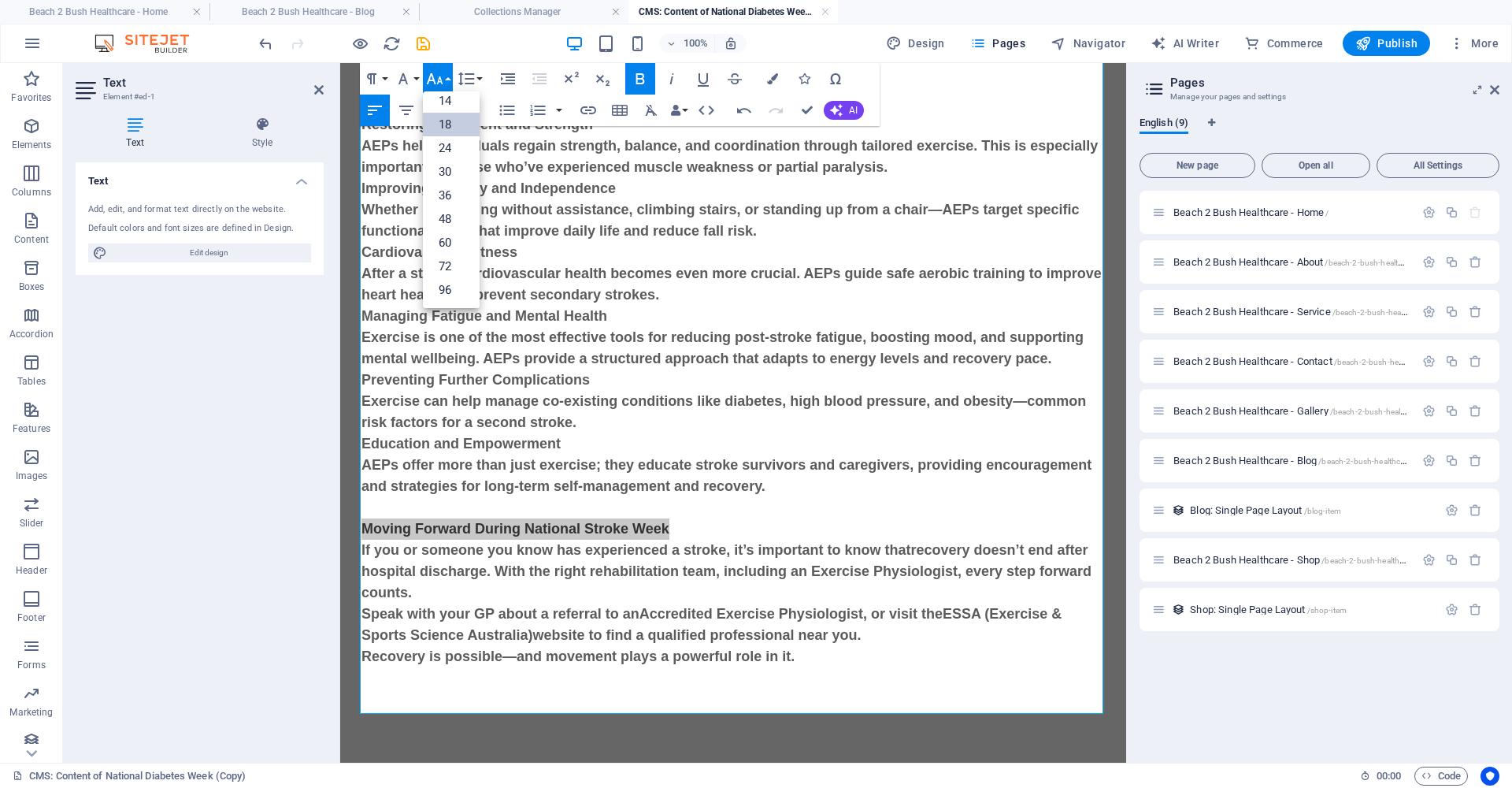 scroll, scrollTop: 127, scrollLeft: 0, axis: vertical 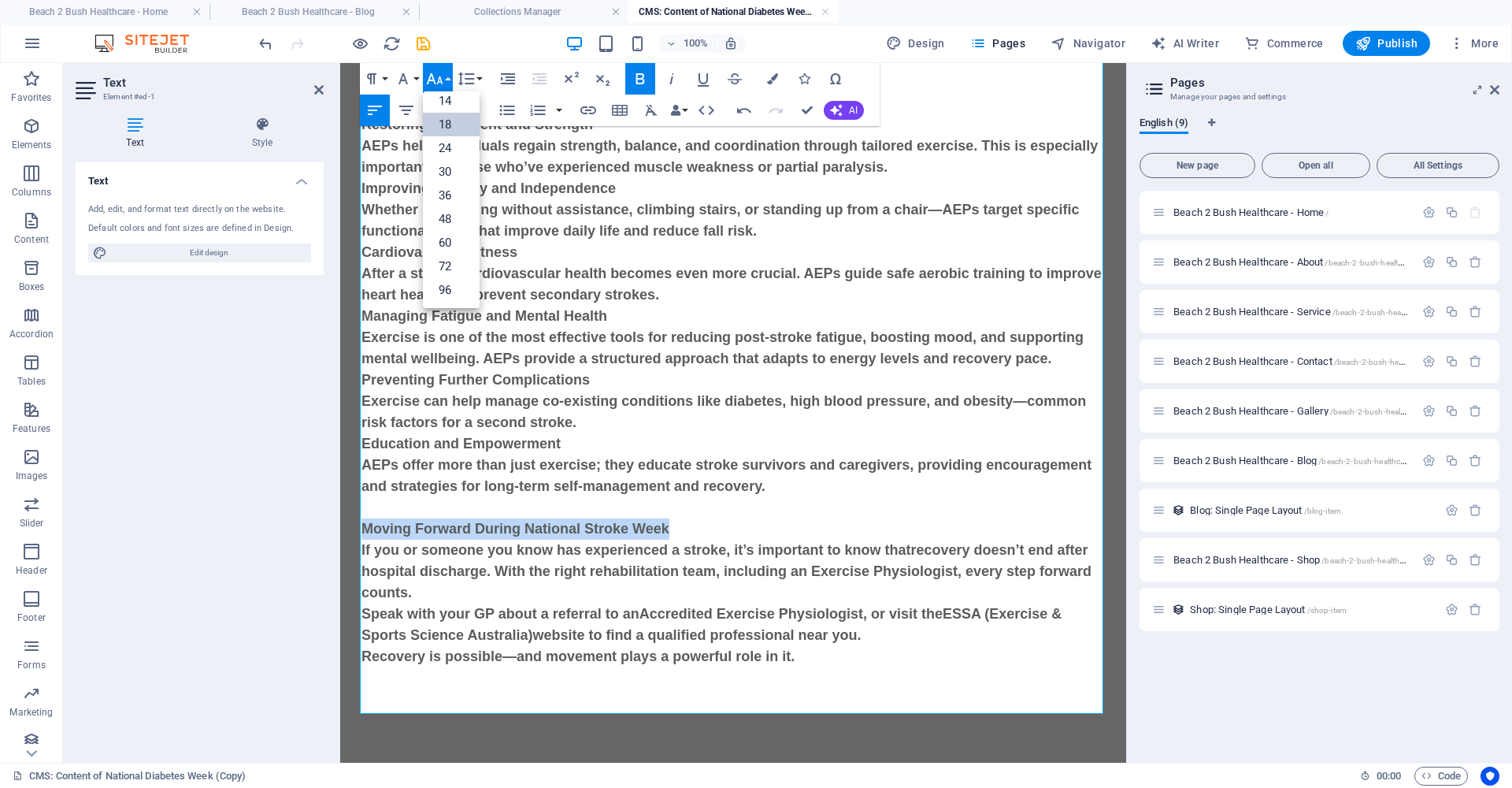 click on "18" at bounding box center (451, 125) 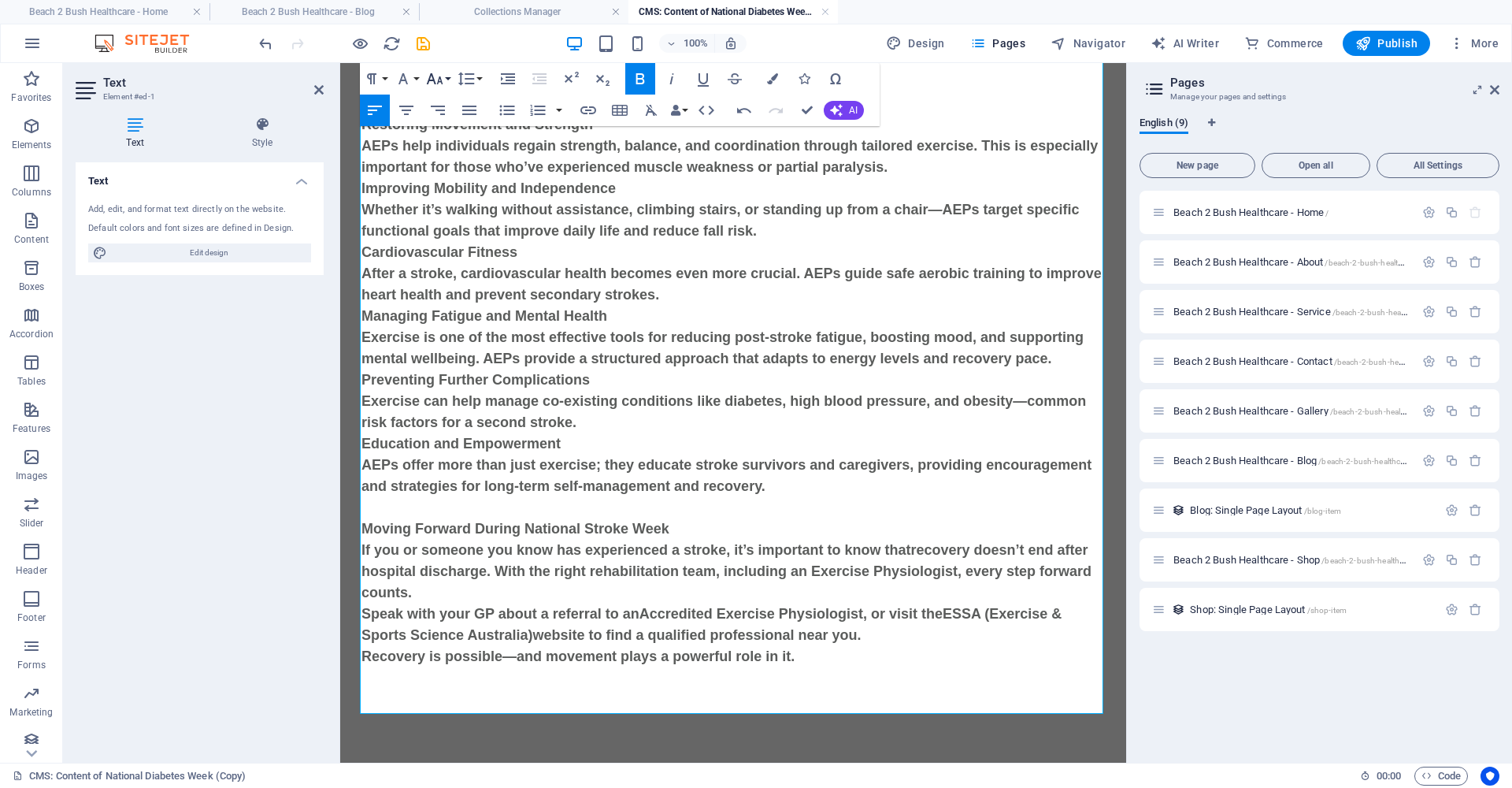 click 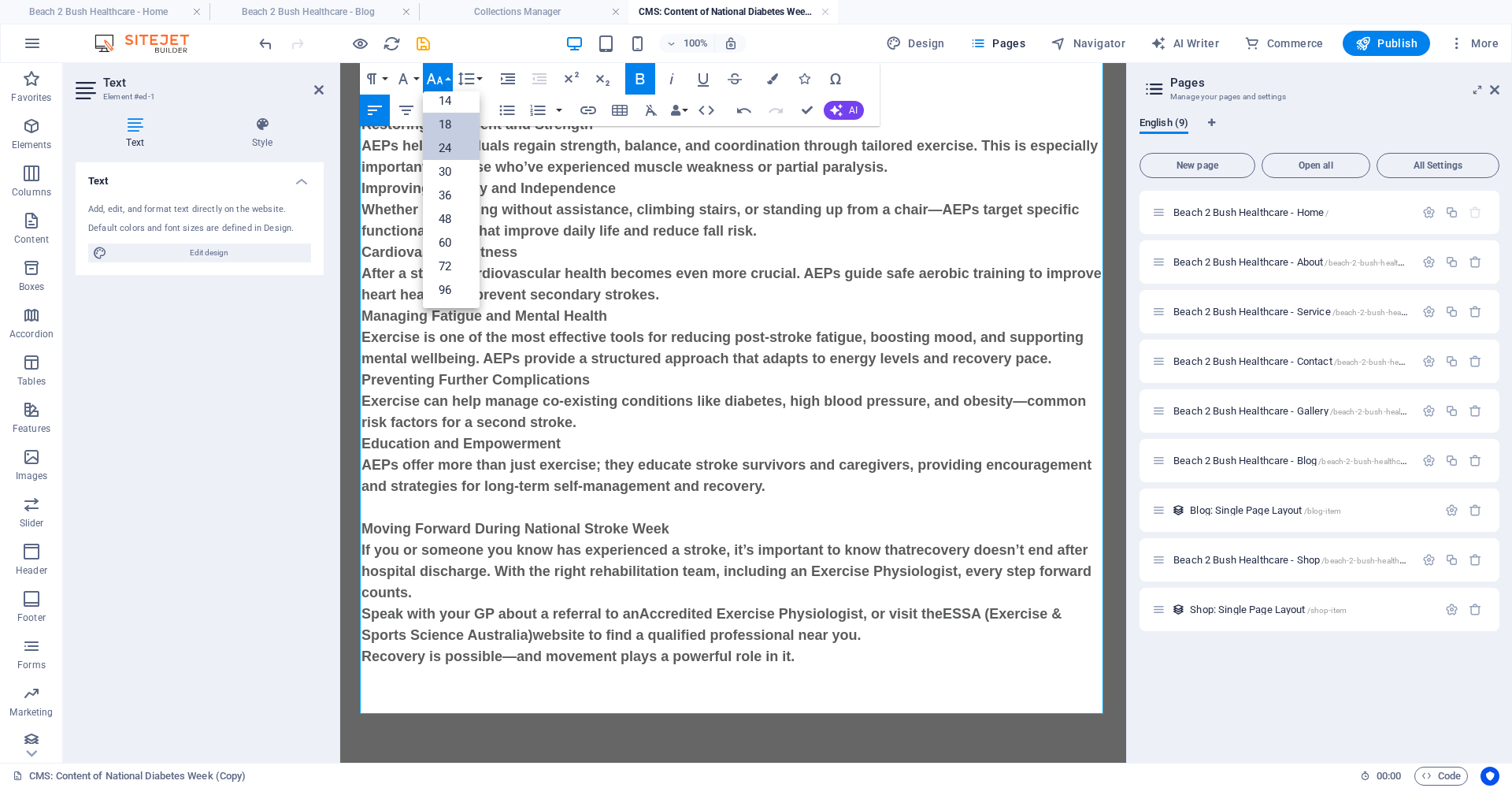 scroll, scrollTop: 127, scrollLeft: 0, axis: vertical 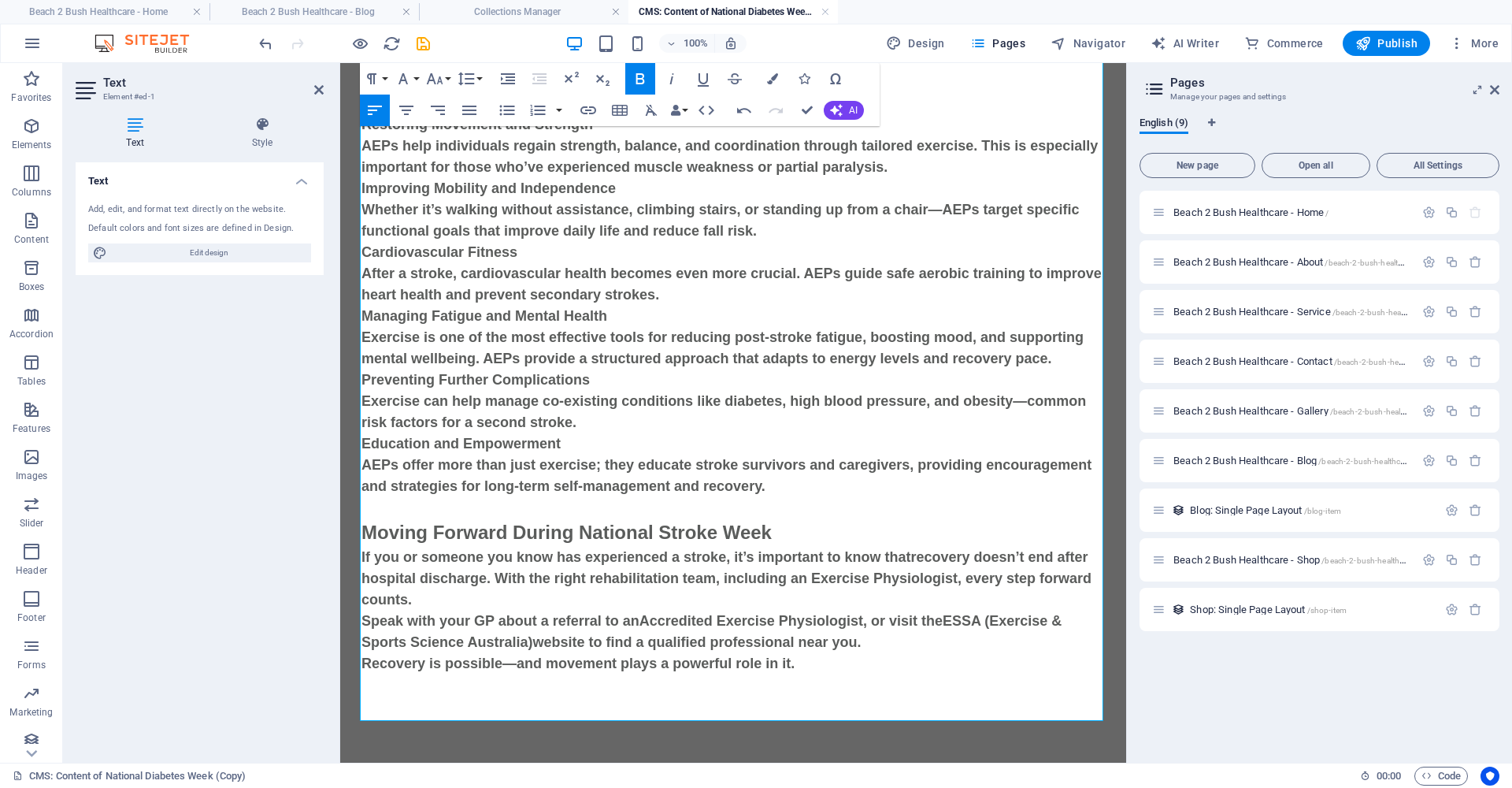 click on "Moving Forward During National Stroke Week" at bounding box center (733, 533) 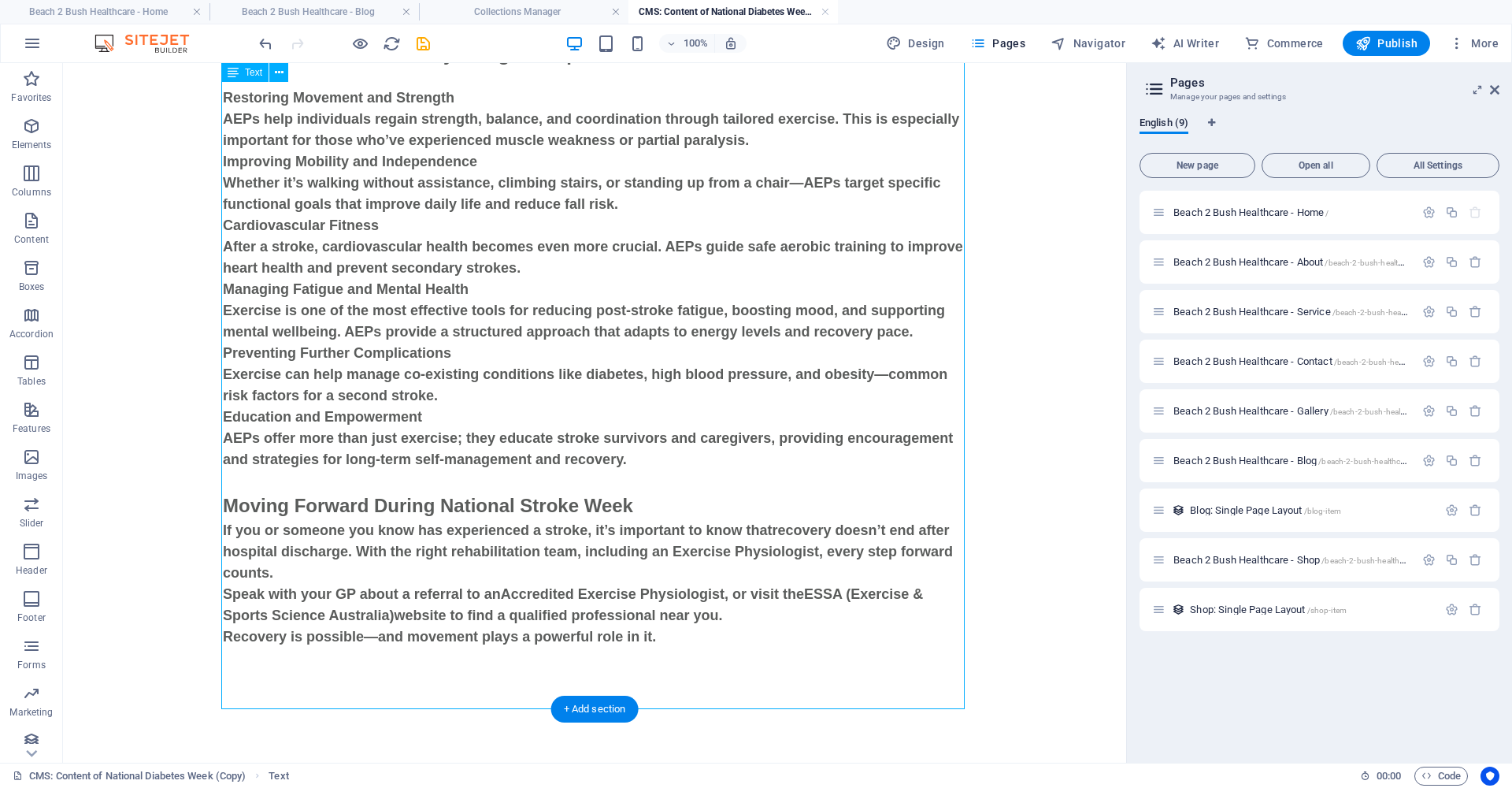 scroll, scrollTop: 754, scrollLeft: 0, axis: vertical 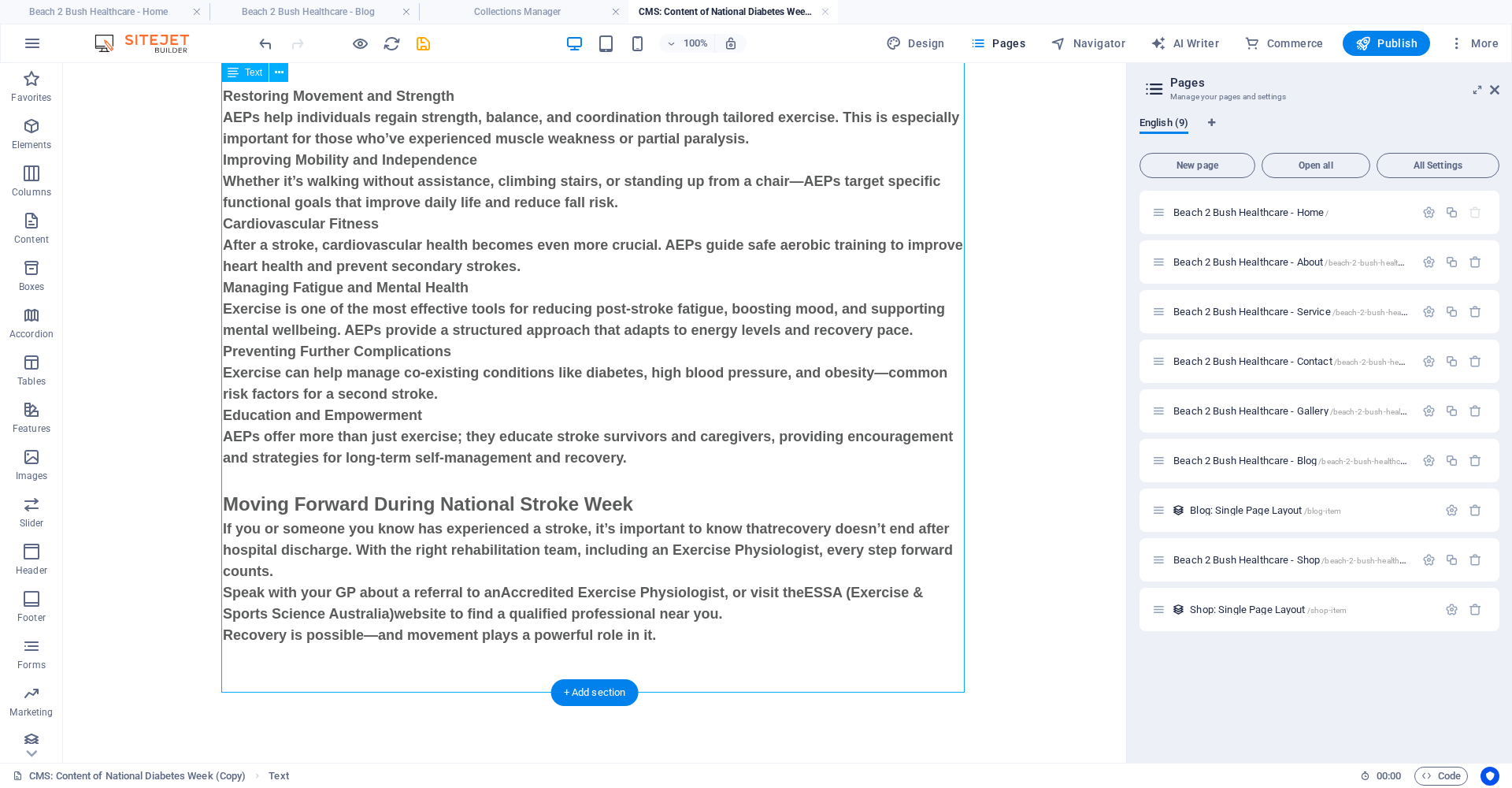 click on "National Stroke Week: Rebuilding Lives After Stroke What is a Stroke? A stroke is also known as a Cerebrovascular Accident (CVA) and occurs when the blood supply to part of the brain is interrupted or reduced, preventing brain tissue from getting the oxygen and nutrients it needs. There are two main types of stroke: Ischemic Stroke :  An Ischemic Stroke is caused by a blockage or clot in a blood vessel supplying the brain (most common). Haemorrhagic Stroke : Is caused by a blood vessel rupturing and bleeding into the brain. There’s also  Transient Ischemic Attack (TIA)  also known a      as a "mini-stroke", where the blockage is temporary and often any symptoms present at the time fully resolve.  However, it’s often seen as a major warning sign for a future stroke. How Does a Stroke Affect People?The effects of a stroke depend on which part of the brain is damaged and how severe the stroke was.  Common challenges include: Muscle weakness or paralysis, often on one side of the body;" at bounding box center (595, 29) 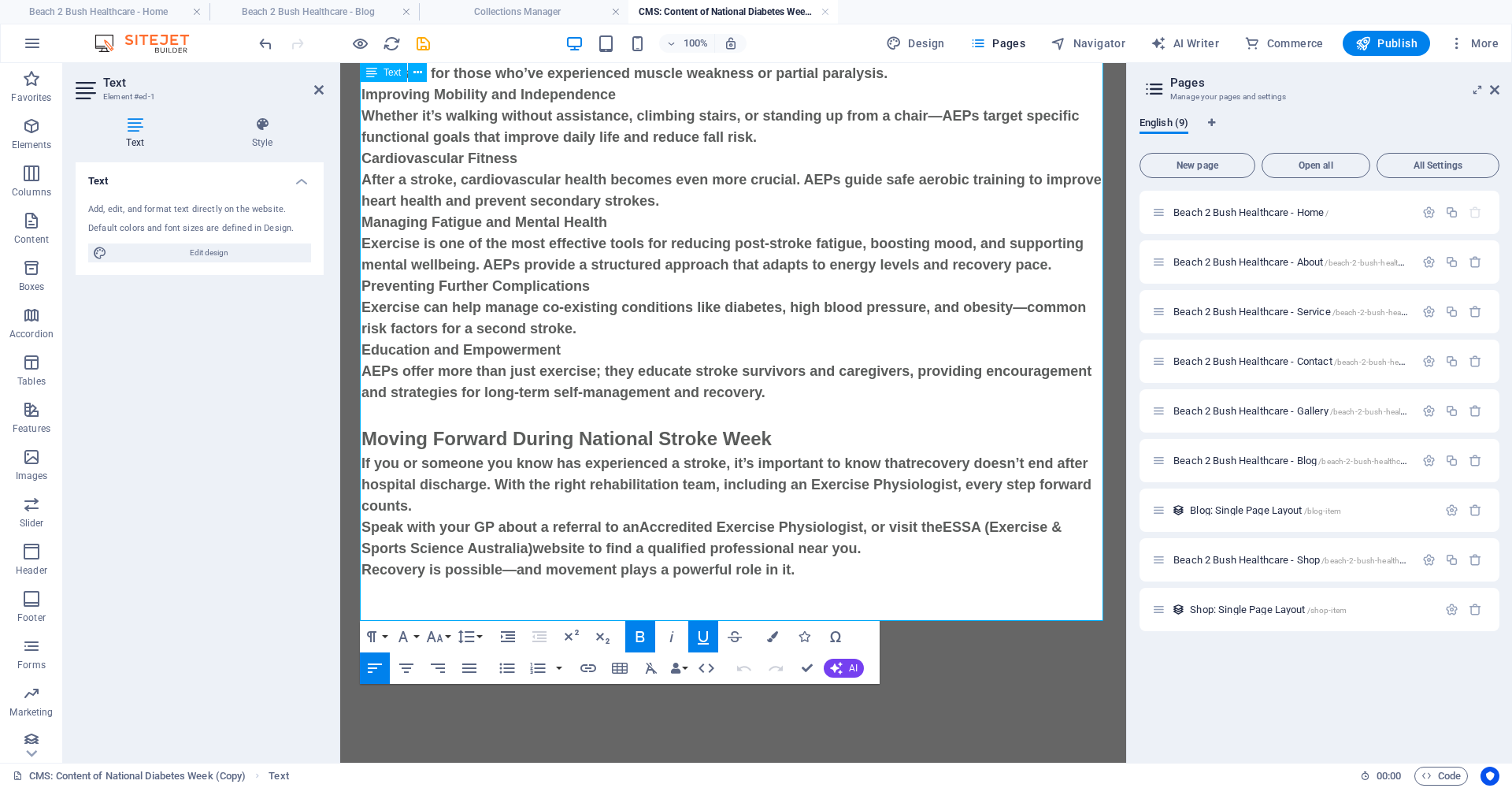 scroll, scrollTop: 826, scrollLeft: 0, axis: vertical 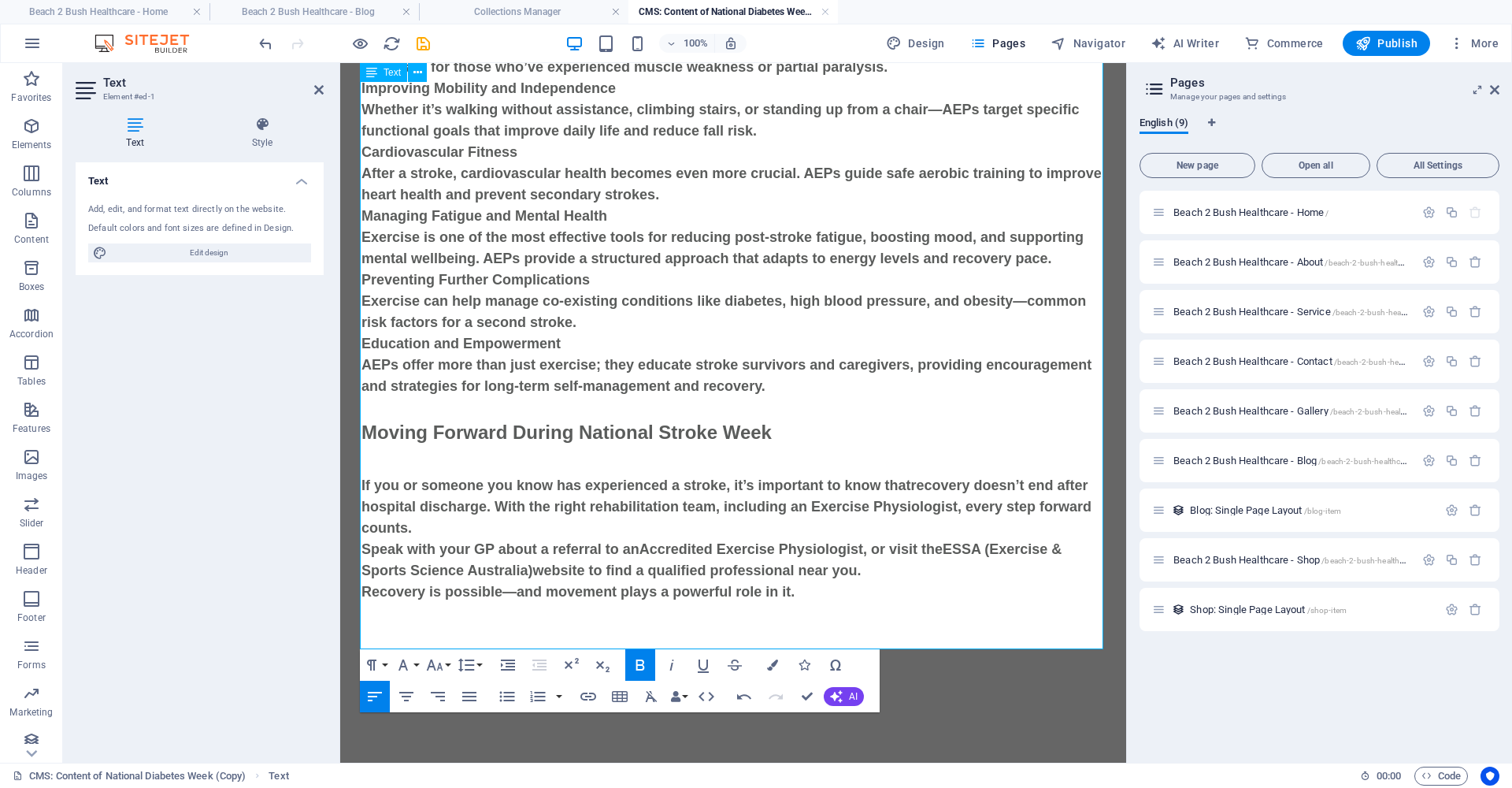 drag, startPoint x: 423, startPoint y: 531, endPoint x: 587, endPoint y: 551, distance: 165.215 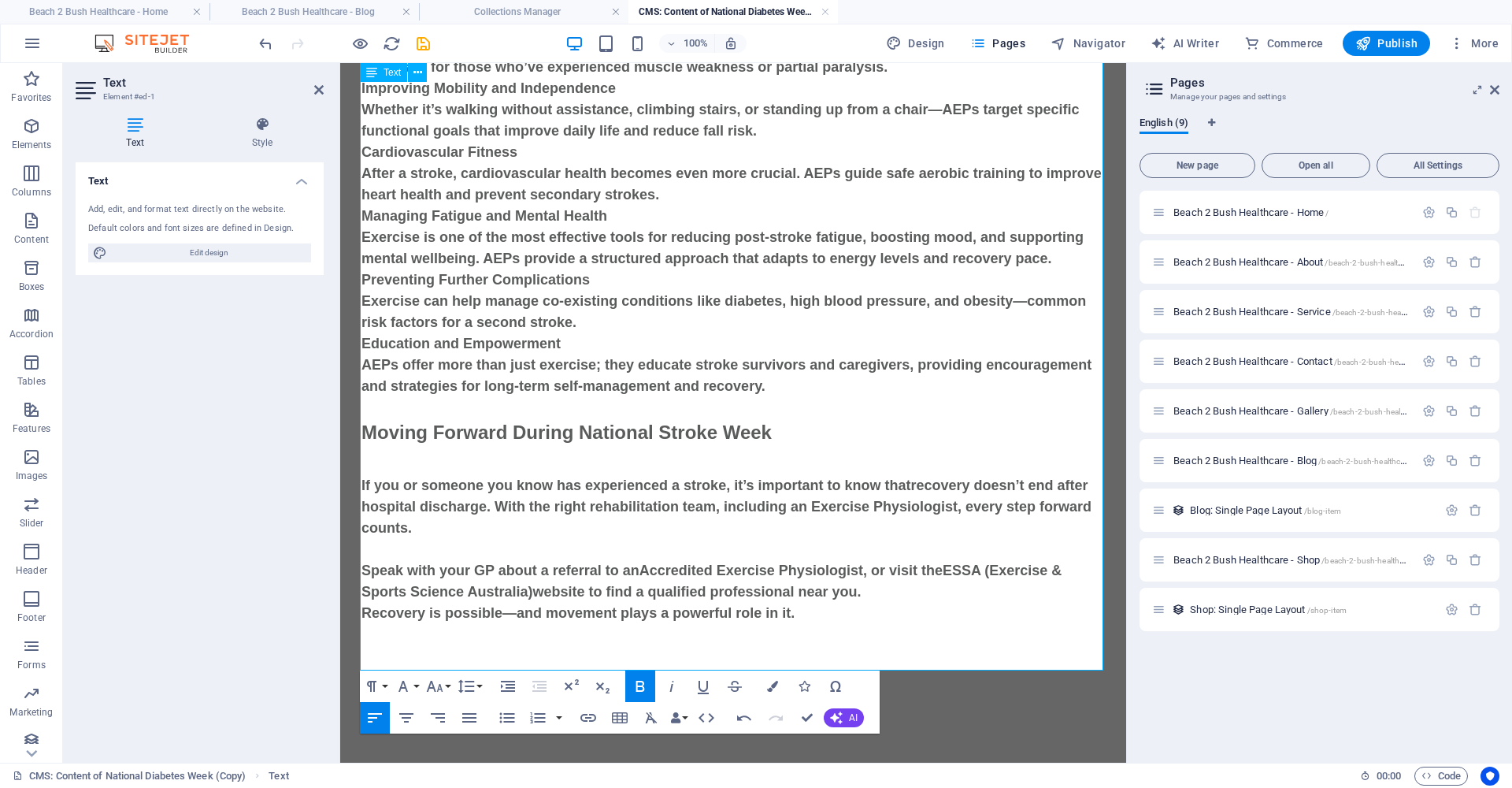 click on "Speak with your GP about a referral to an Accredited Exercise Physiologist, or visit the ESSA (Exercise & Sports Science Australia) website to find a qualified professional near you." at bounding box center [733, 582] 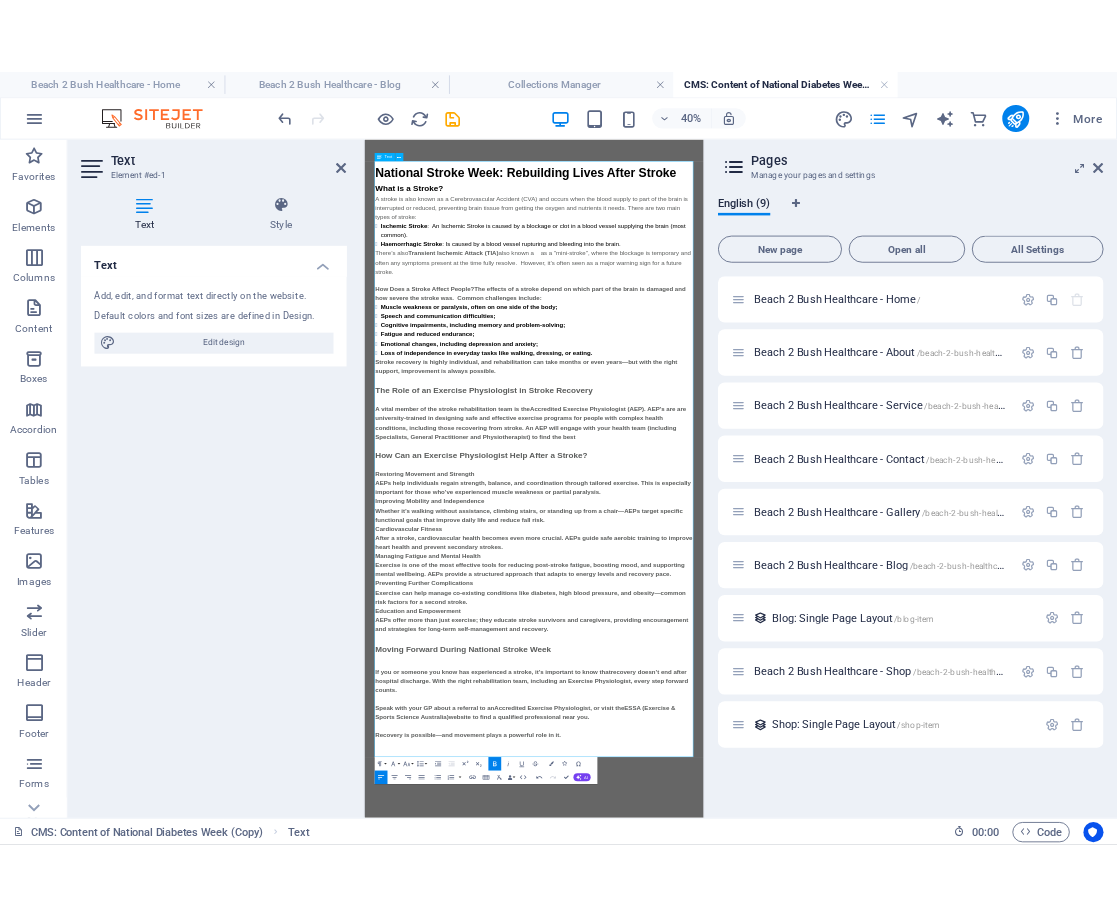 scroll, scrollTop: 16, scrollLeft: 0, axis: vertical 